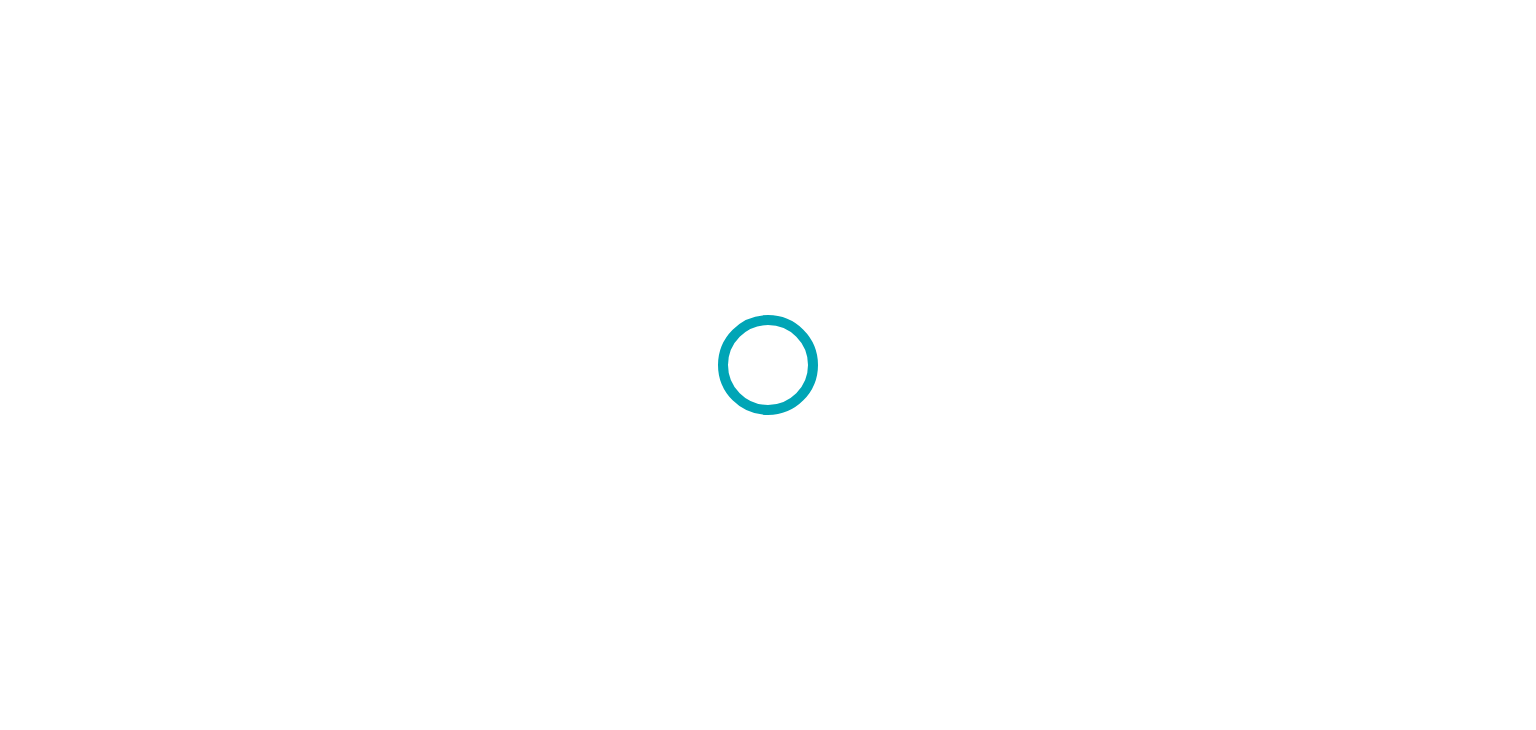 scroll, scrollTop: 0, scrollLeft: 0, axis: both 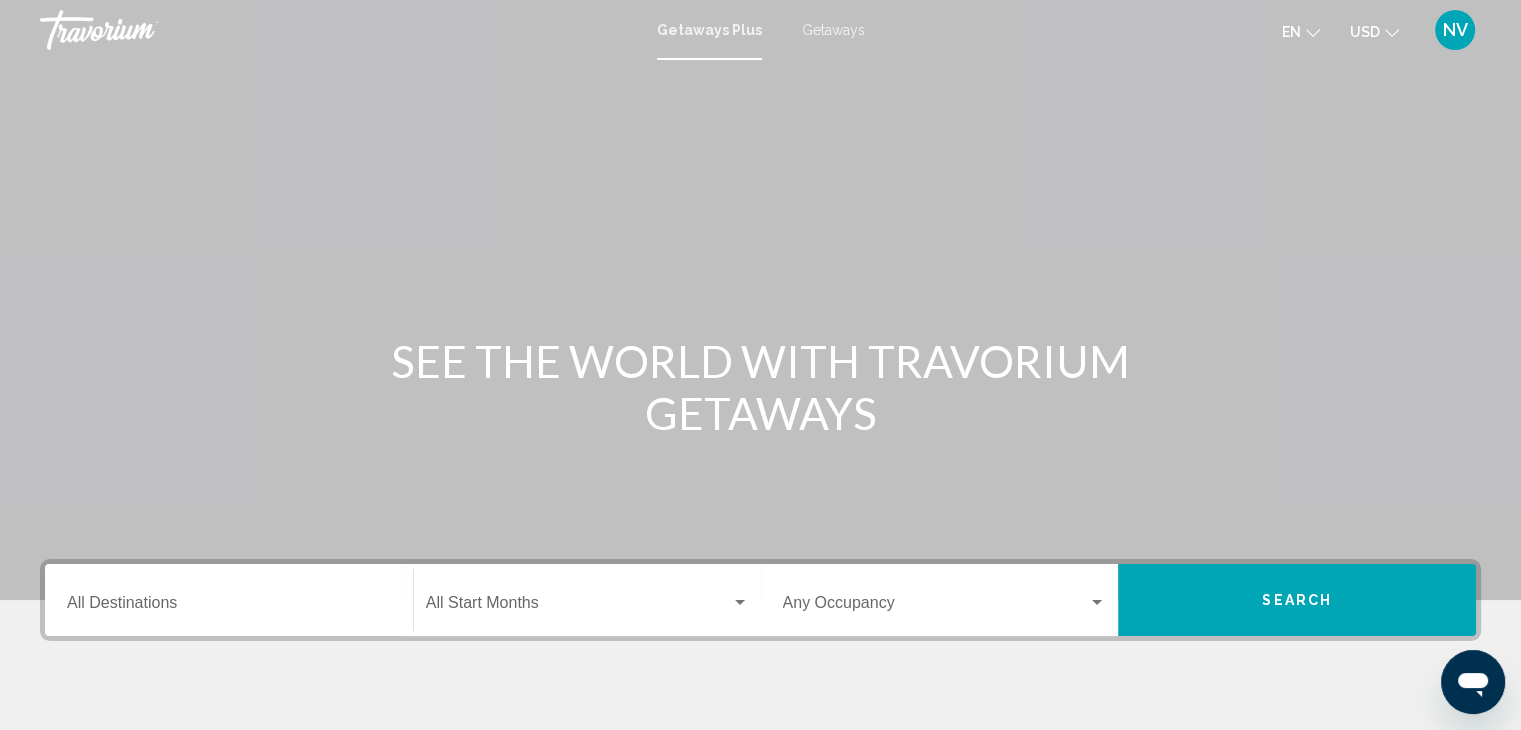 click on "Destination All Destinations" at bounding box center [229, 607] 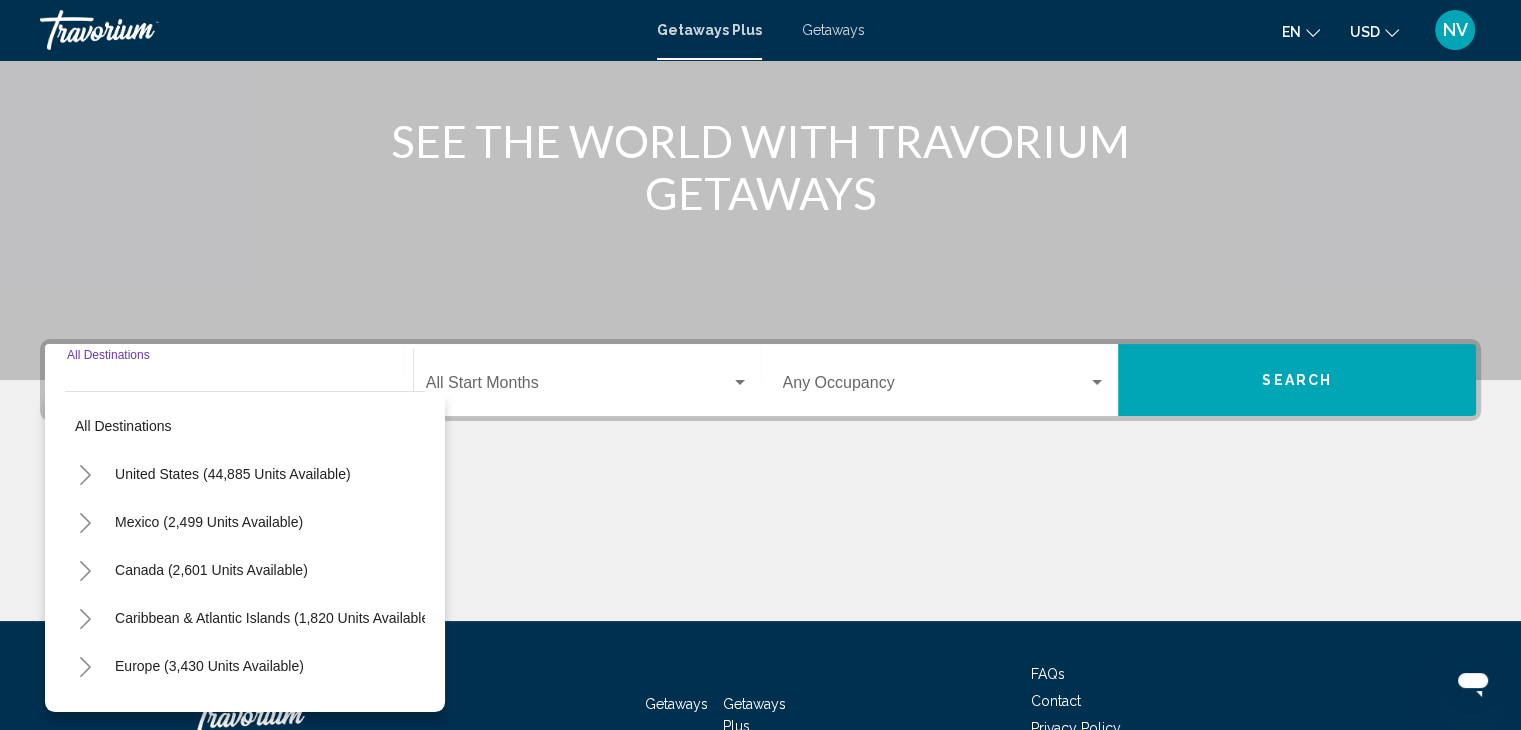 scroll, scrollTop: 356, scrollLeft: 0, axis: vertical 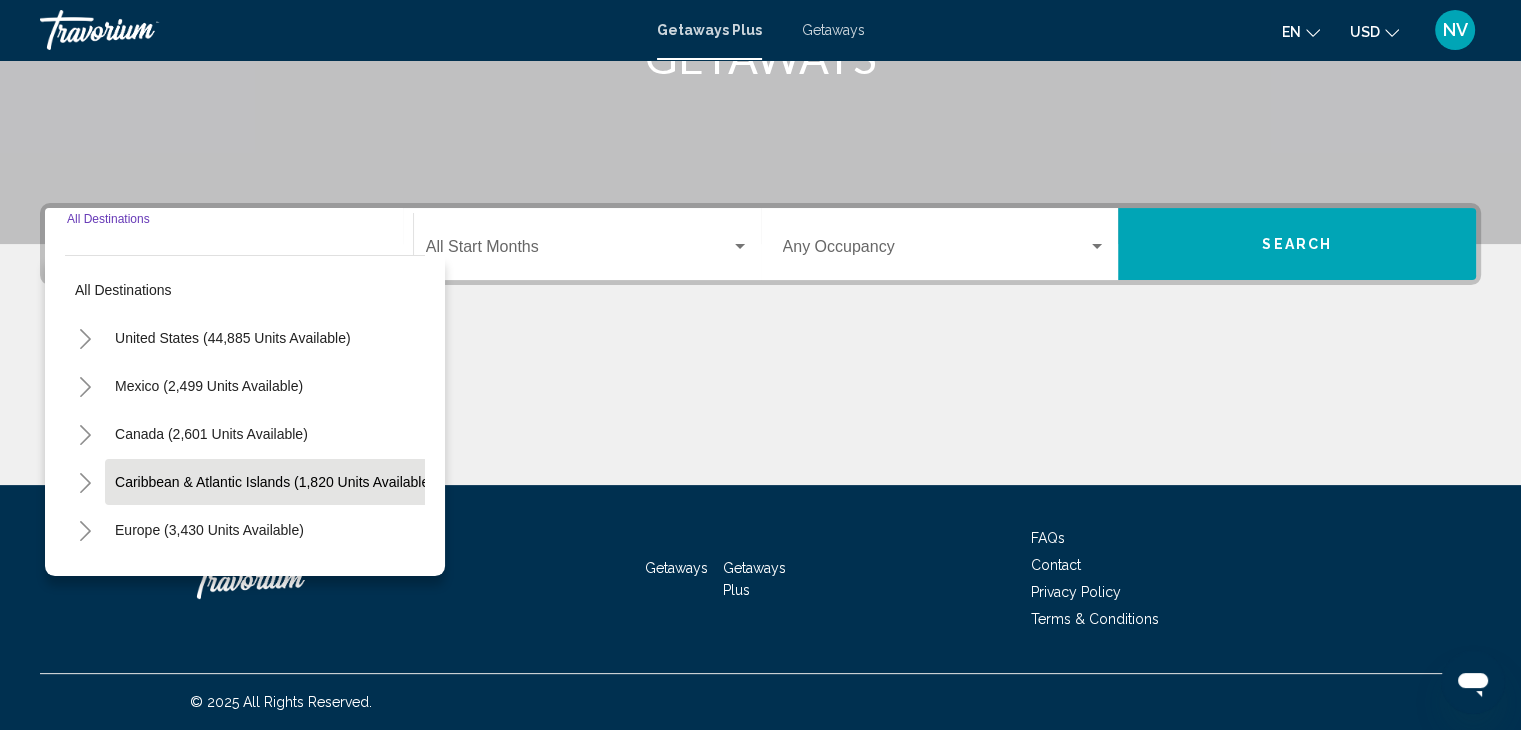 click on "Caribbean & Atlantic Islands (1,820 units available)" at bounding box center (209, 530) 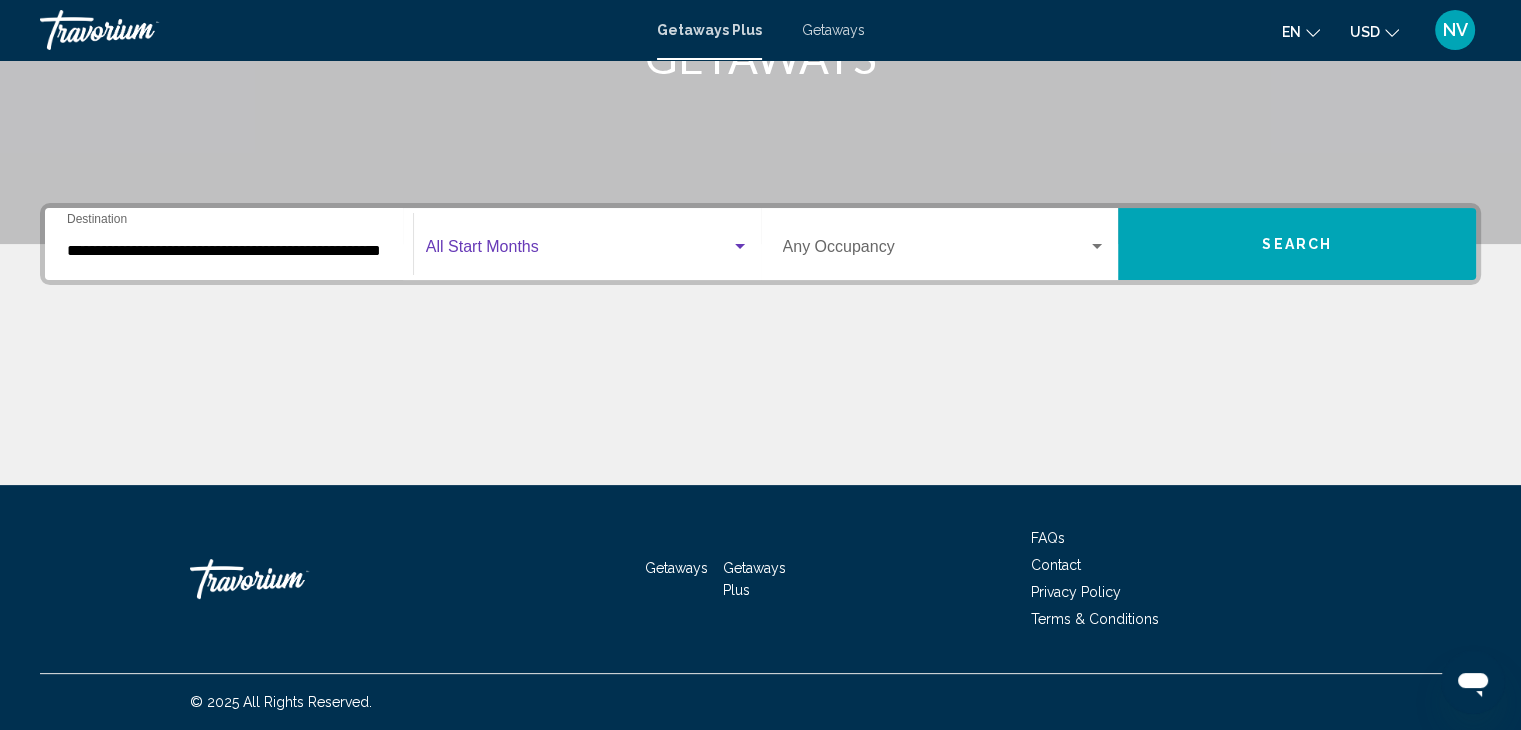 click at bounding box center (740, 247) 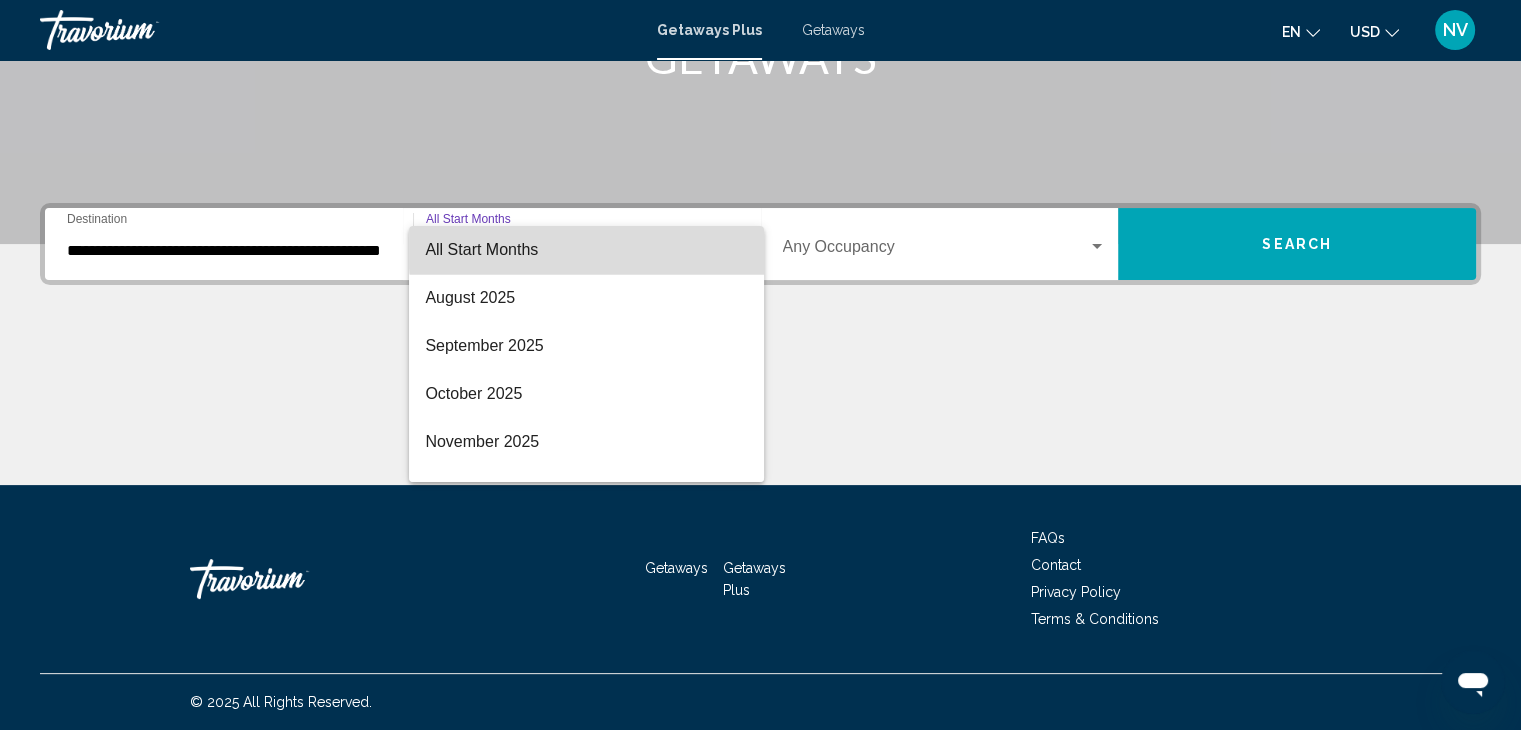 click on "All Start Months" at bounding box center (586, 250) 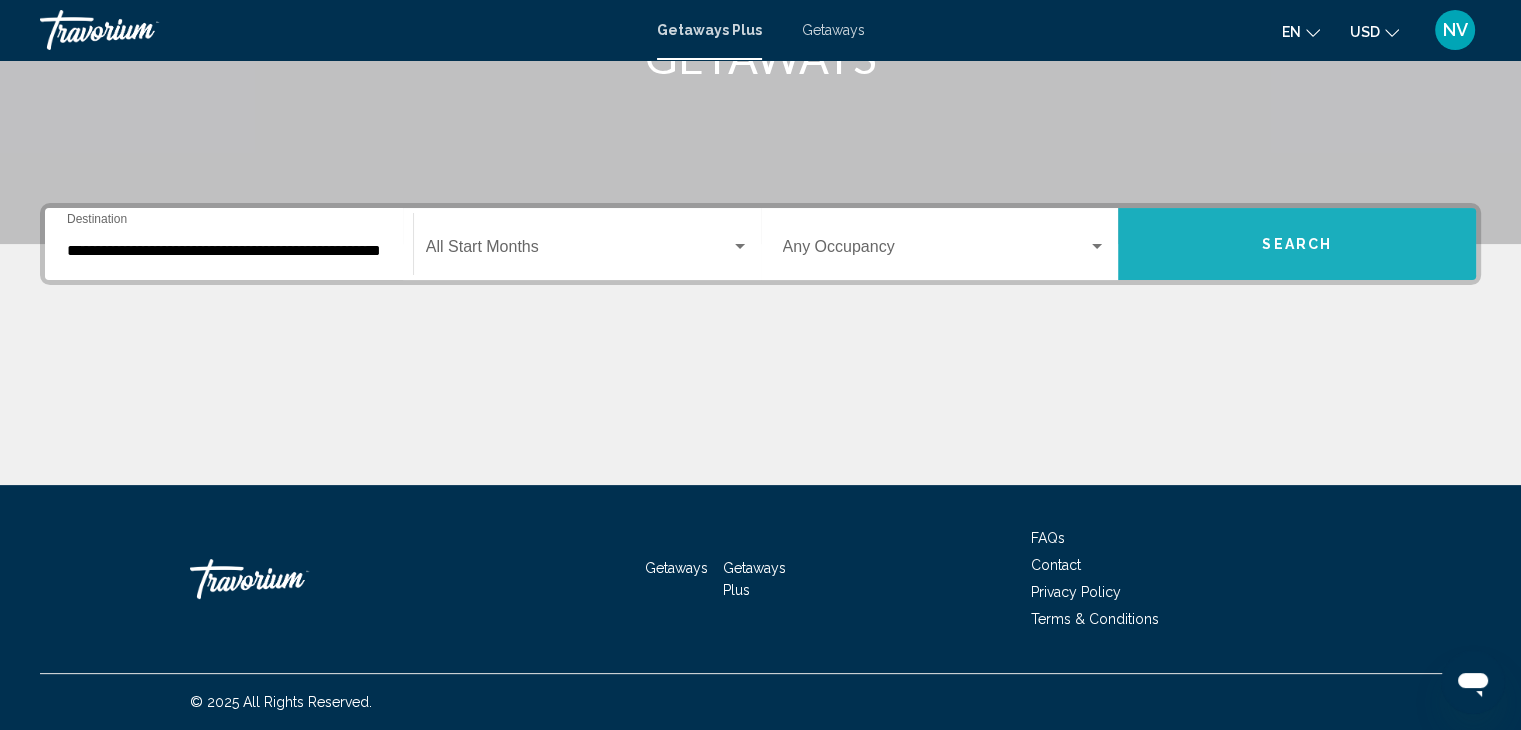 click on "Search" at bounding box center [1297, 244] 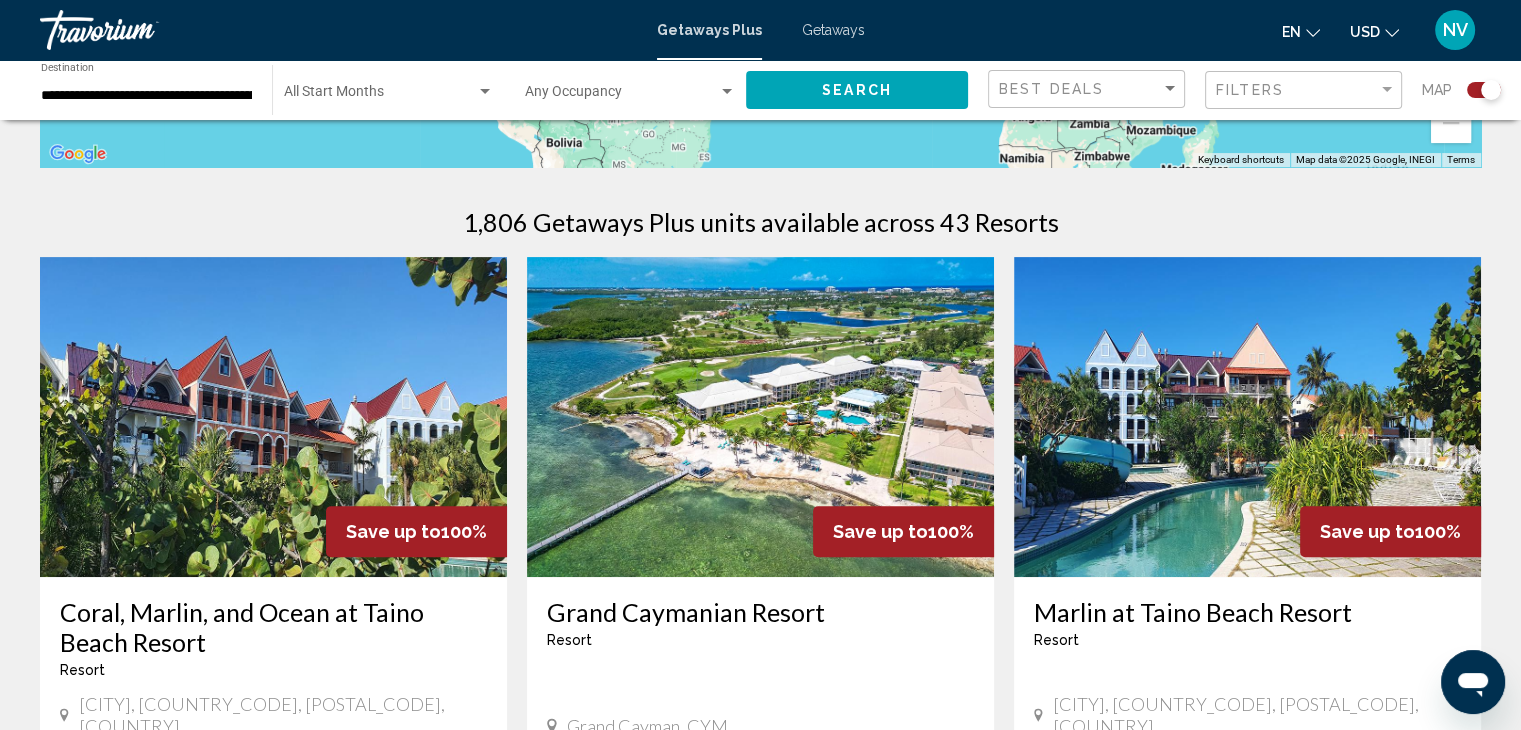 scroll, scrollTop: 586, scrollLeft: 0, axis: vertical 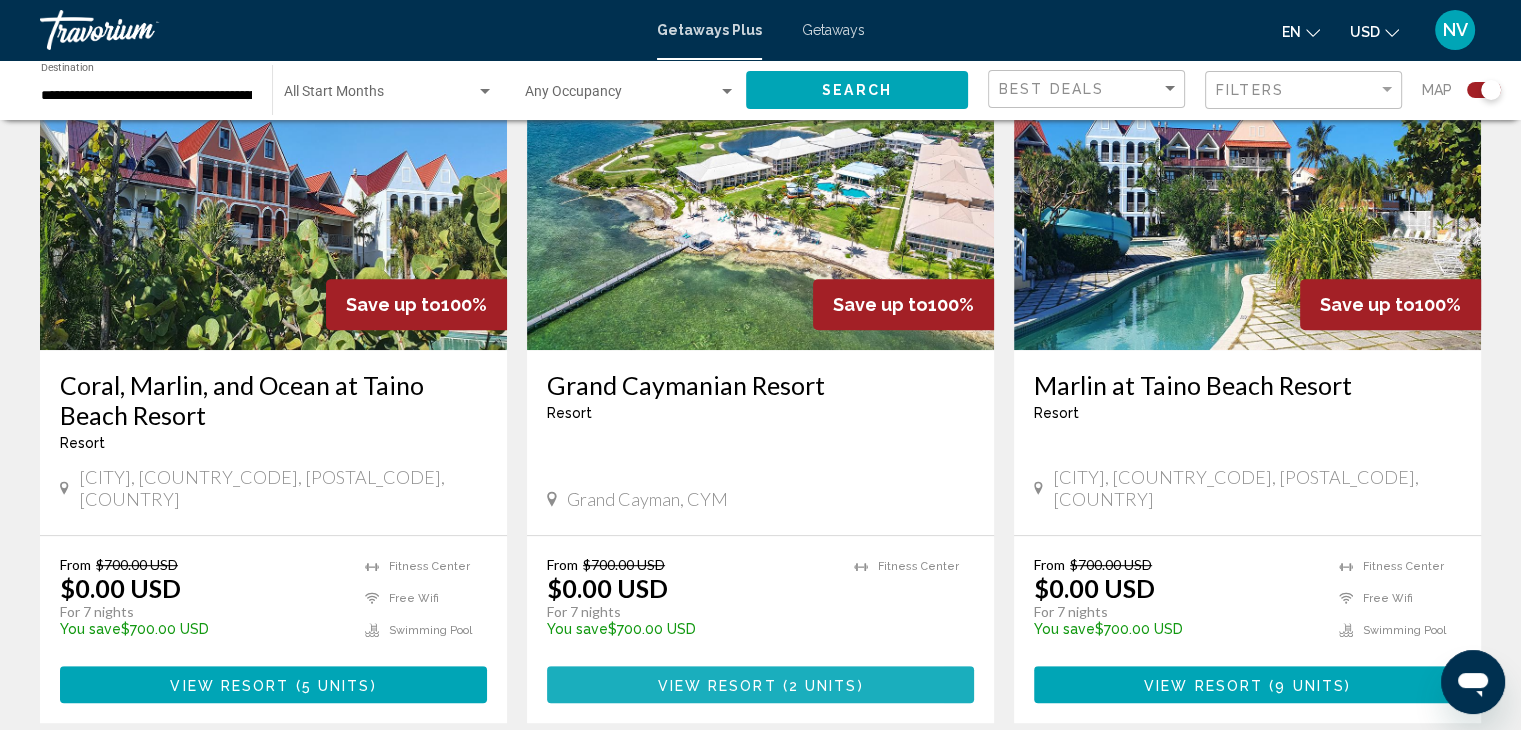 click on "View Resort" at bounding box center [716, 685] 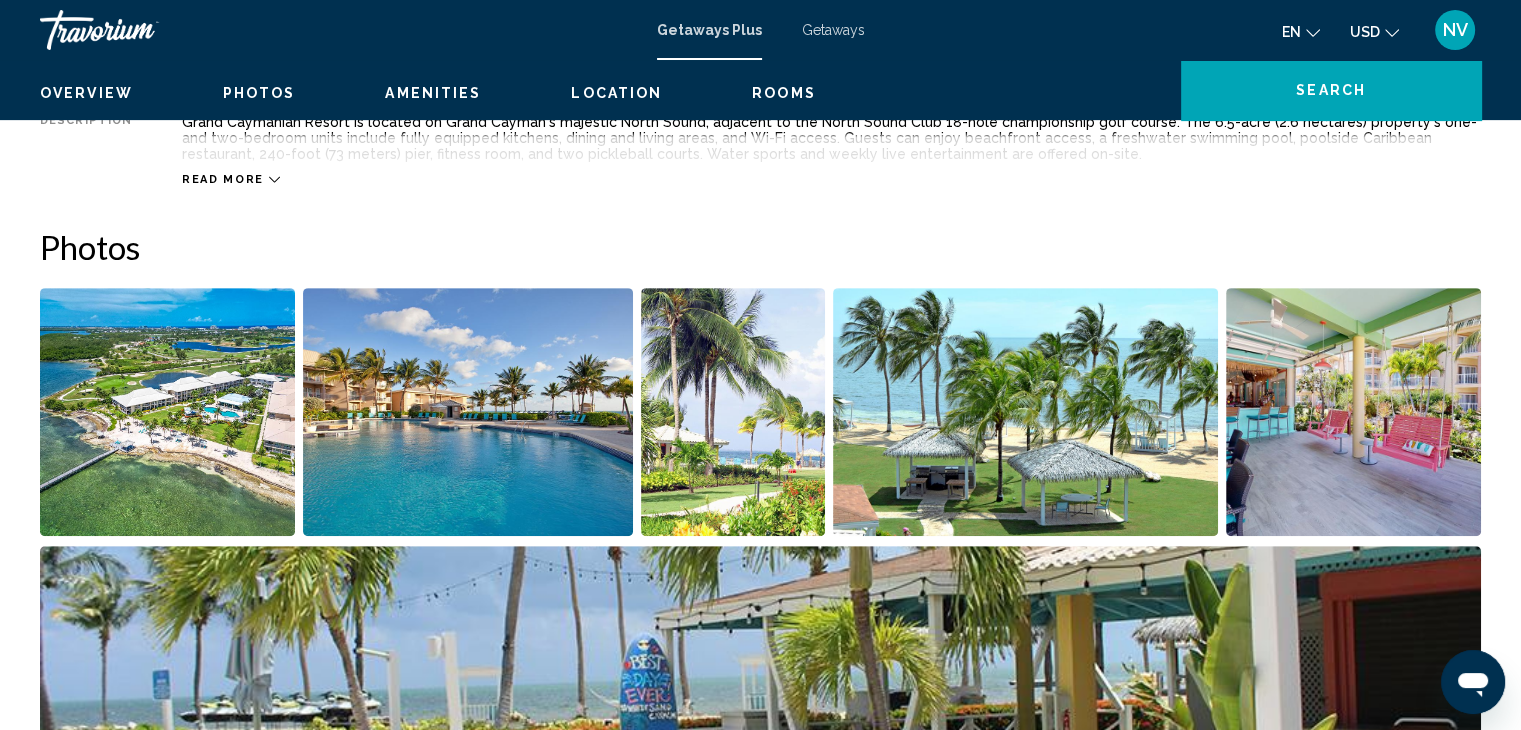 scroll, scrollTop: 0, scrollLeft: 0, axis: both 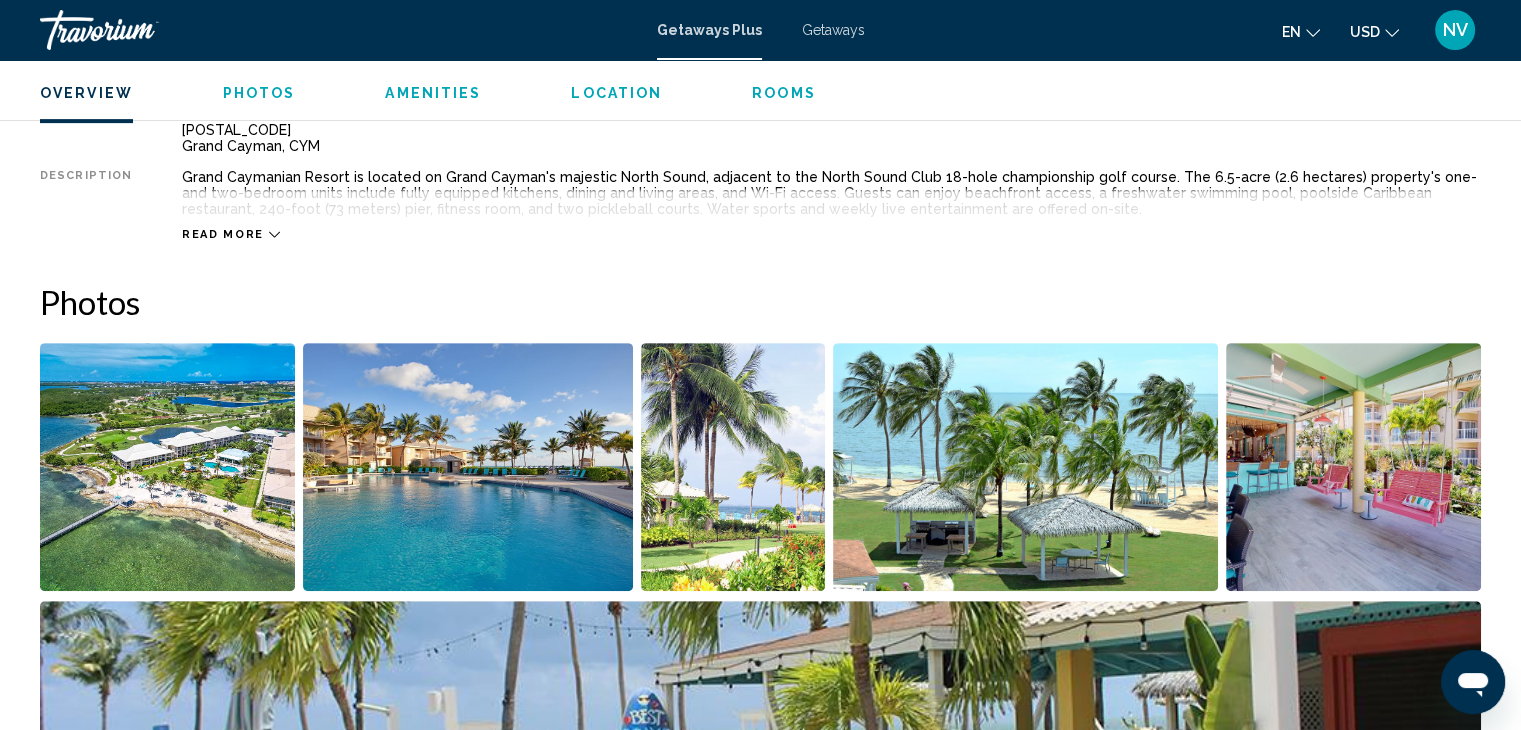 click at bounding box center [760, 725] 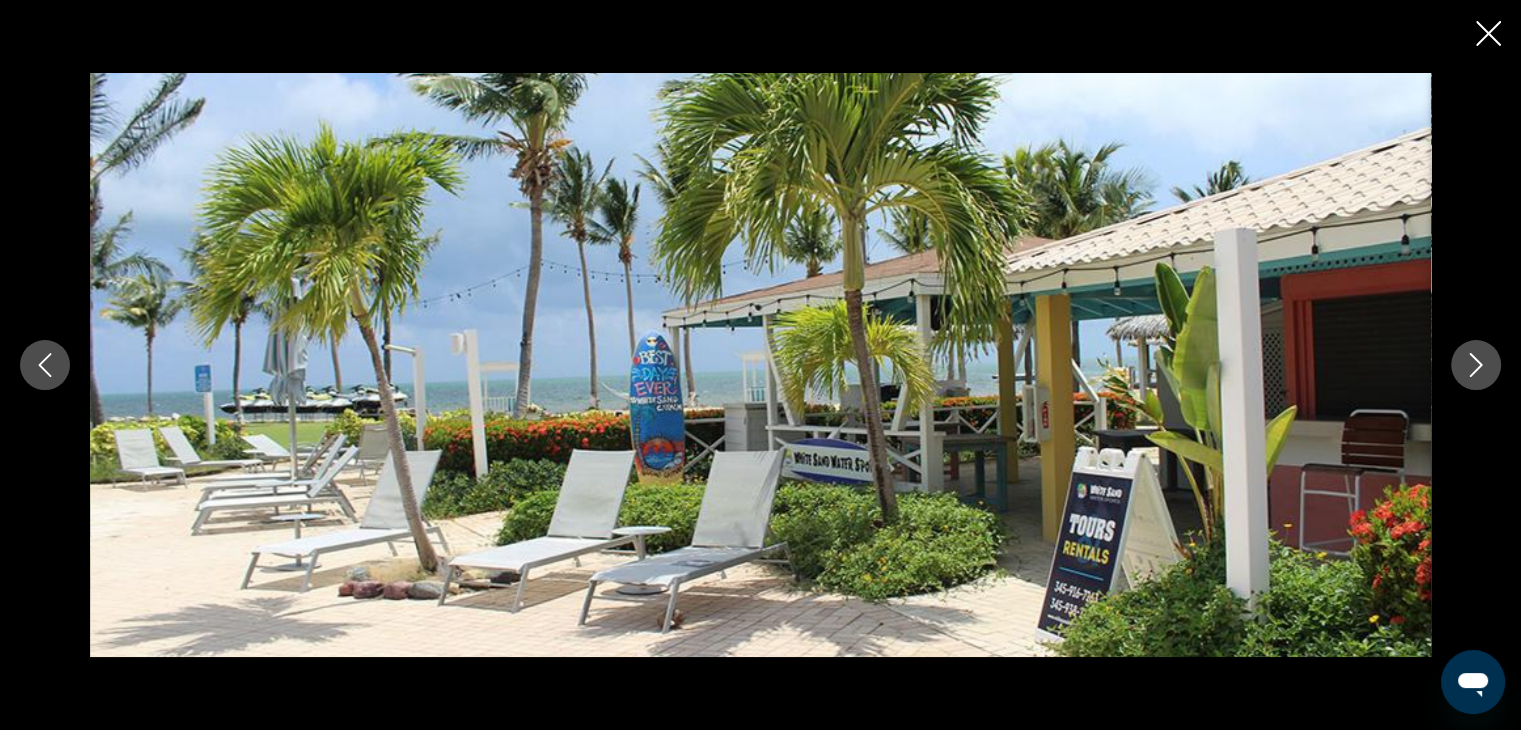 click at bounding box center [1476, 365] 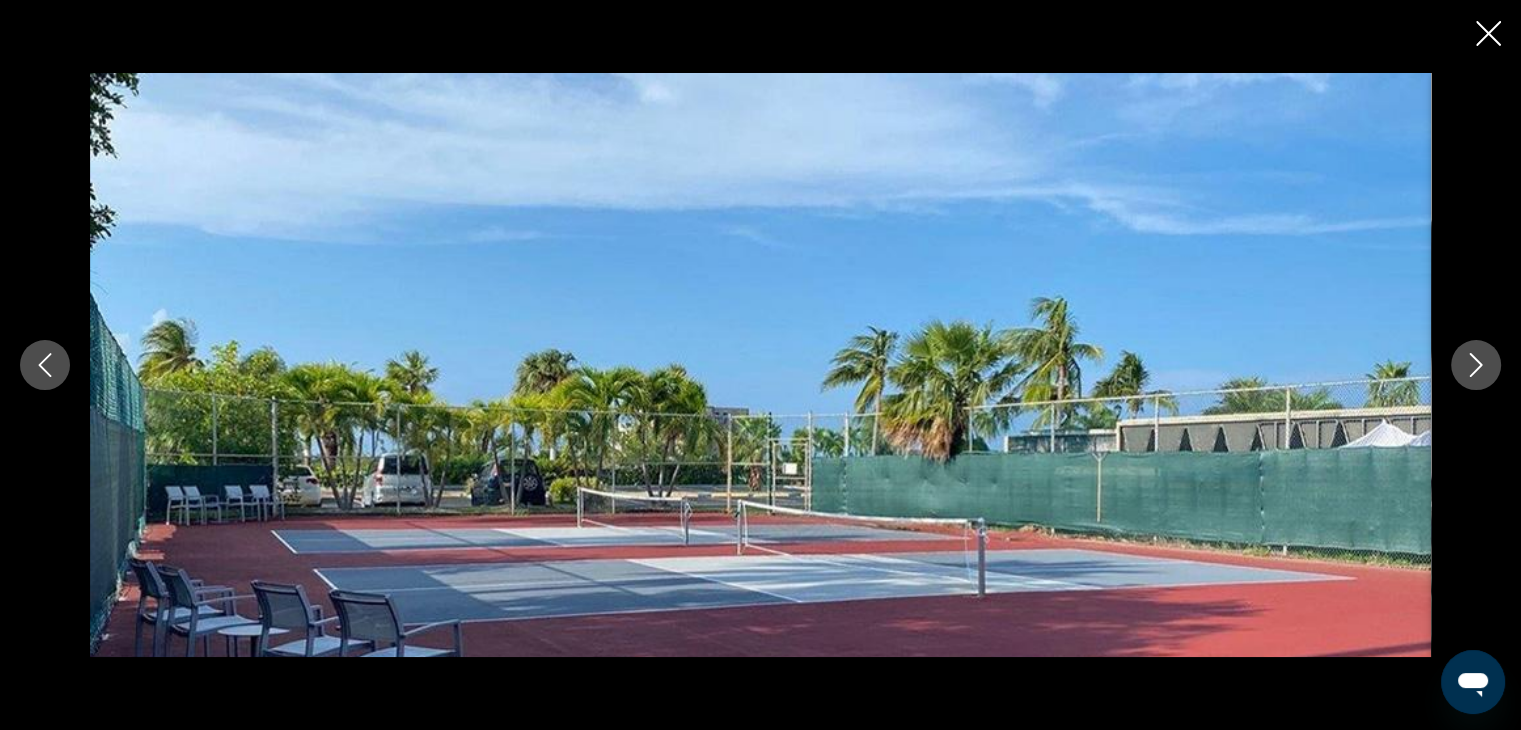 click at bounding box center [1476, 365] 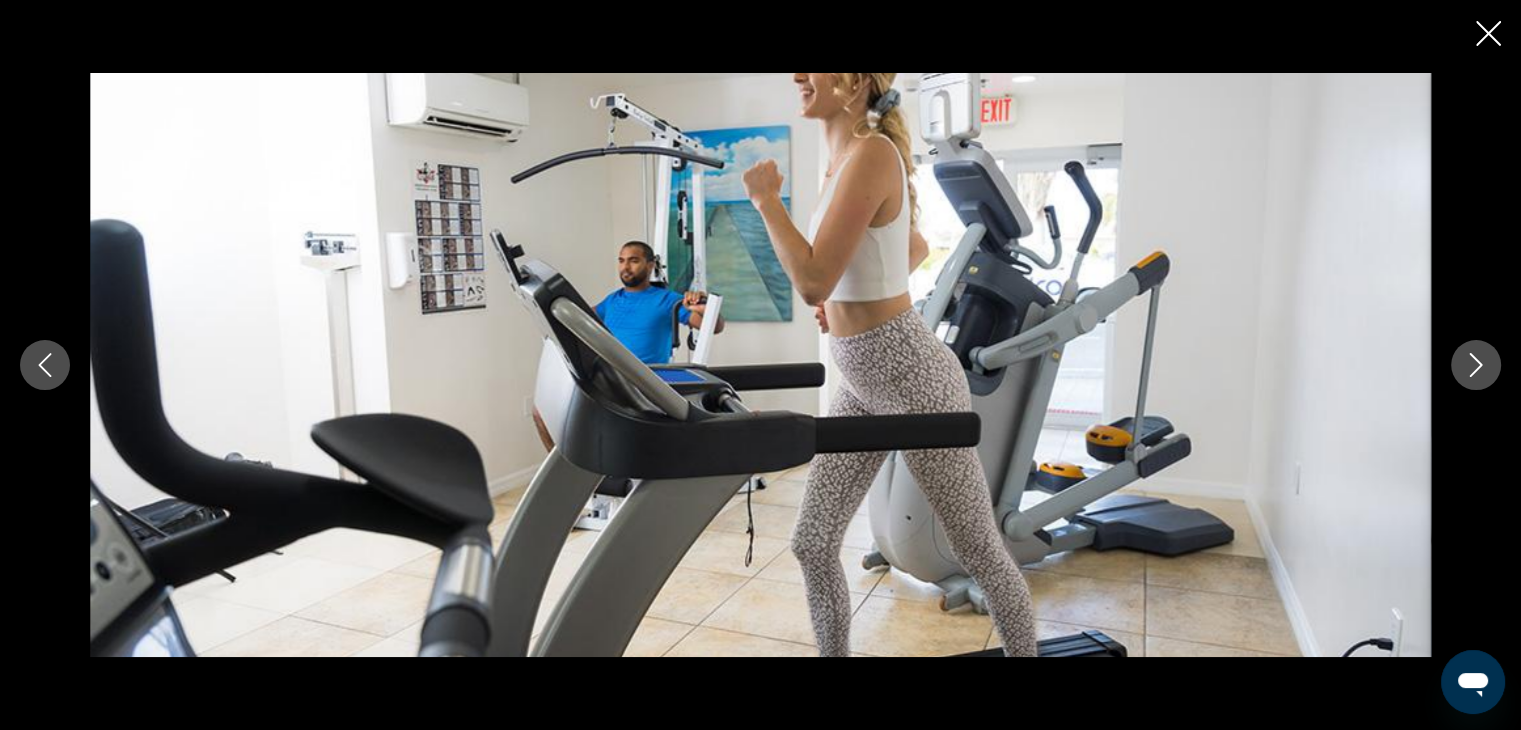 click at bounding box center [1476, 365] 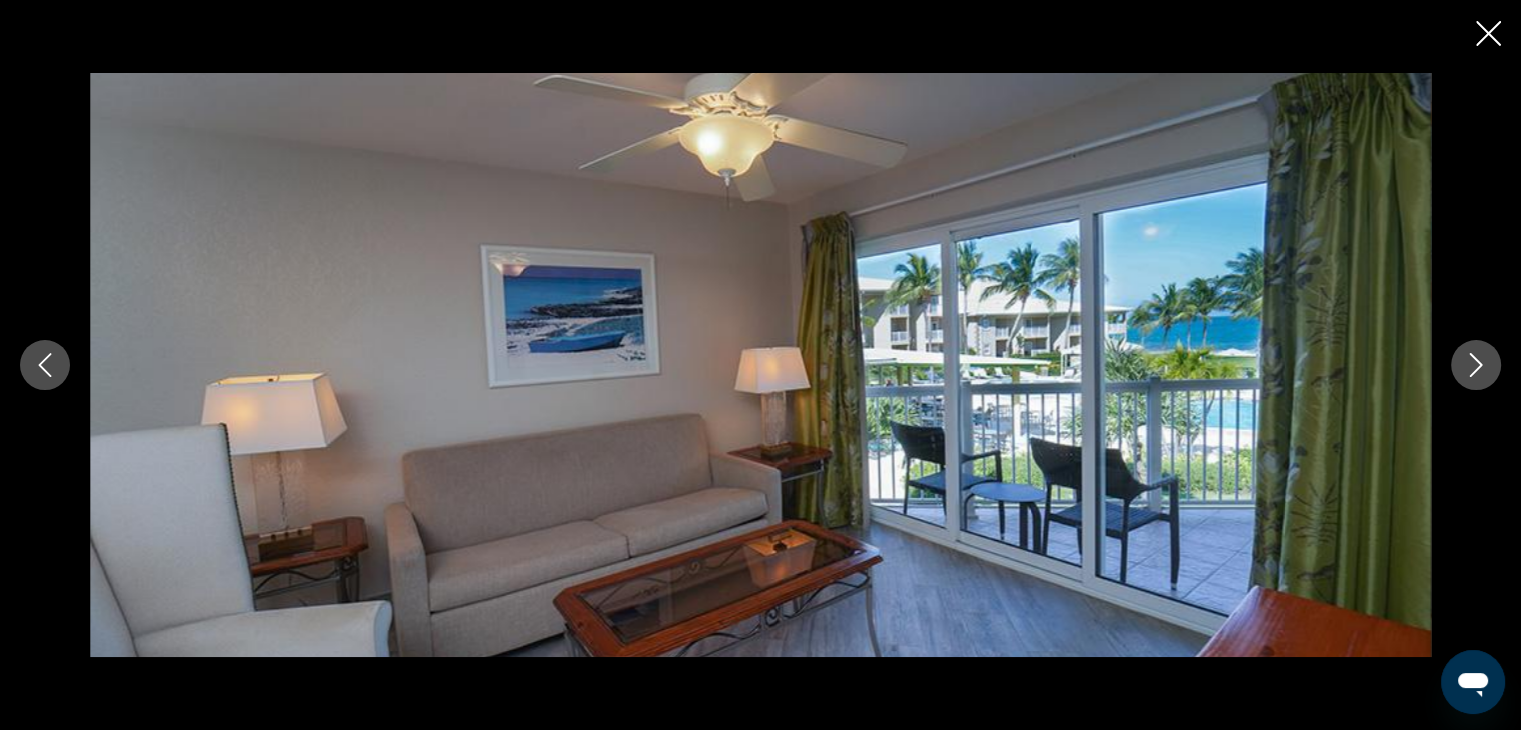 click at bounding box center [1476, 365] 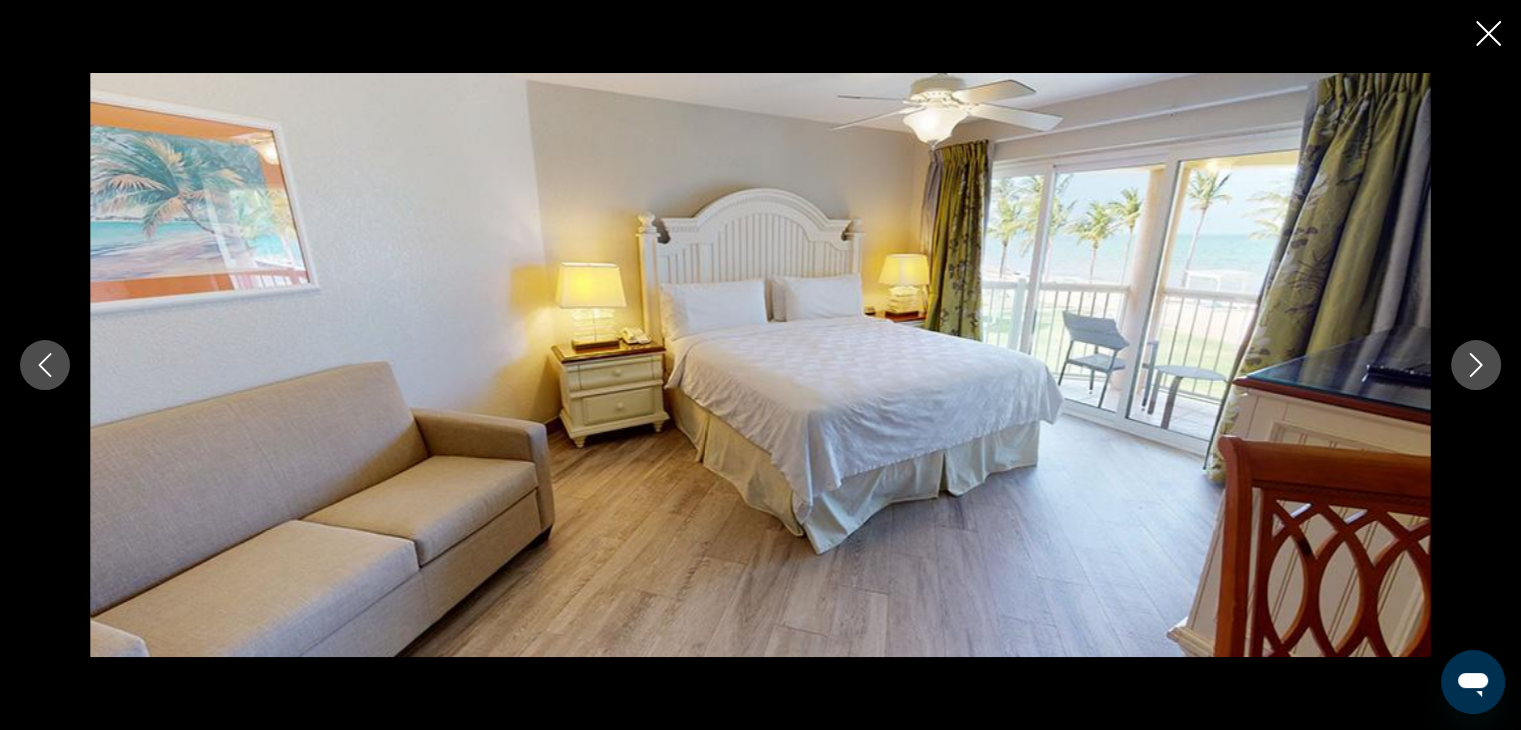 click at bounding box center (1476, 365) 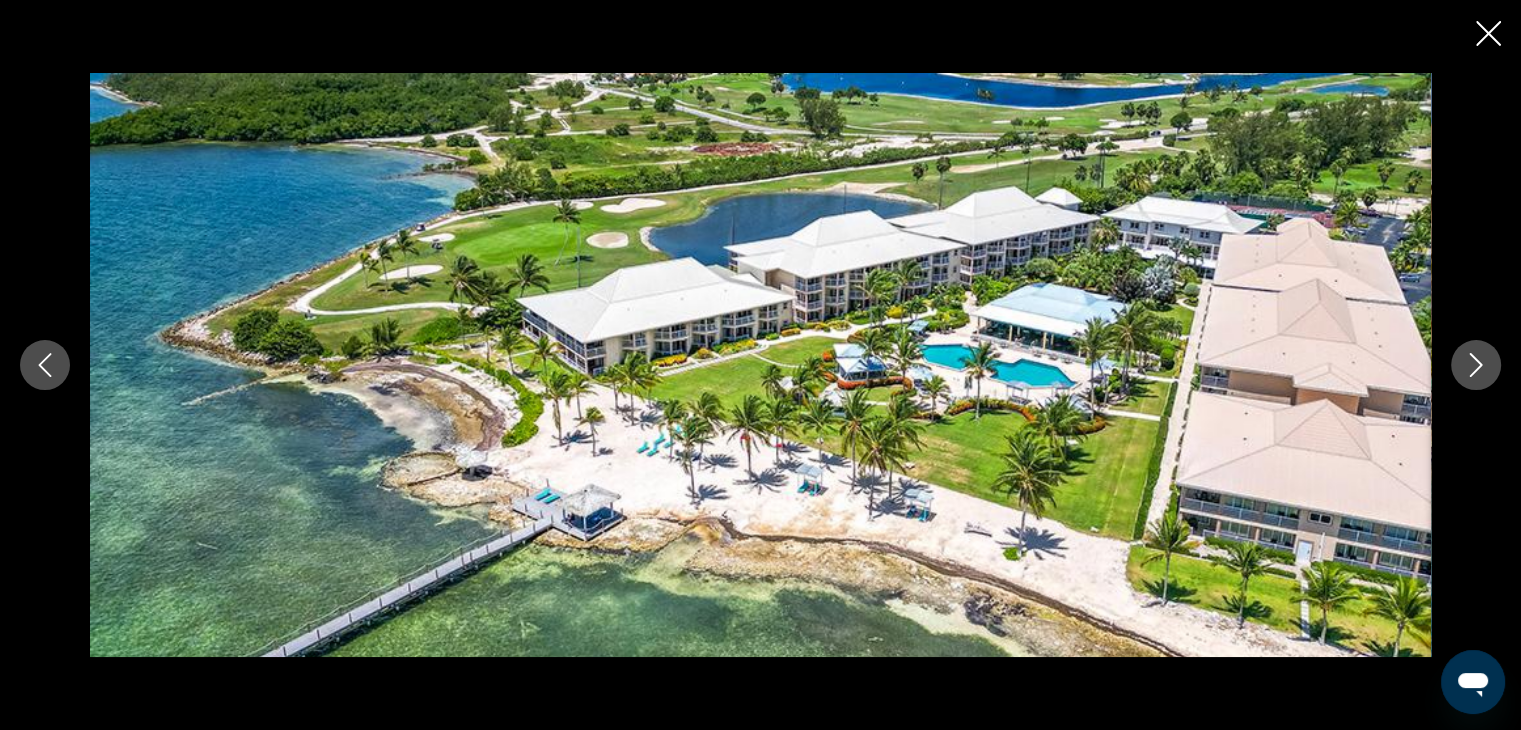 click 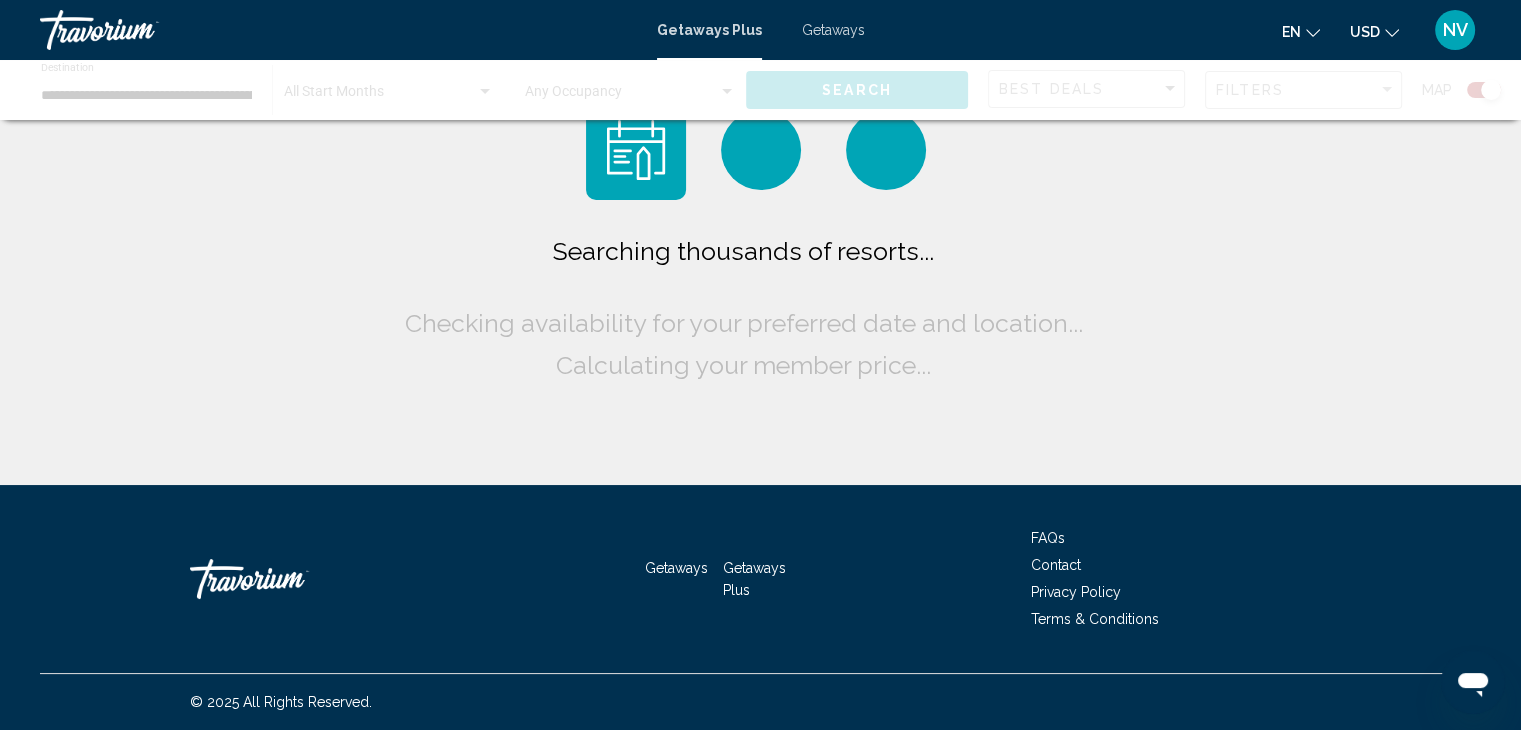 scroll, scrollTop: 0, scrollLeft: 0, axis: both 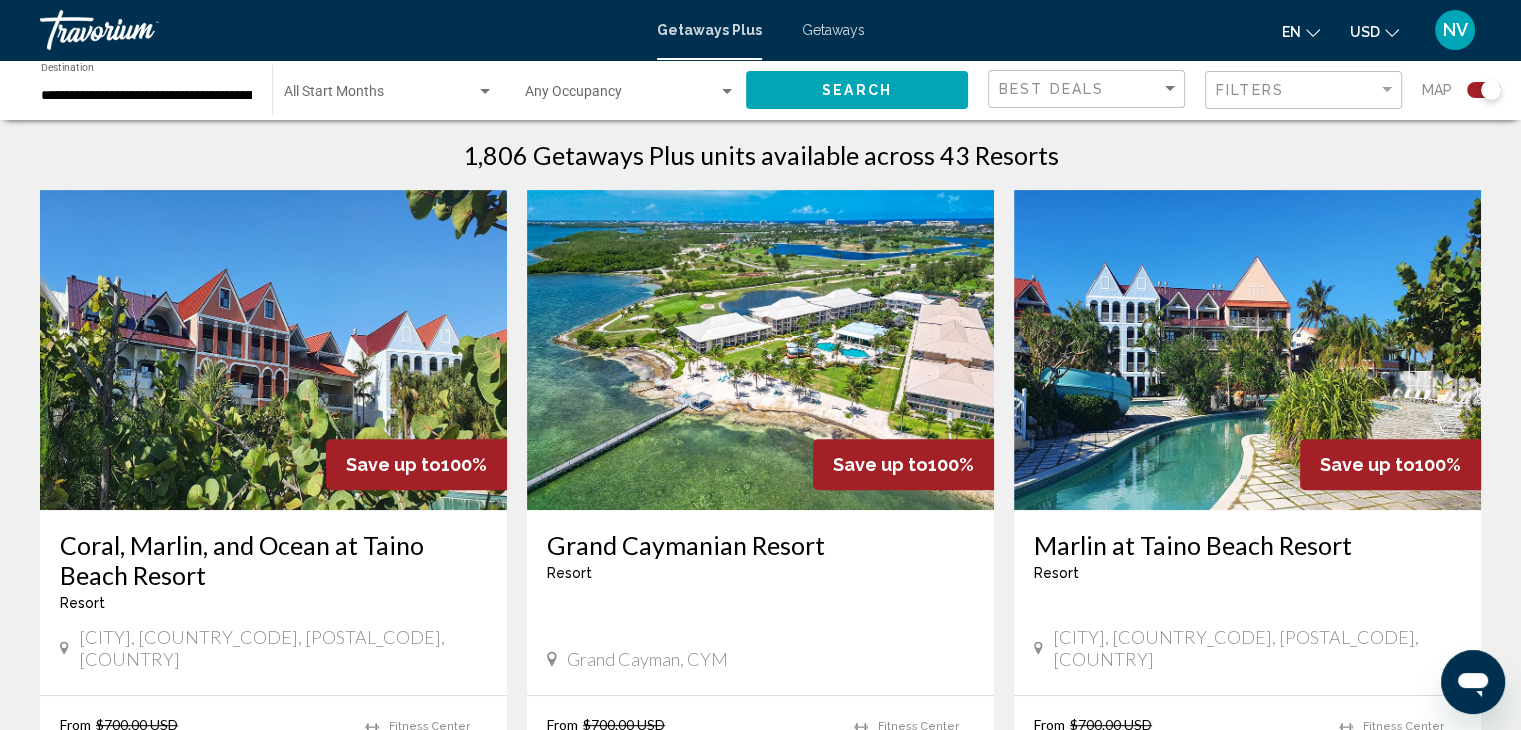 click at bounding box center (1247, 350) 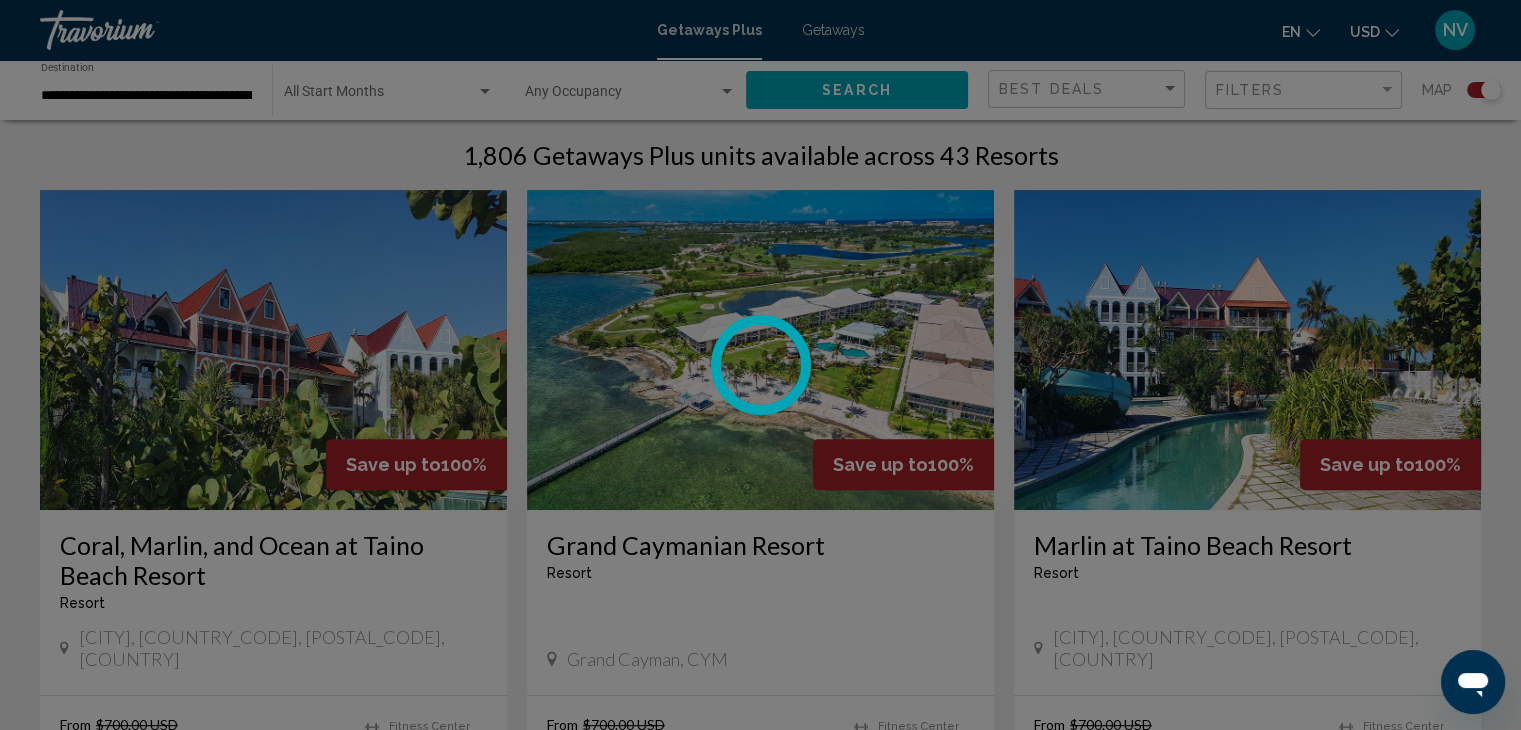 scroll, scrollTop: 0, scrollLeft: 0, axis: both 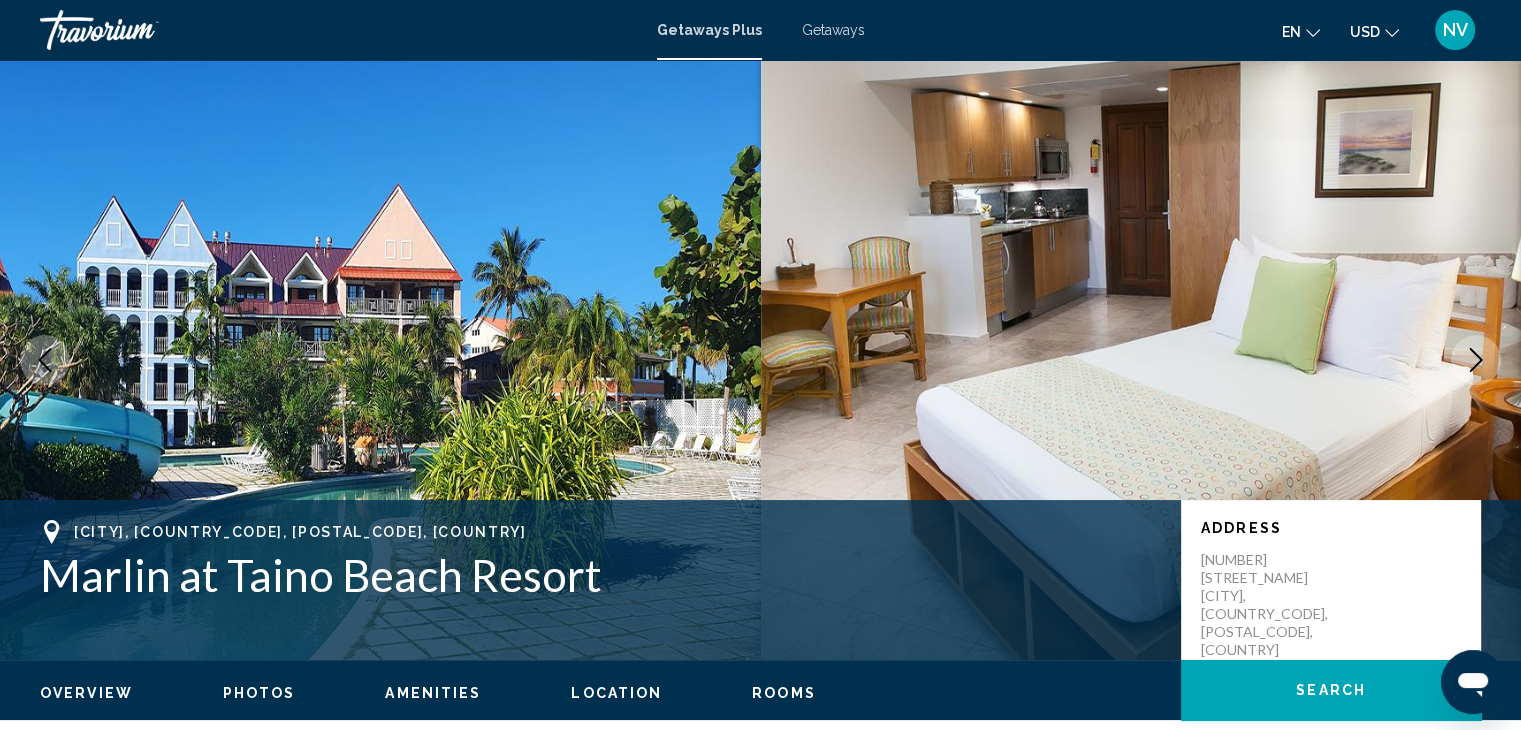 click on "Getaways Plus" at bounding box center (709, 30) 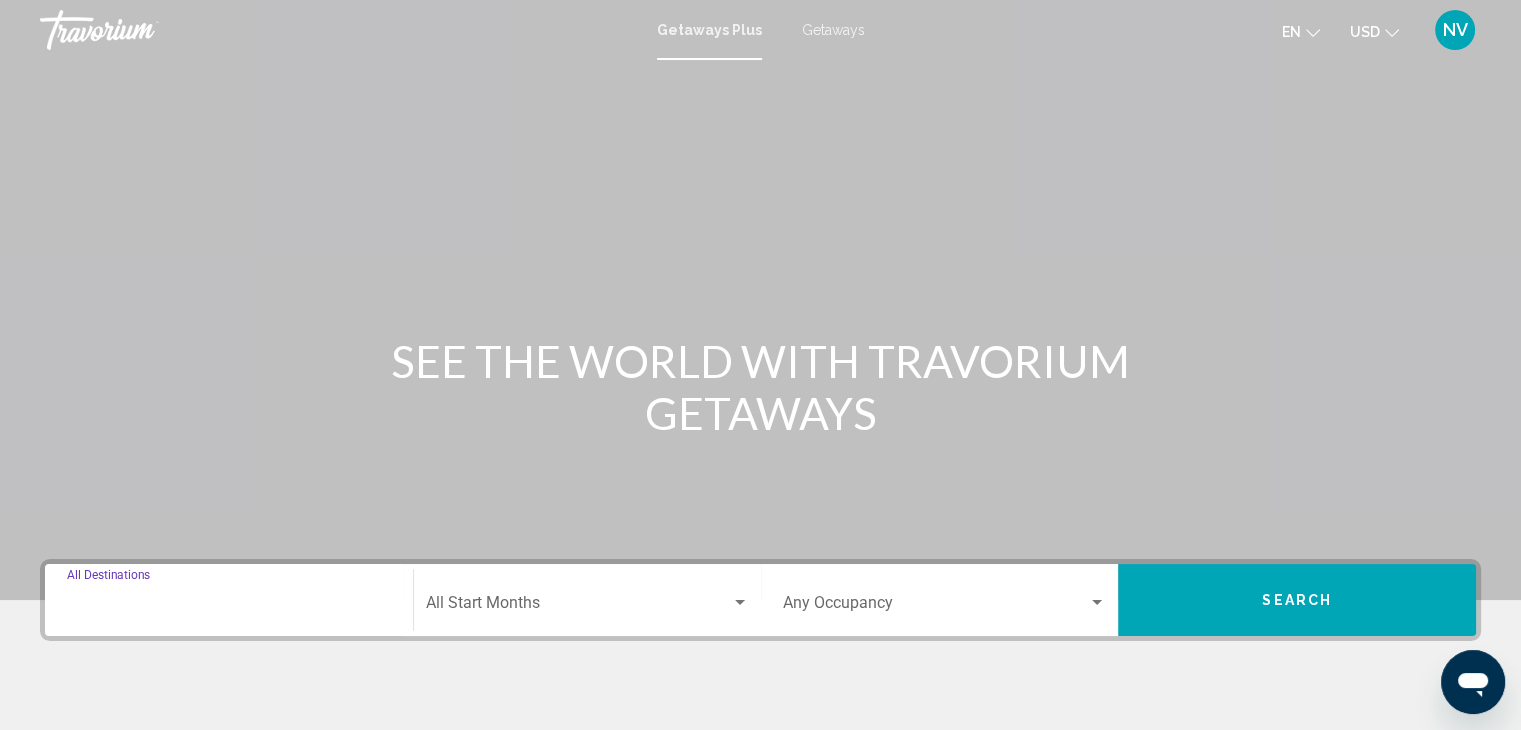 click on "Destination All Destinations" at bounding box center [229, 607] 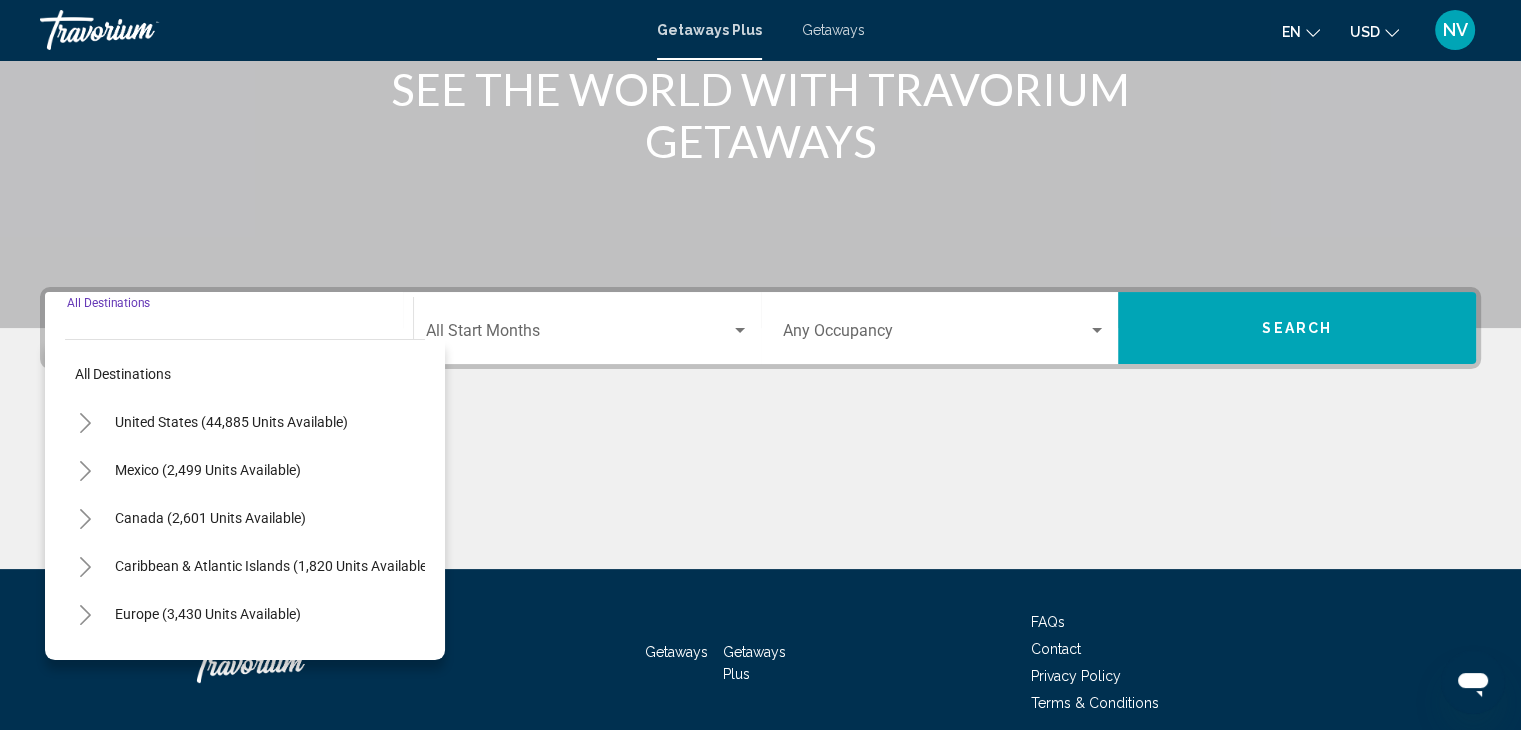 scroll, scrollTop: 356, scrollLeft: 0, axis: vertical 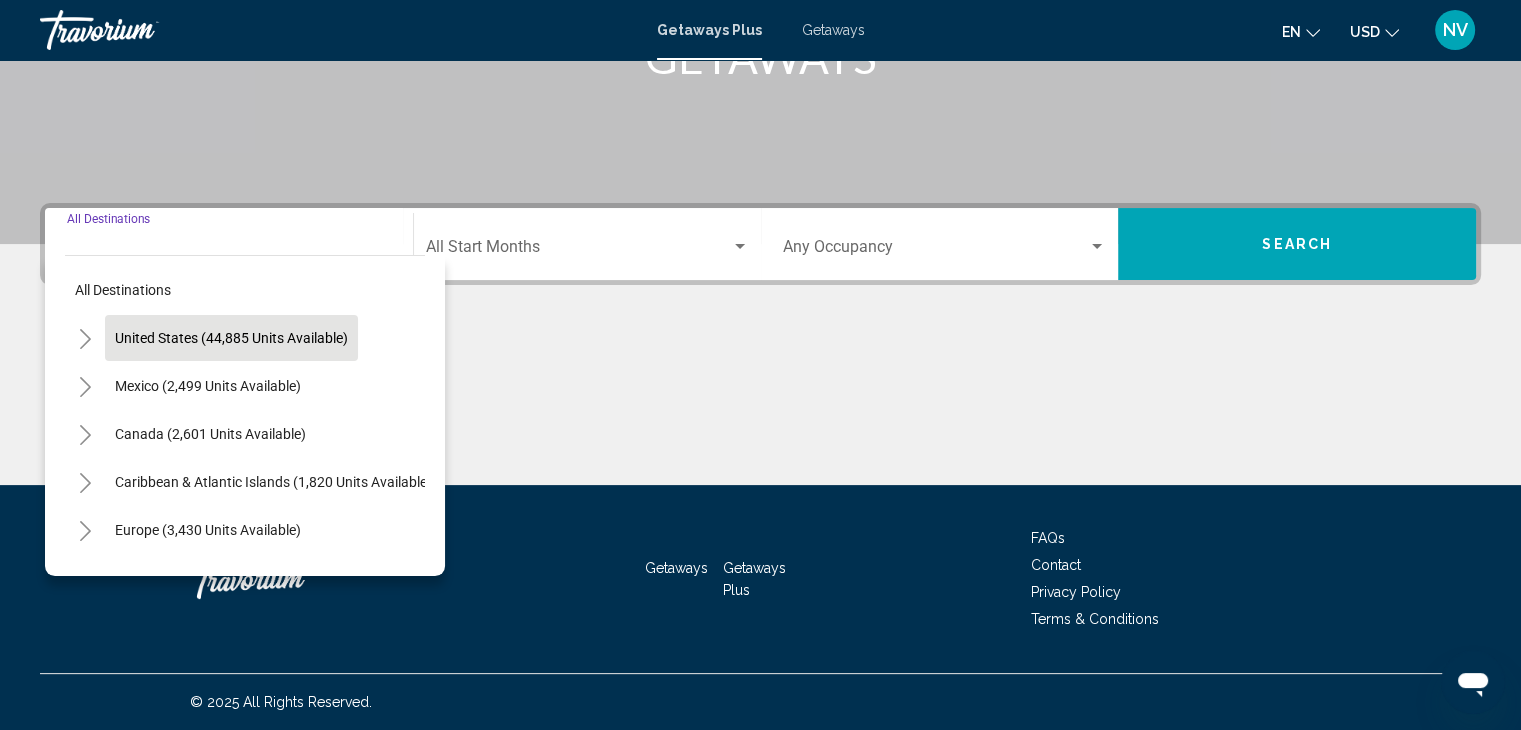 click on "United States (44,885 units available)" at bounding box center (208, 386) 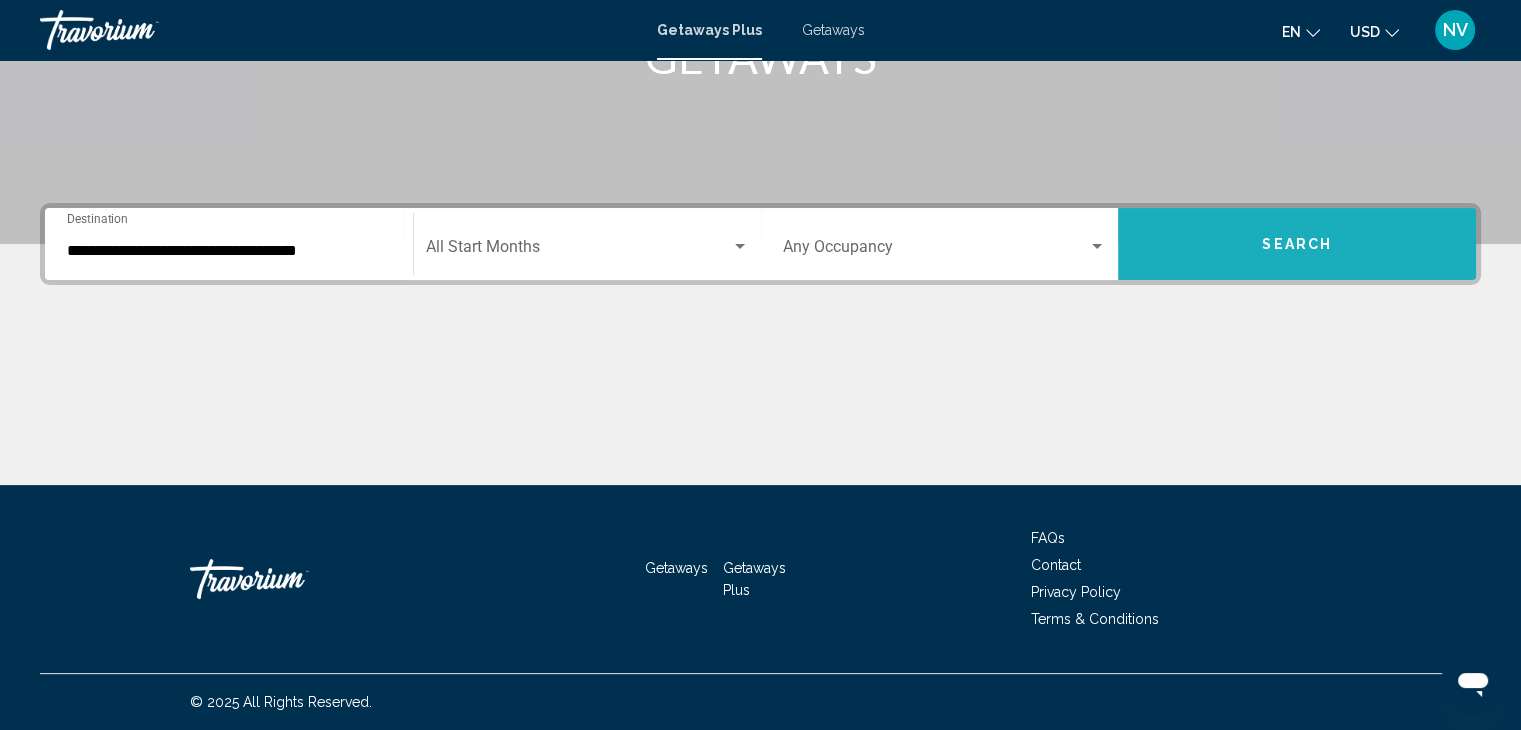 click on "Search" at bounding box center (1297, 244) 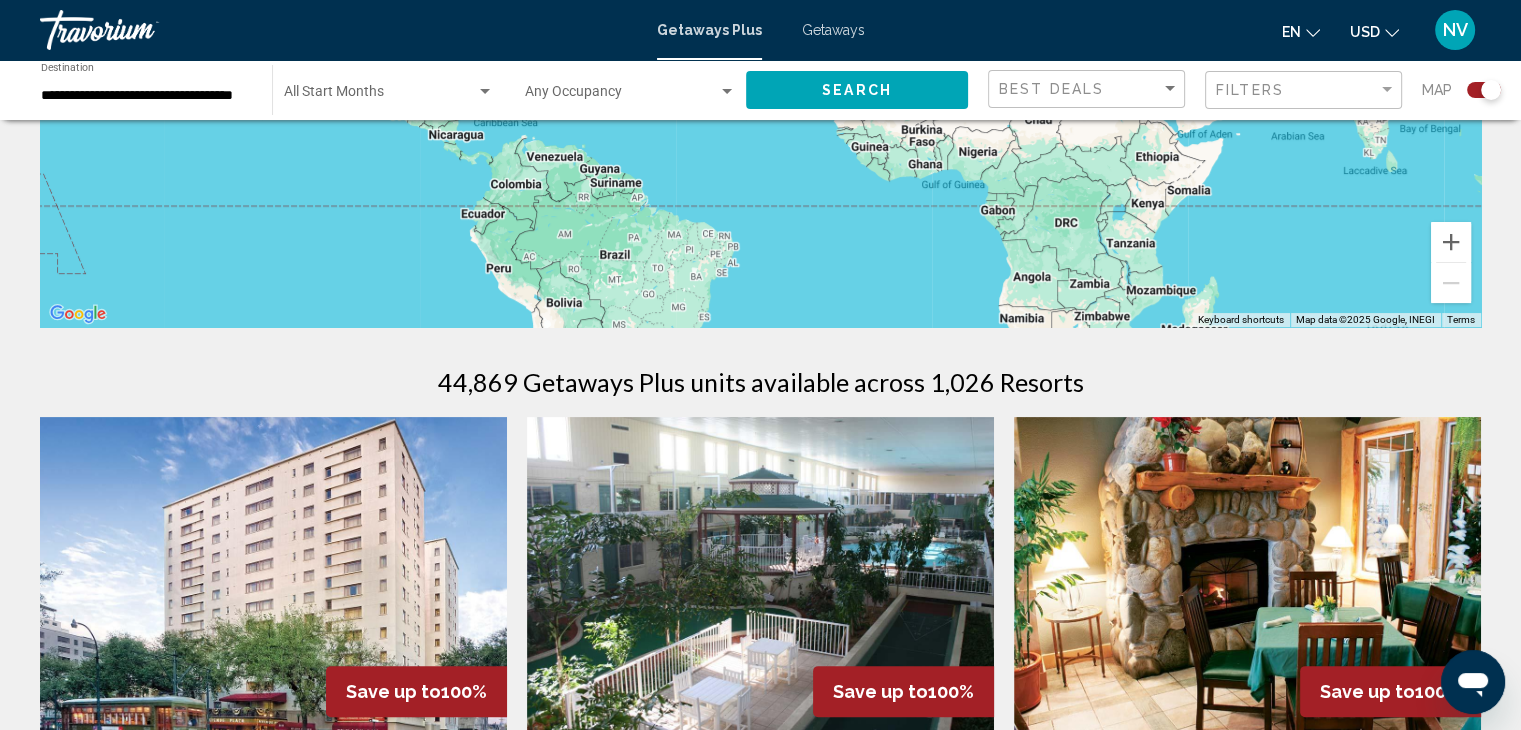 scroll, scrollTop: 586, scrollLeft: 0, axis: vertical 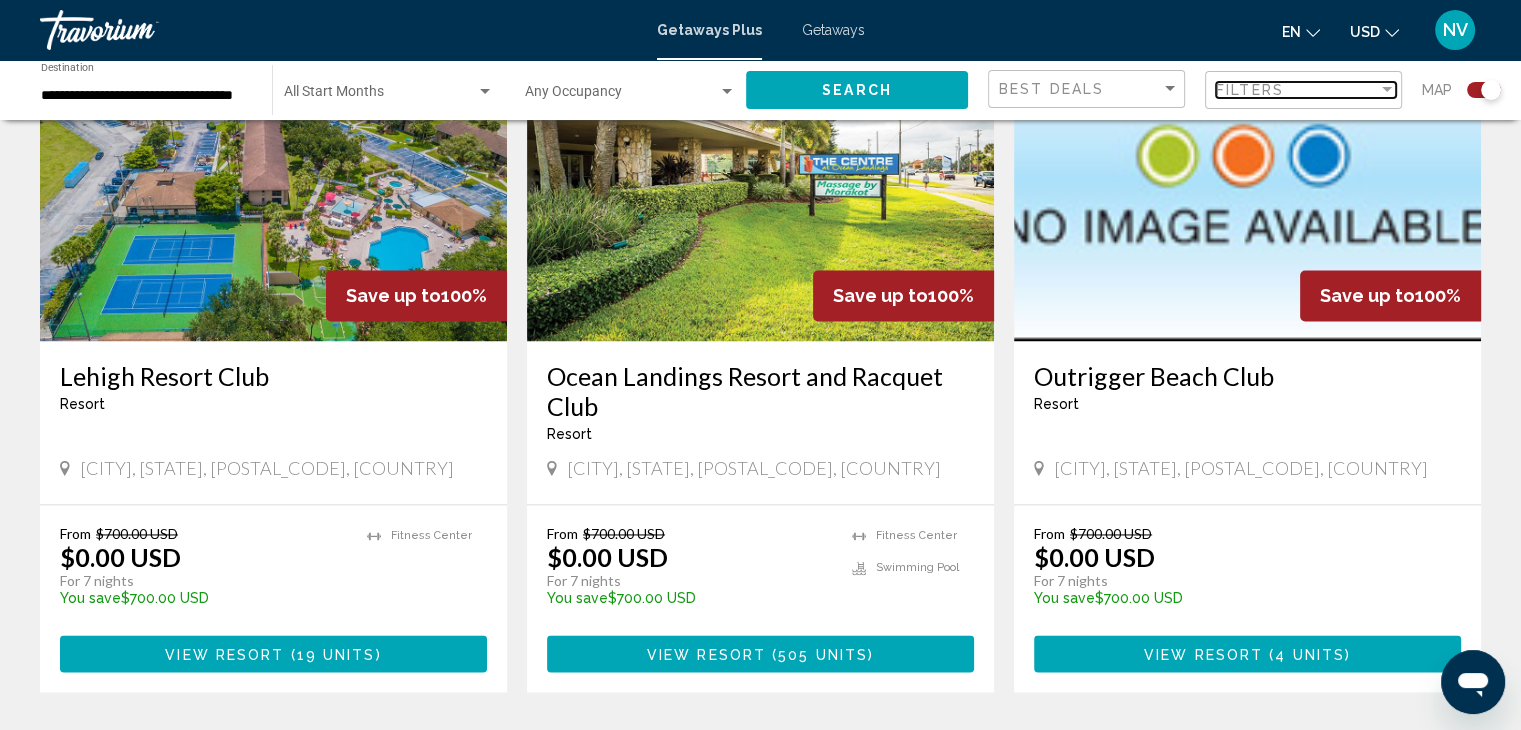 click at bounding box center (1387, 90) 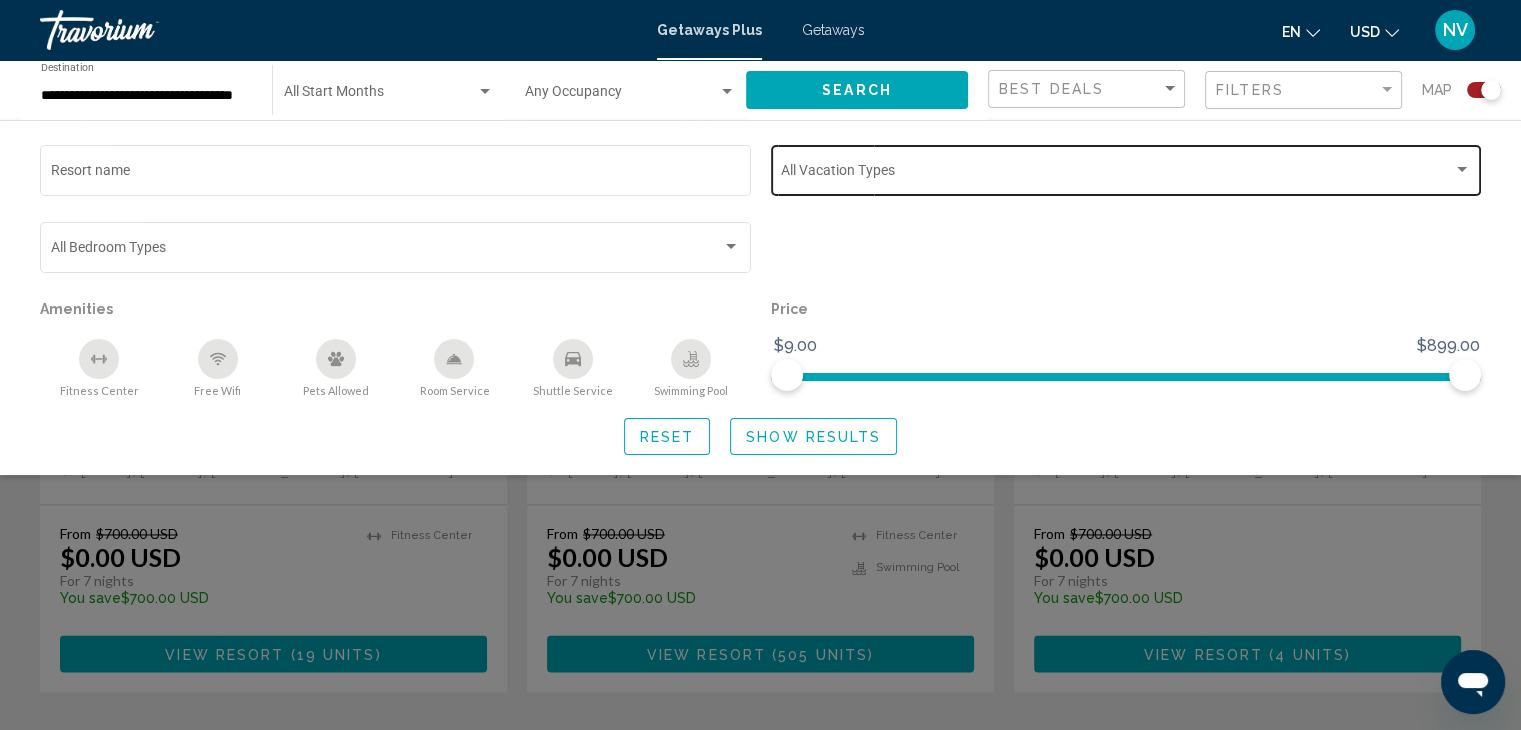 click at bounding box center [1462, 169] 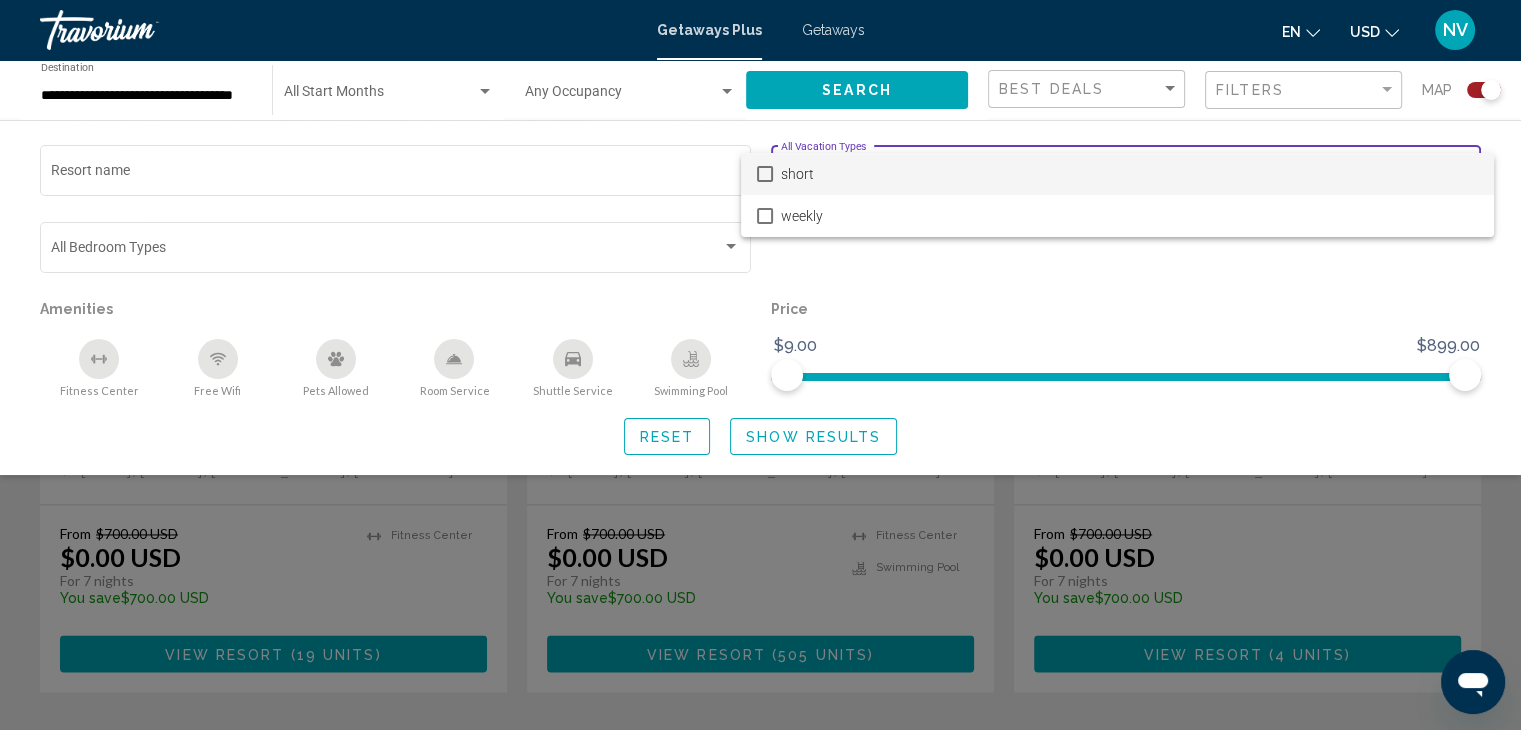 click on "short" at bounding box center (1129, 174) 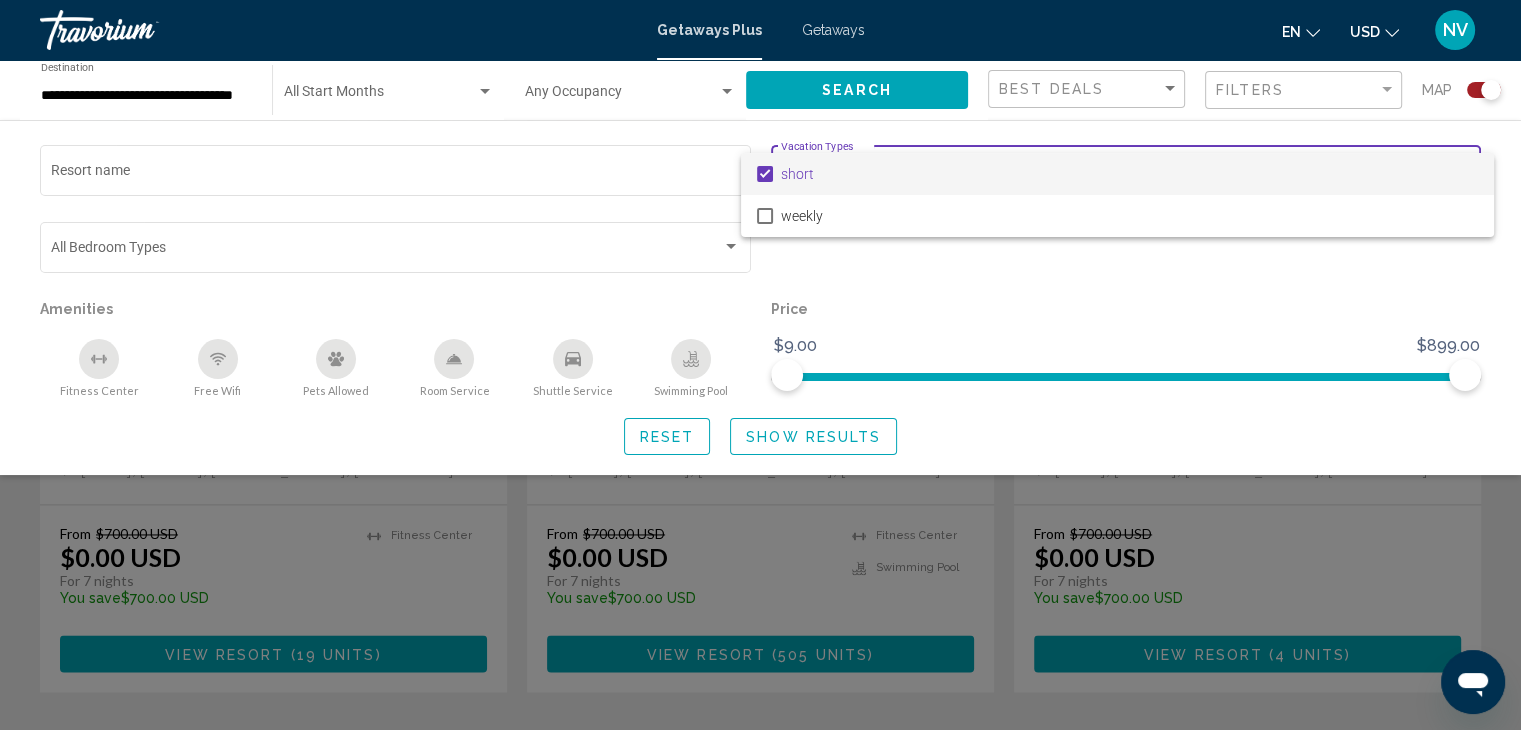 click on "short" at bounding box center (1129, 174) 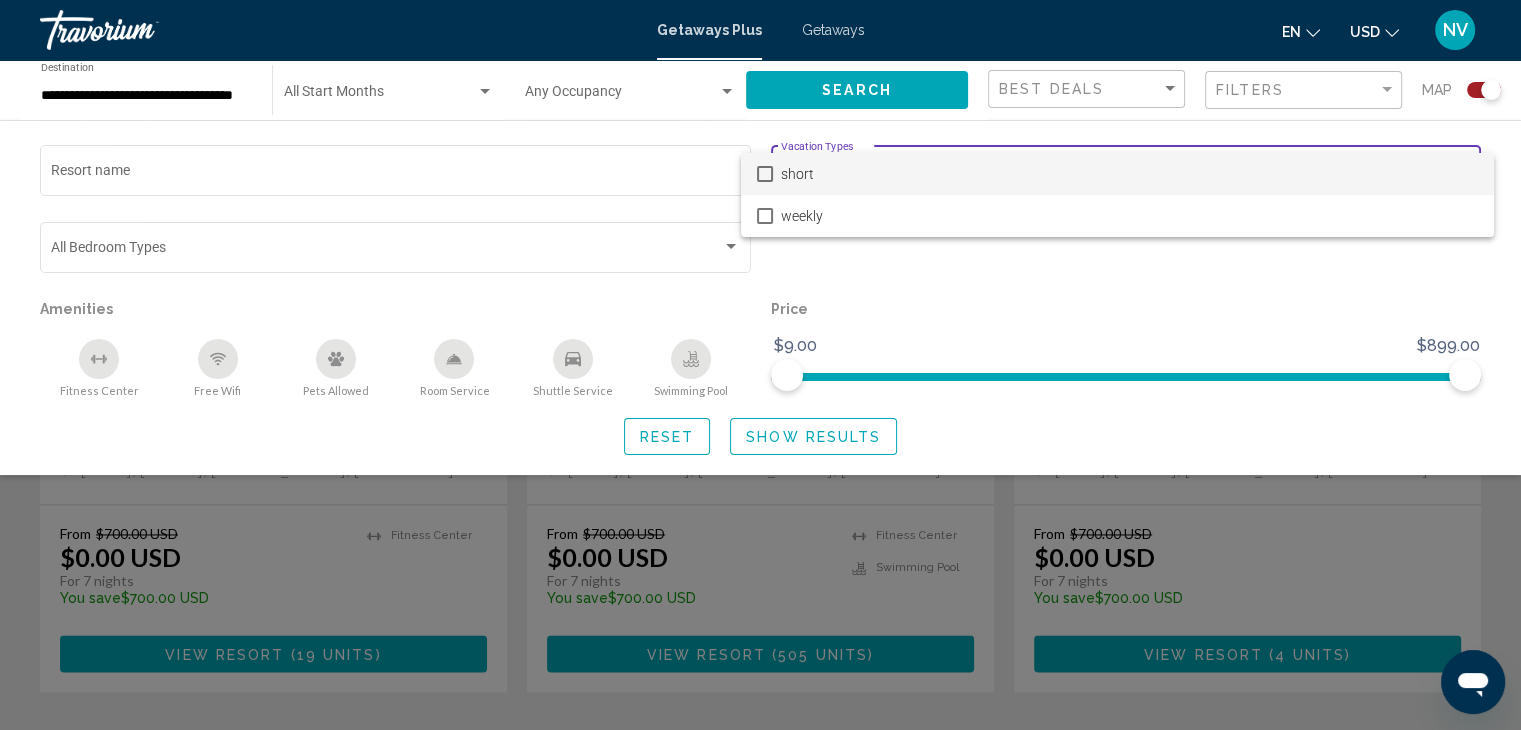 click at bounding box center [760, 365] 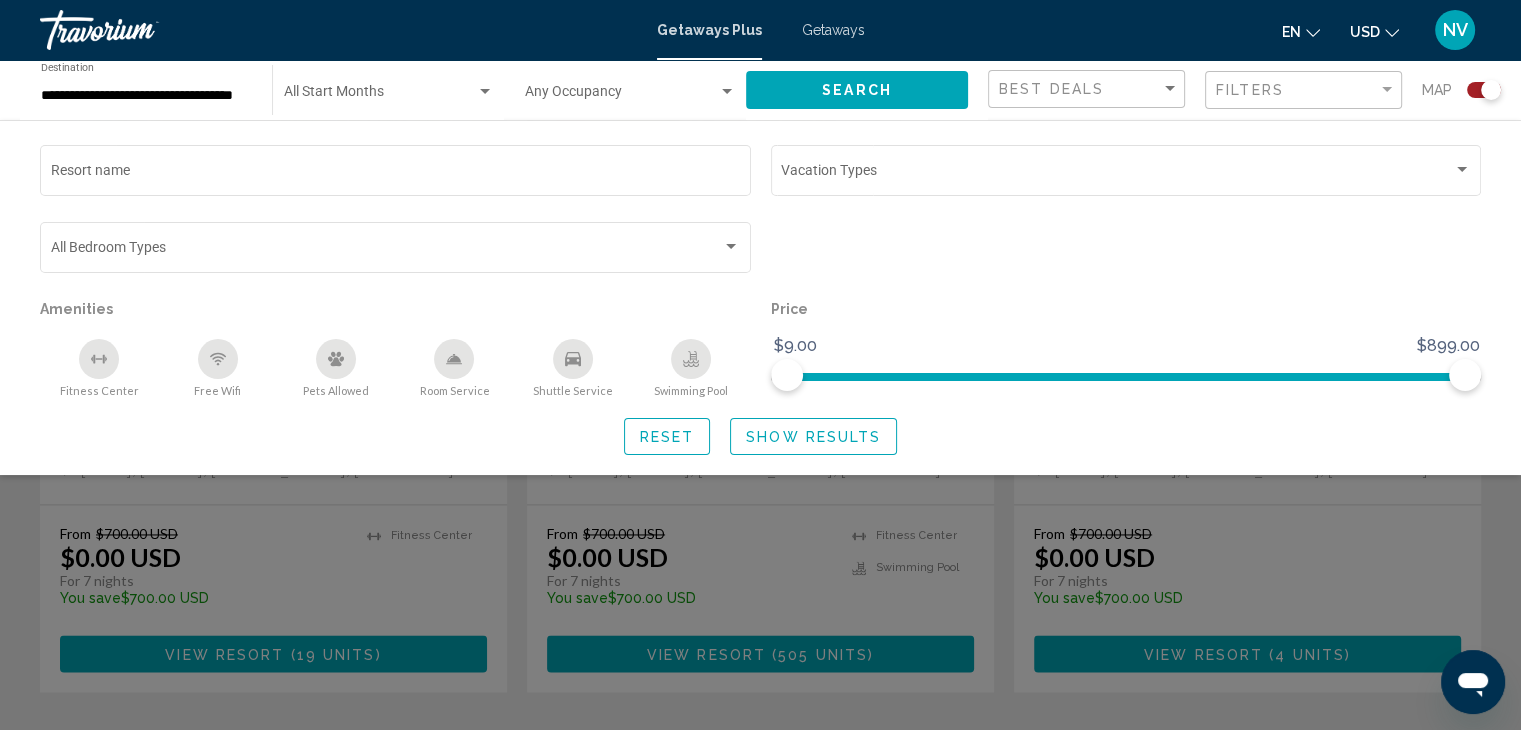click on "Show Results" 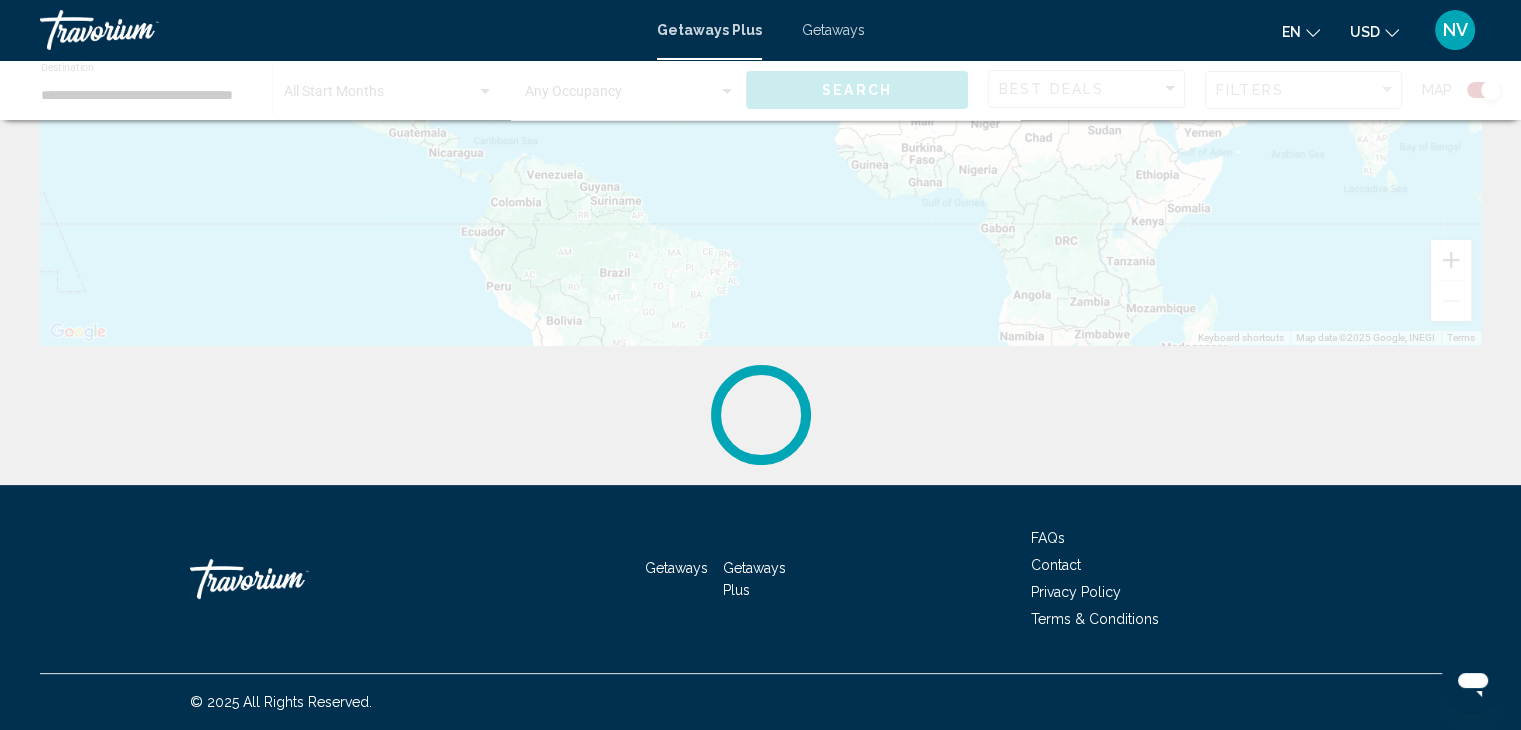 scroll, scrollTop: 0, scrollLeft: 0, axis: both 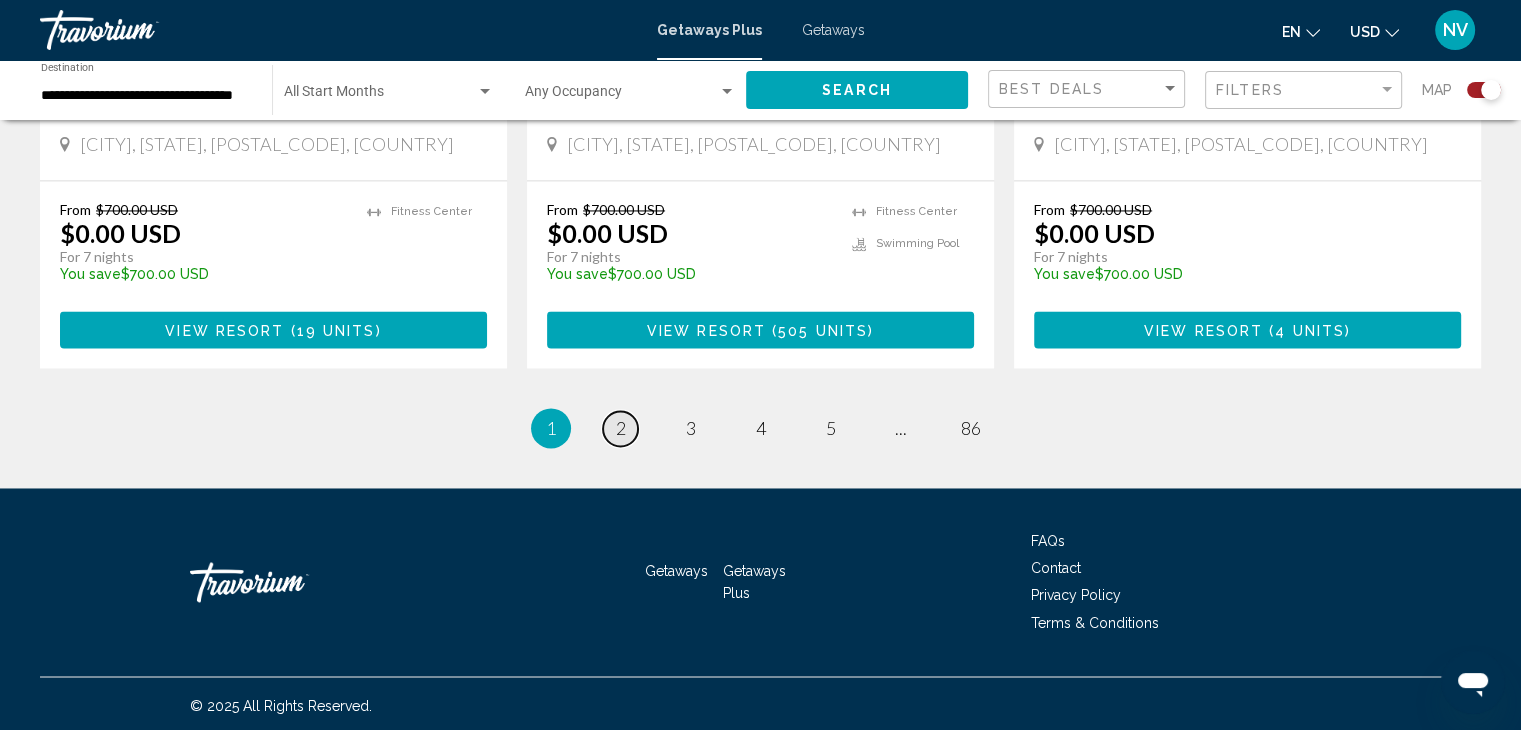 click on "page  2" at bounding box center [620, 428] 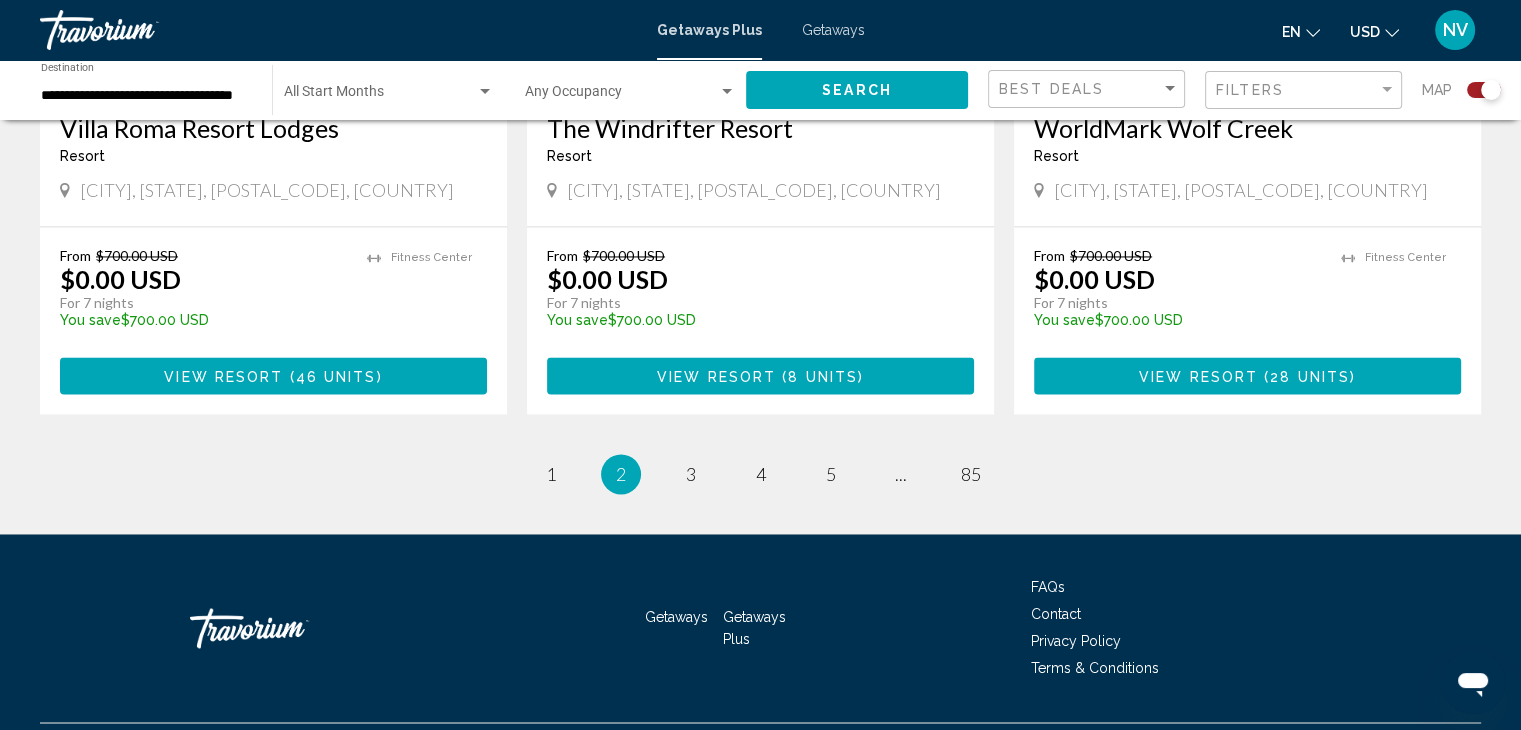scroll, scrollTop: 3147, scrollLeft: 0, axis: vertical 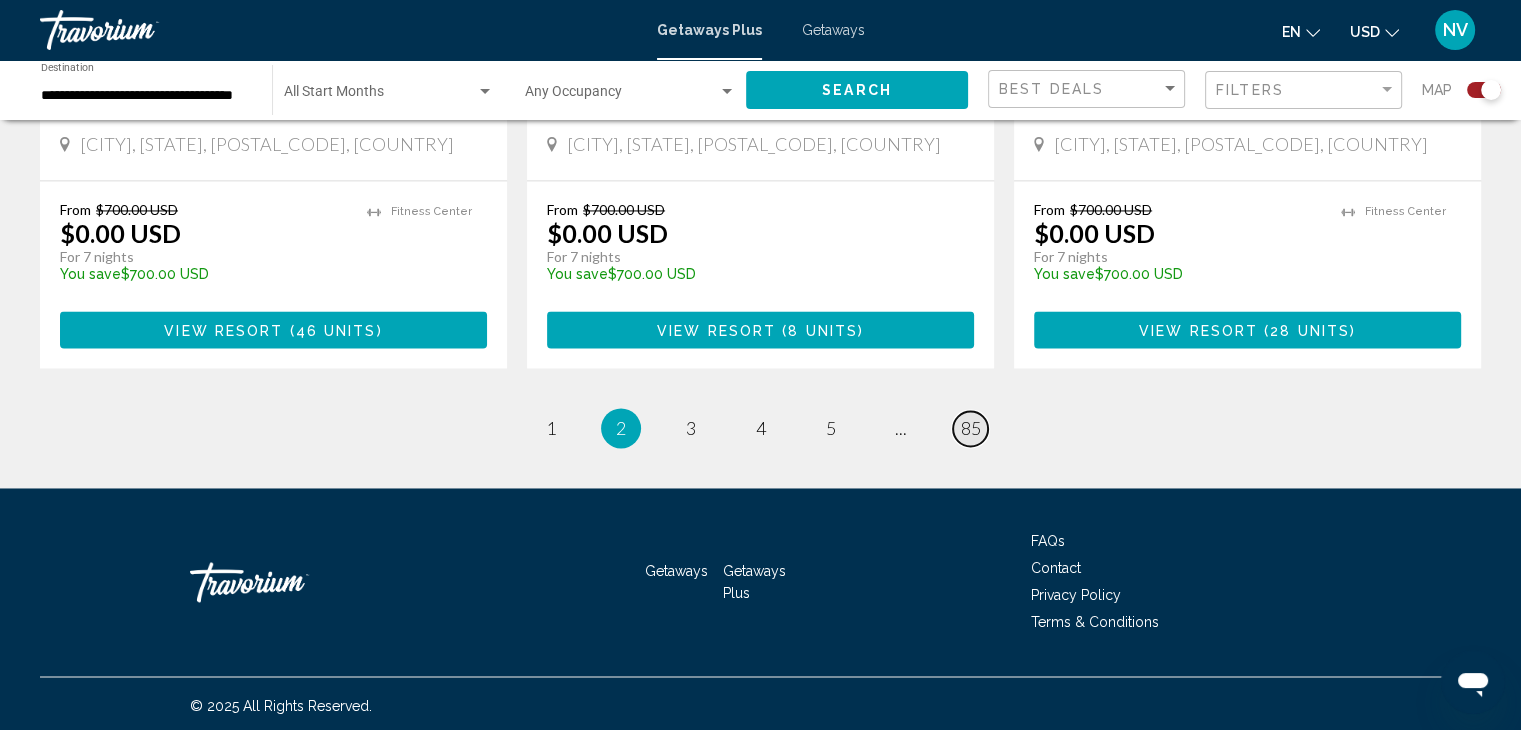 click on "85" at bounding box center [971, 428] 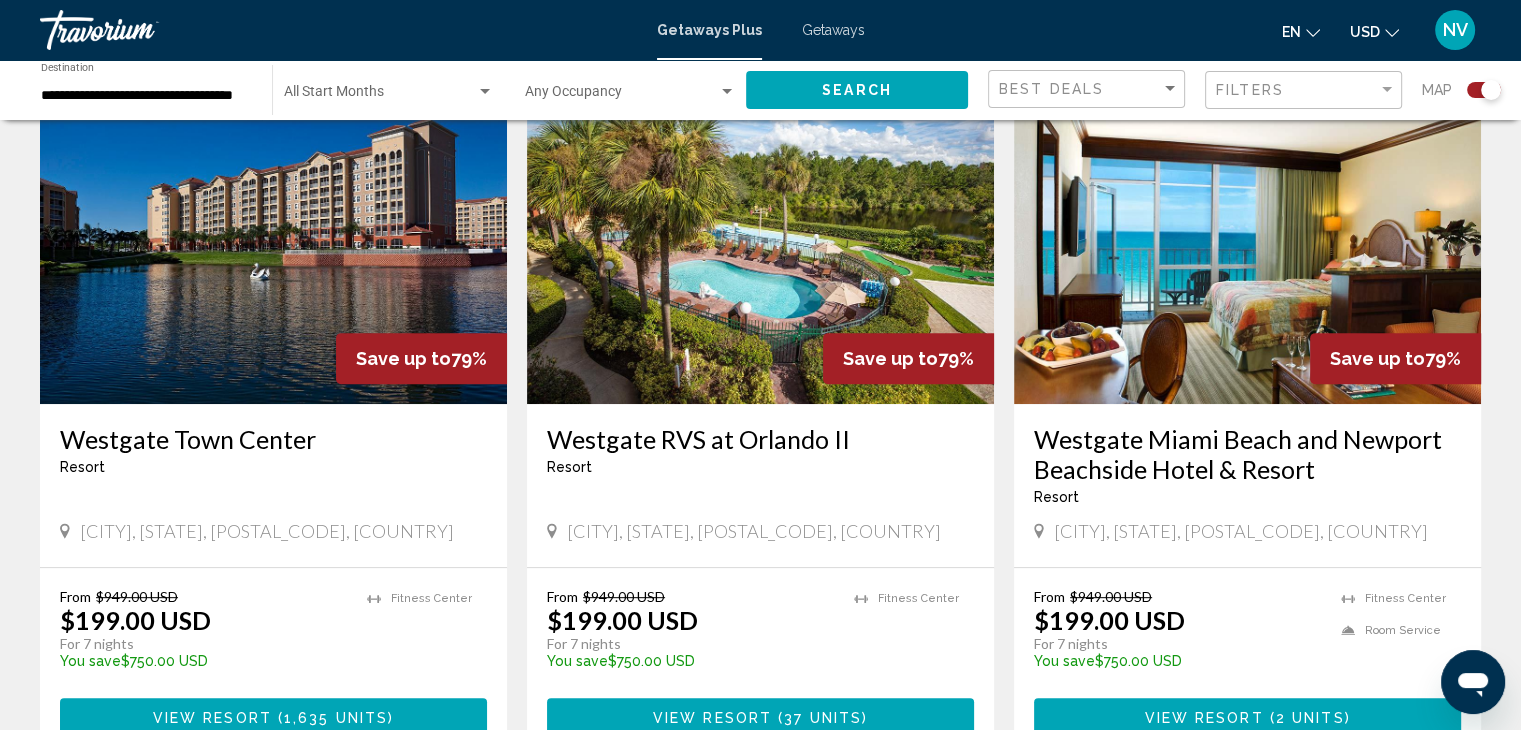 scroll, scrollTop: 786, scrollLeft: 0, axis: vertical 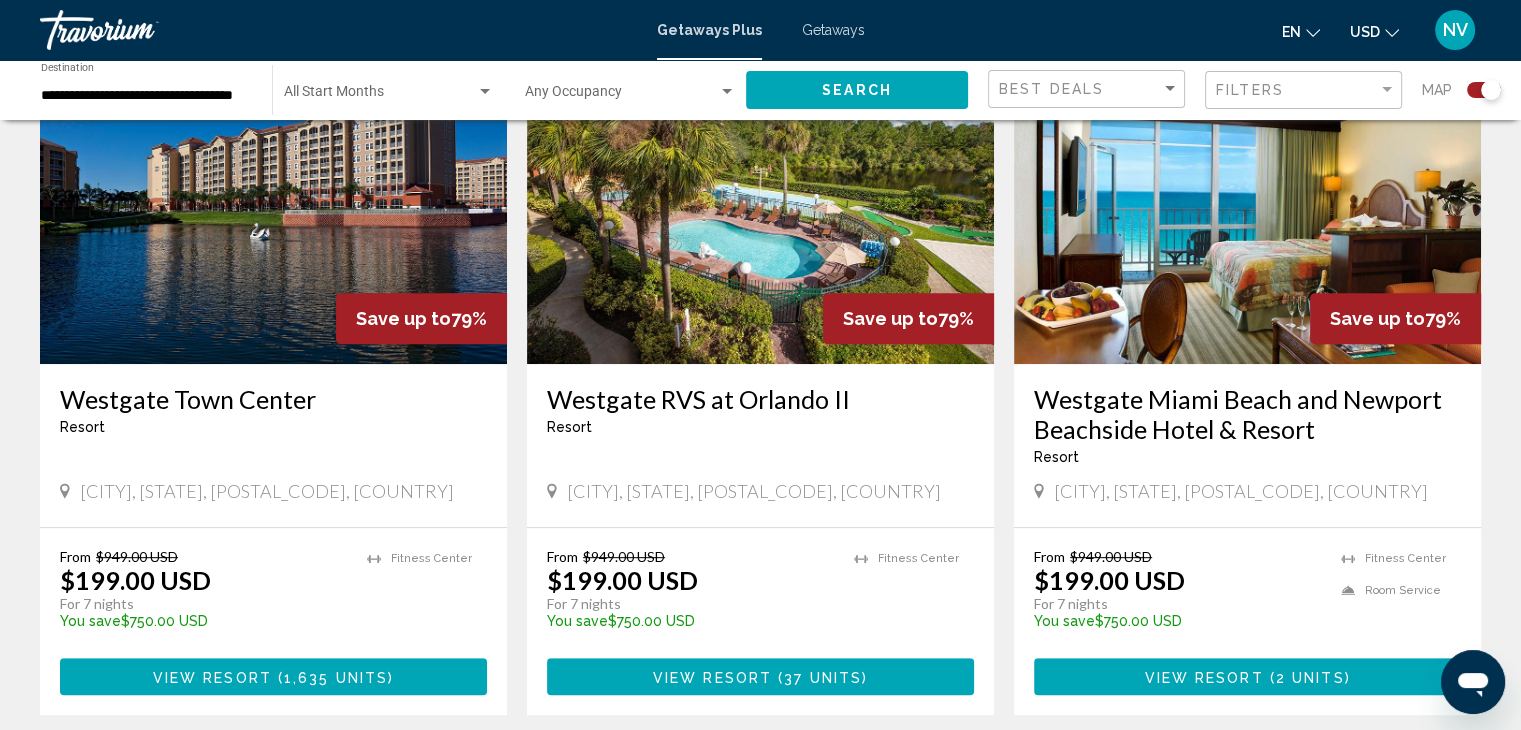 click on "Westgate Miami Beach and Newport Beachside Hotel & Resort" at bounding box center (1247, 414) 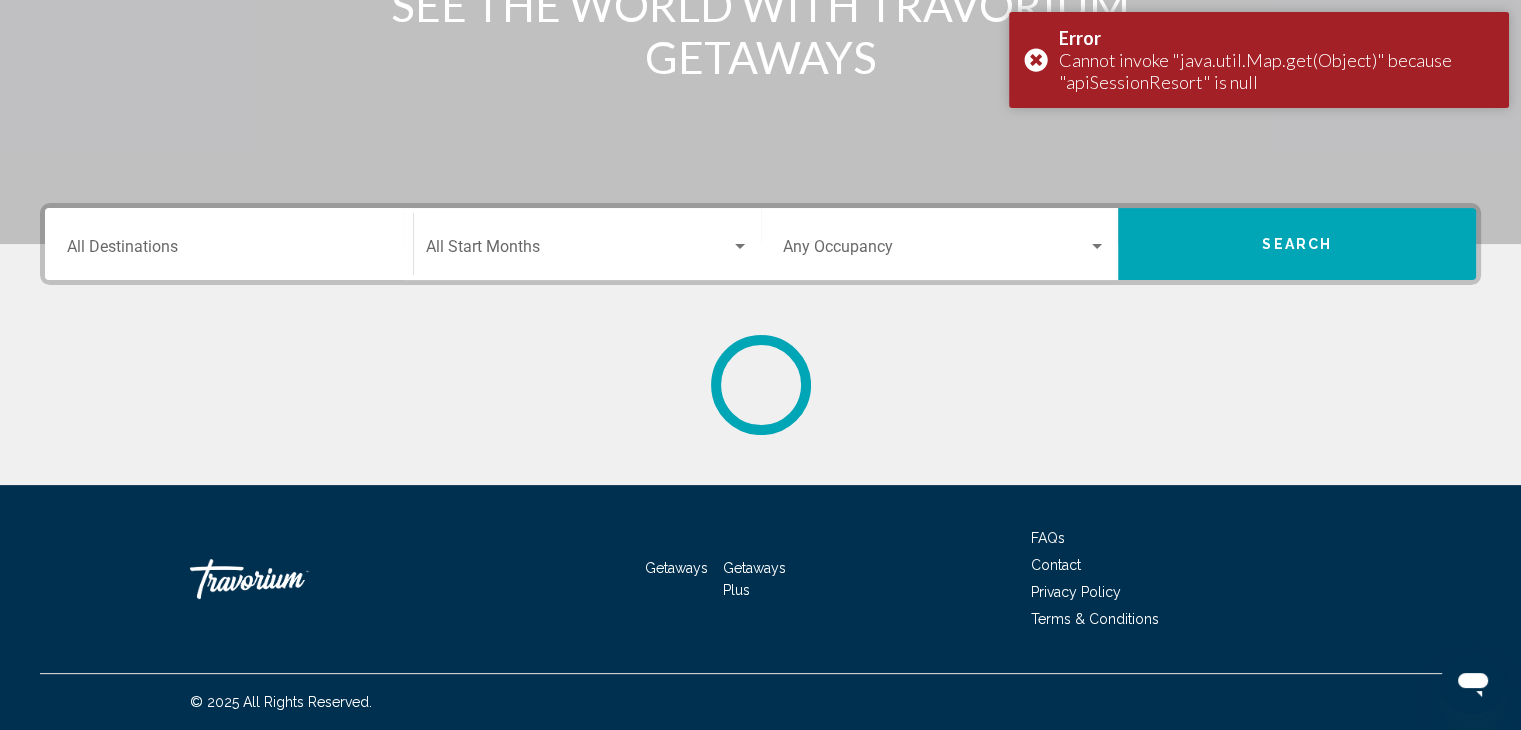 scroll, scrollTop: 0, scrollLeft: 0, axis: both 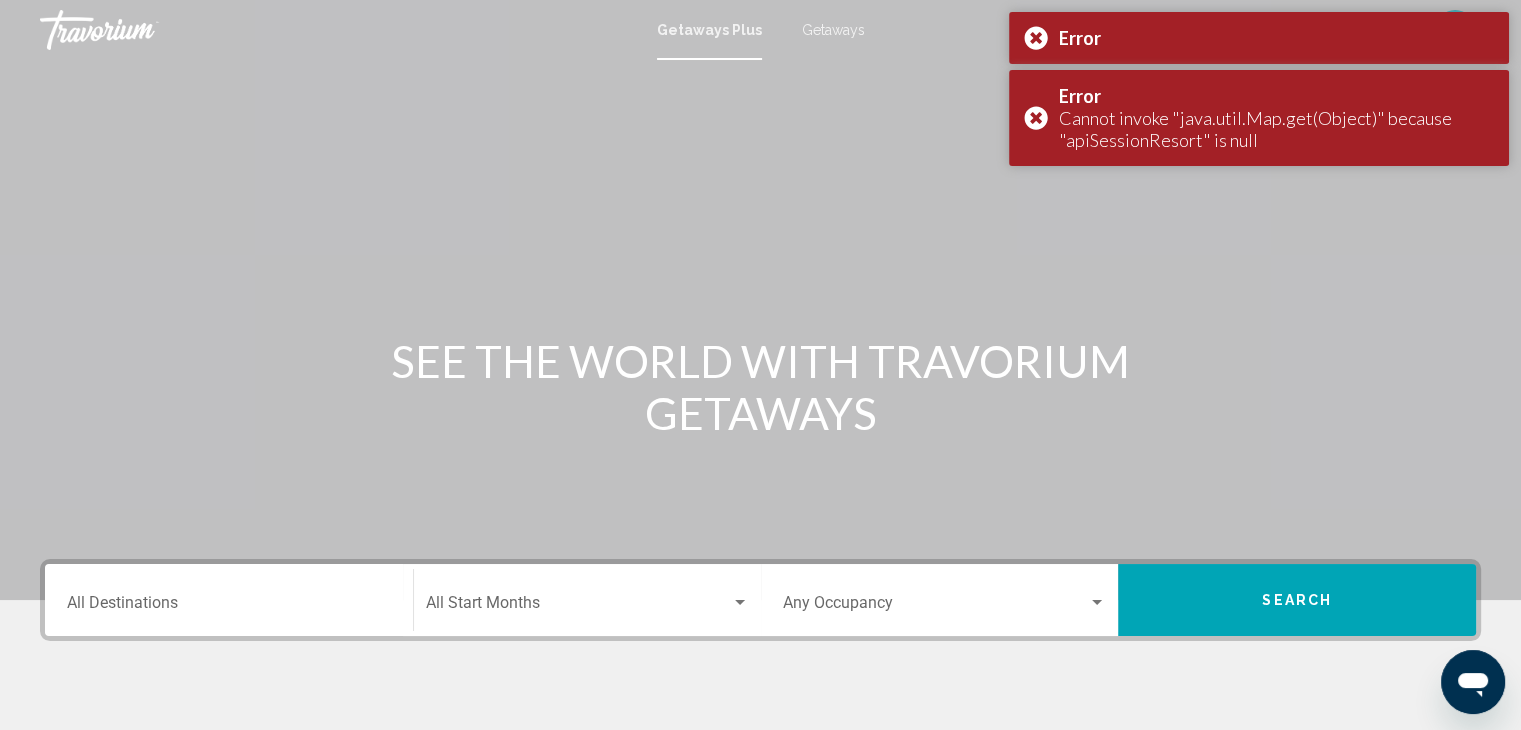 click on "Destination All Destinations" at bounding box center [229, 607] 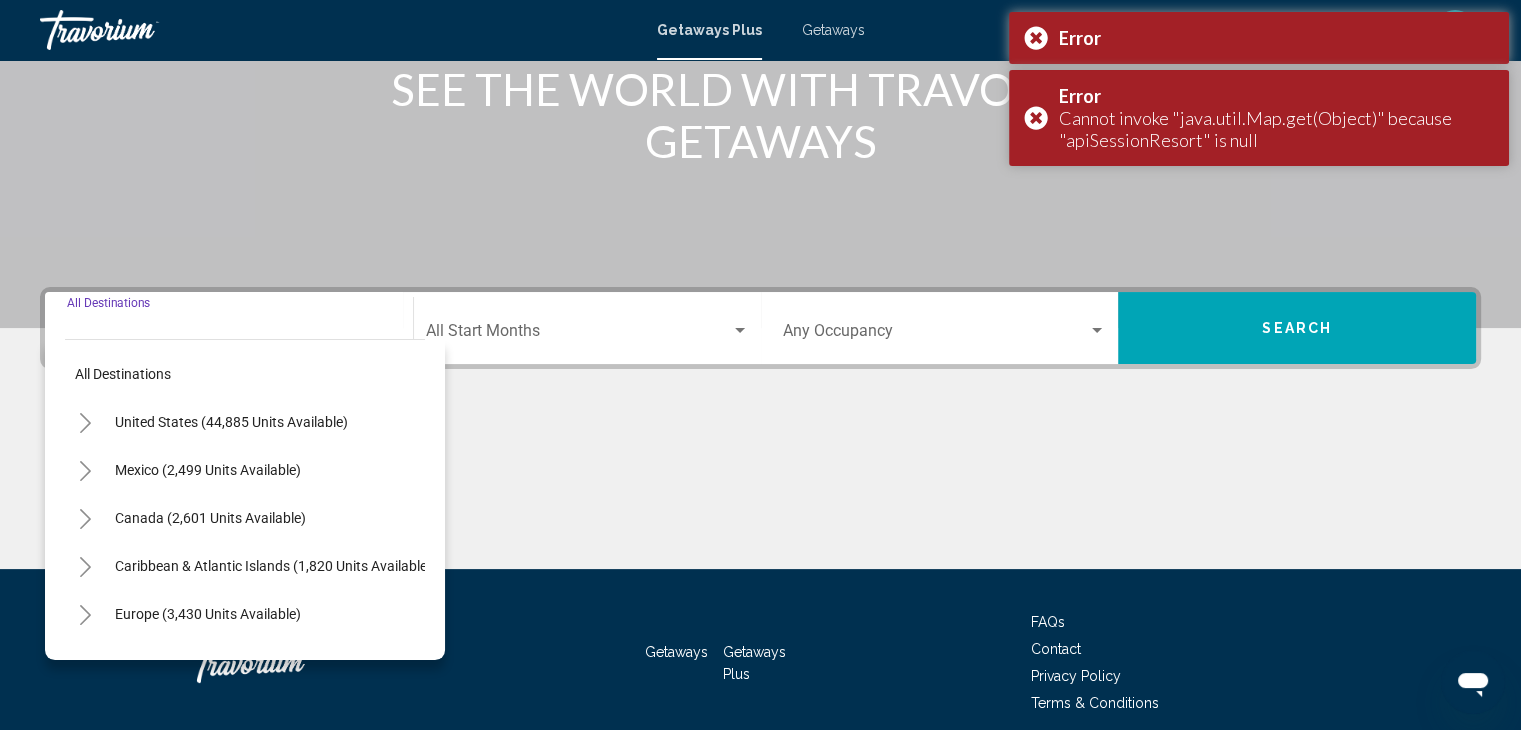 scroll, scrollTop: 356, scrollLeft: 0, axis: vertical 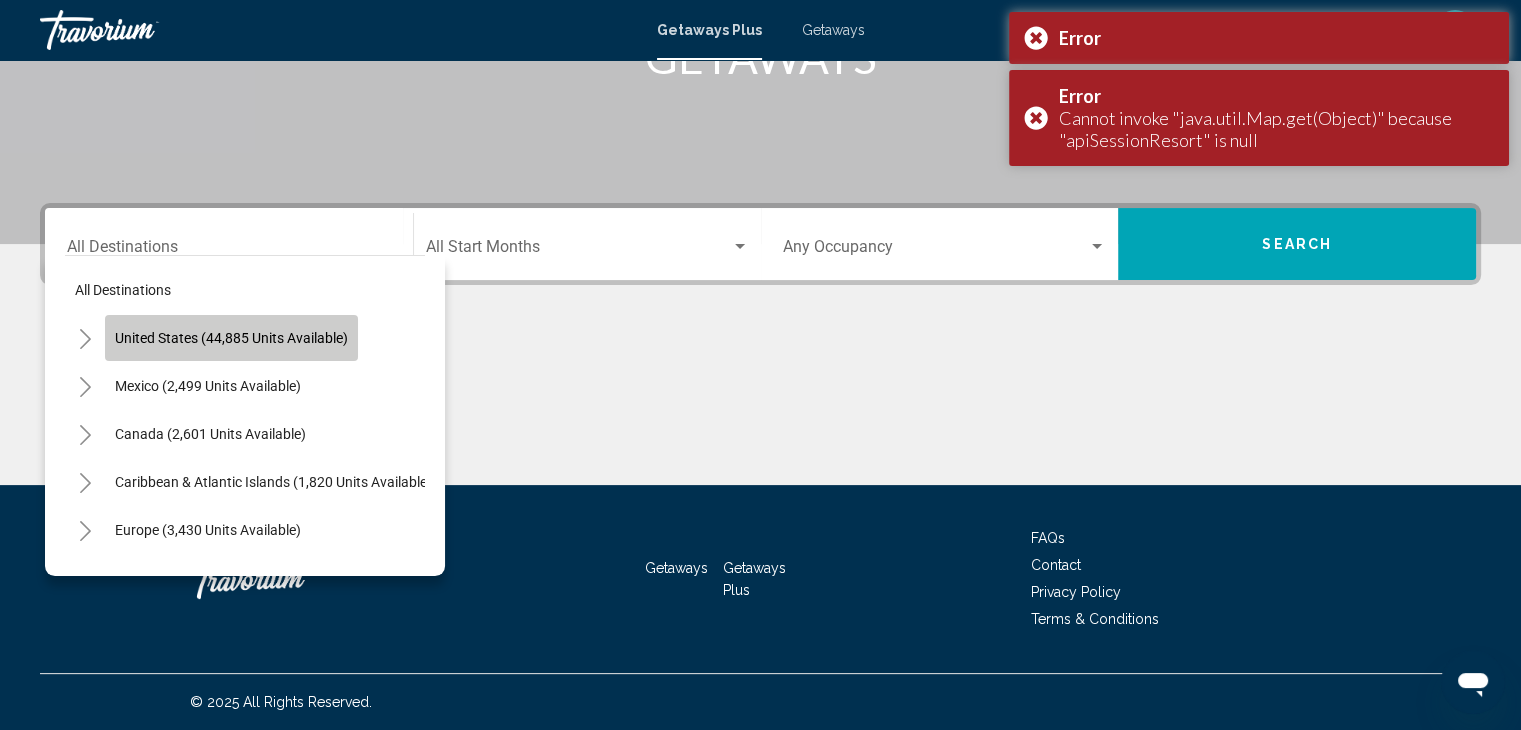 click on "United States (44,885 units available)" 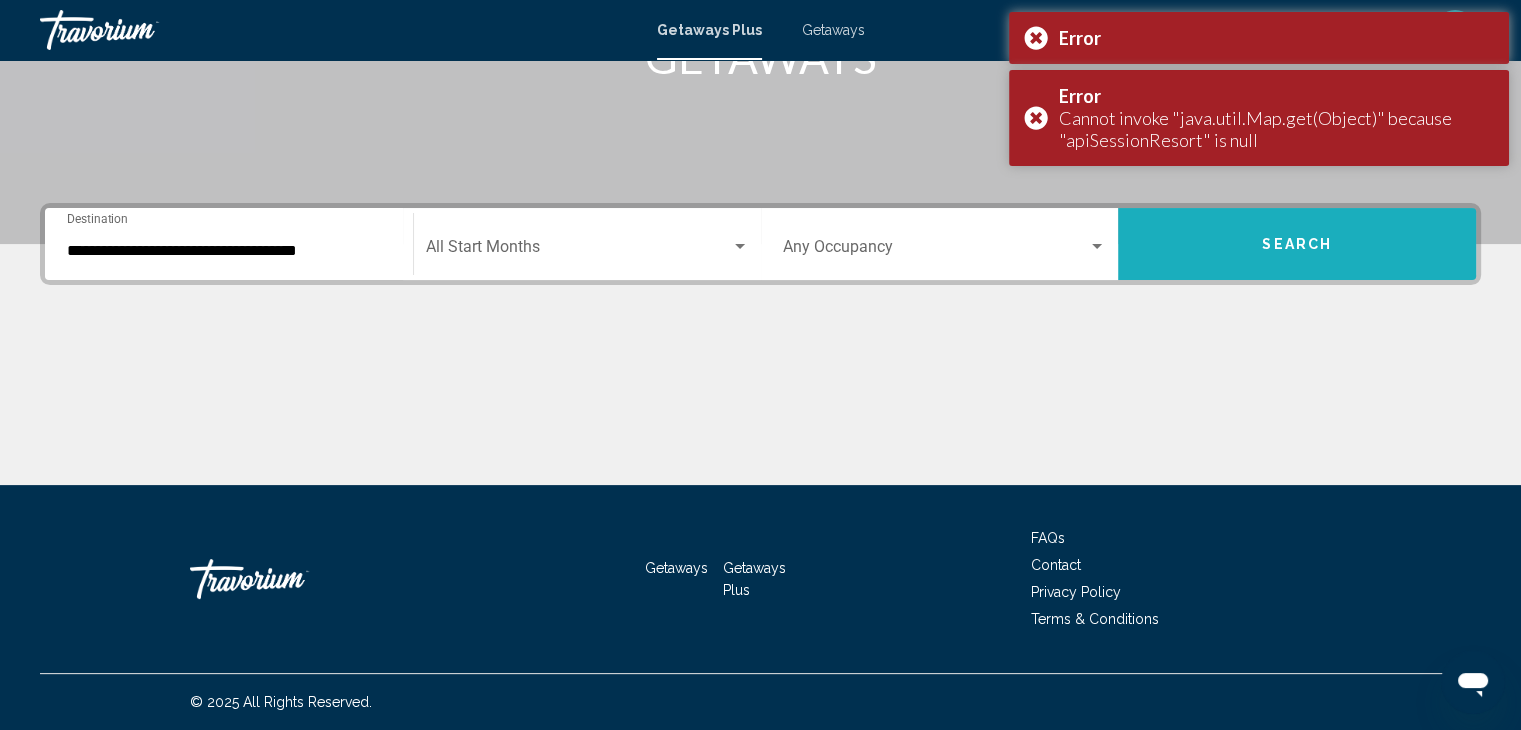 click on "Search" at bounding box center [1297, 245] 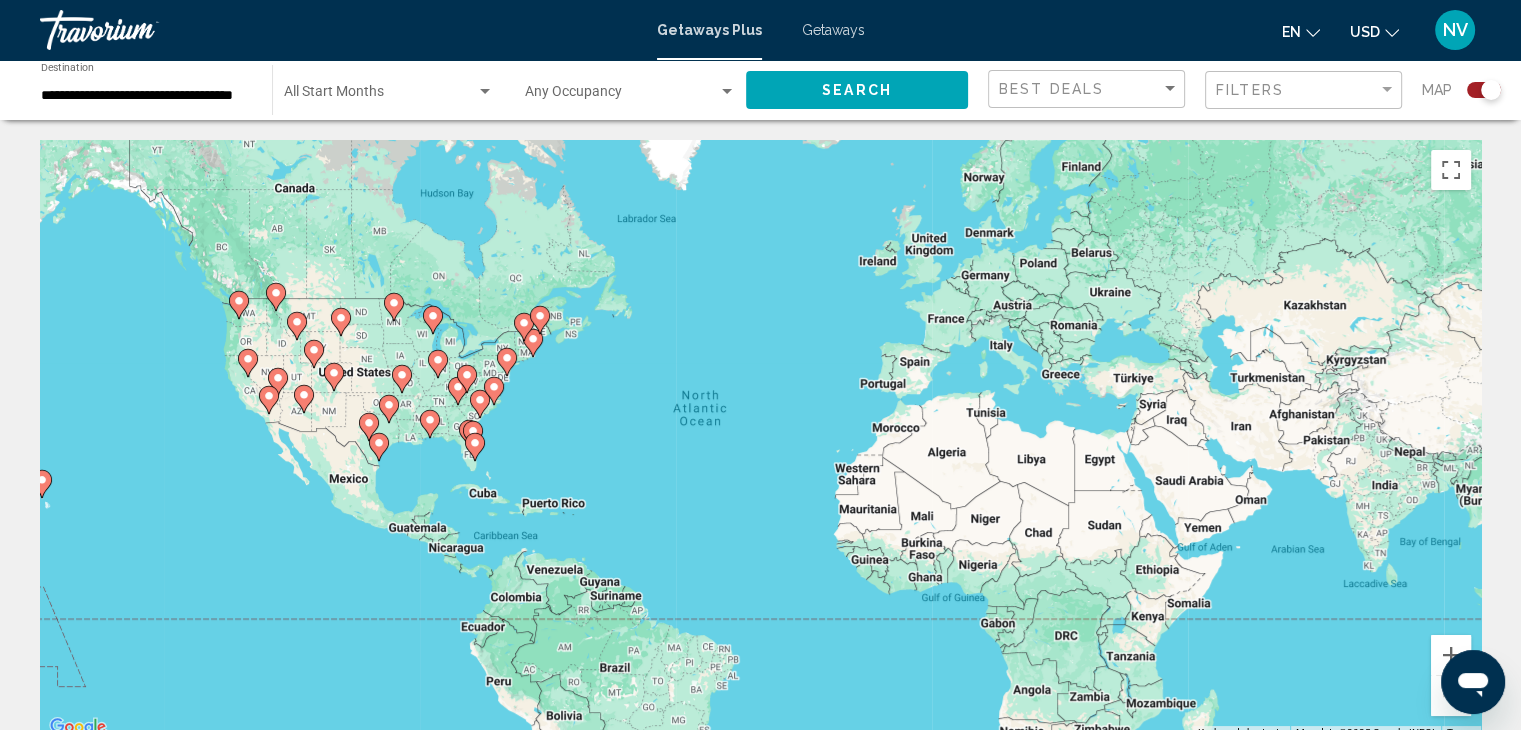 scroll, scrollTop: 2, scrollLeft: 0, axis: vertical 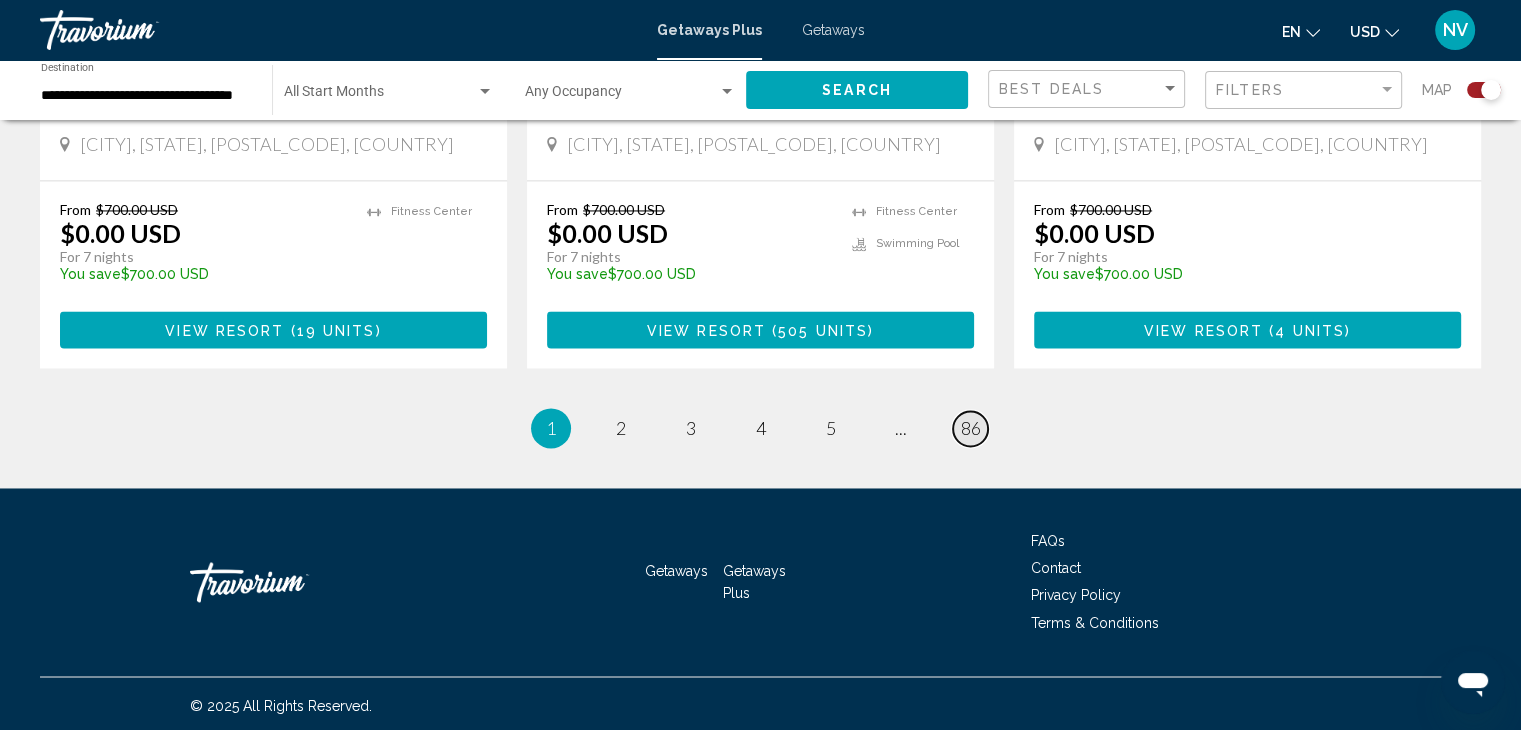 click on "86" at bounding box center [971, 428] 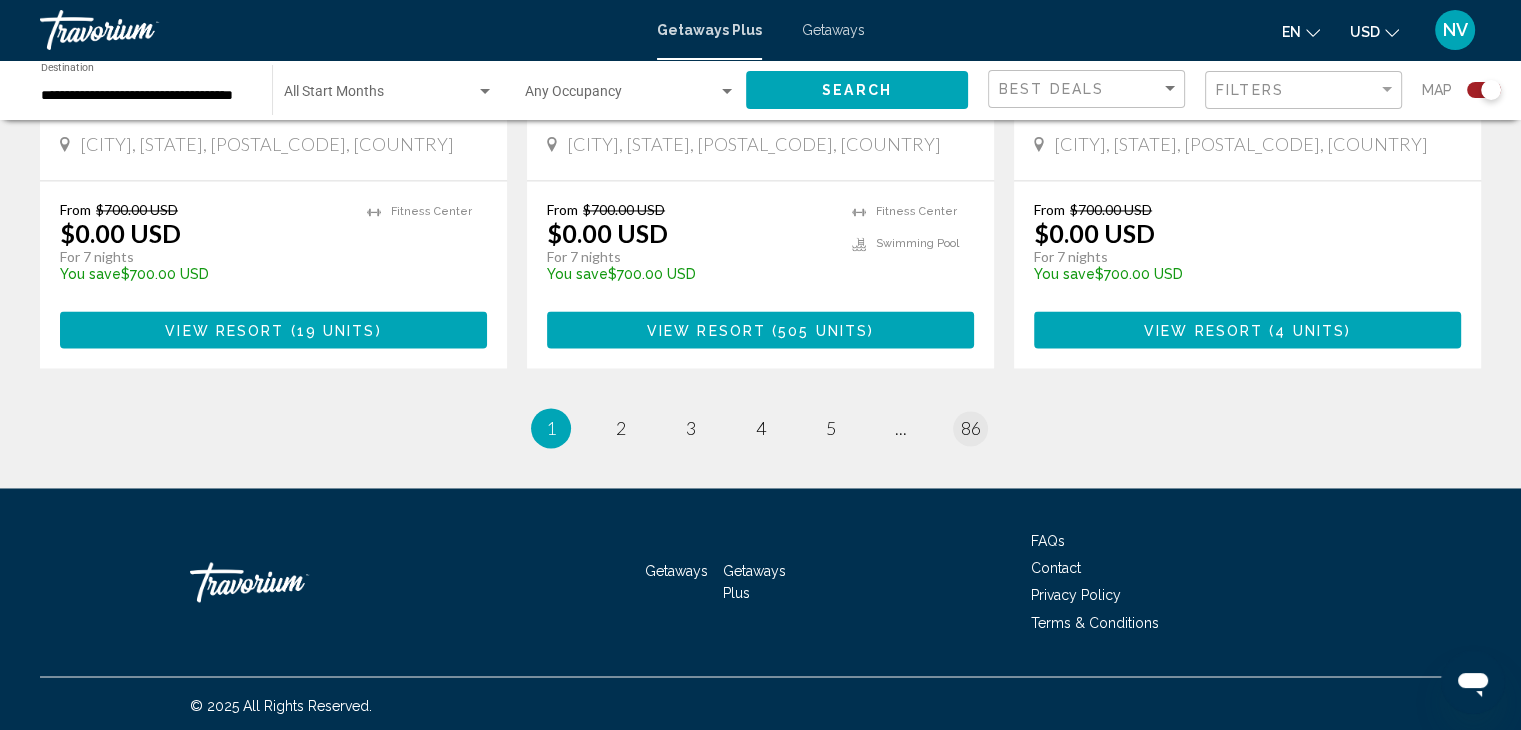 scroll, scrollTop: 0, scrollLeft: 0, axis: both 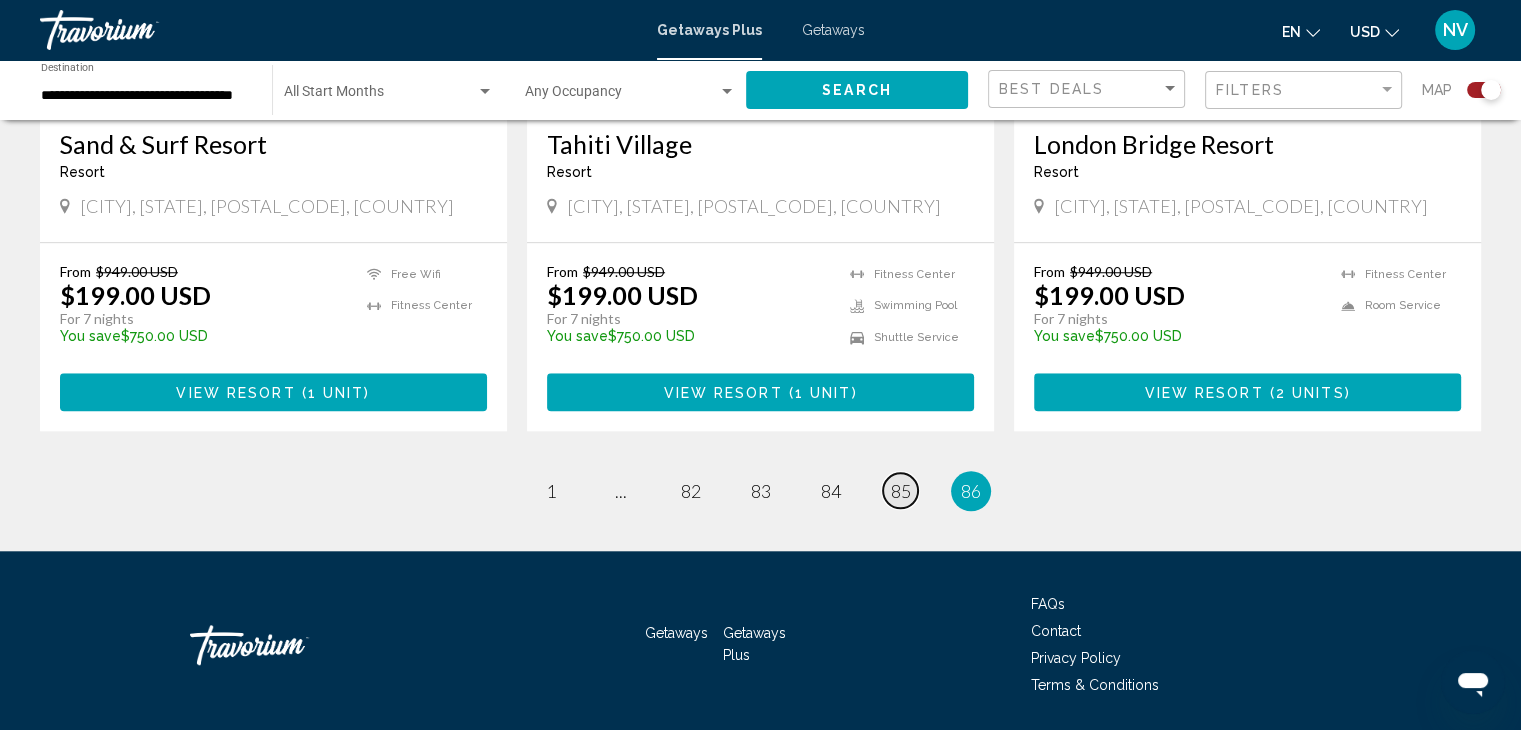 click on "85" at bounding box center [901, 491] 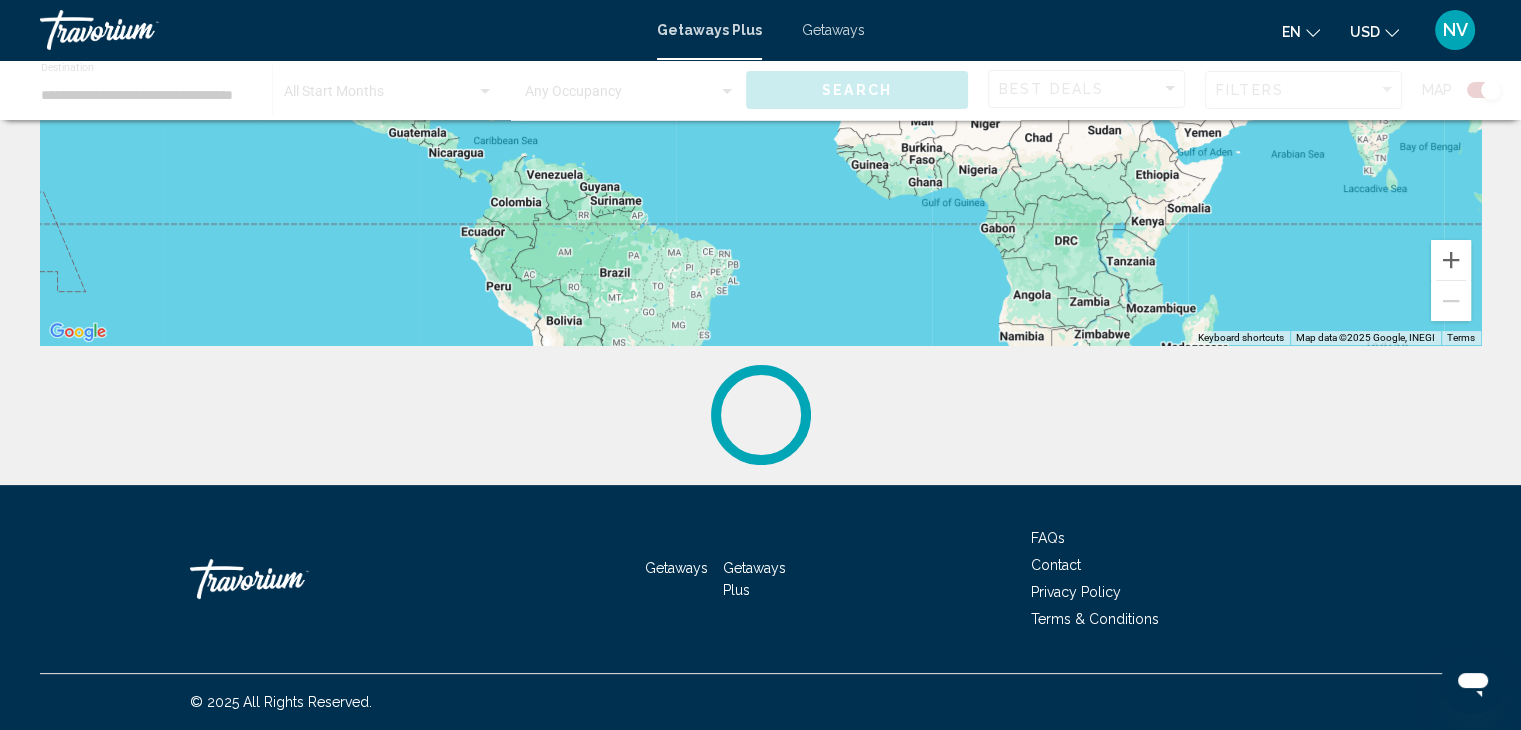 scroll, scrollTop: 0, scrollLeft: 0, axis: both 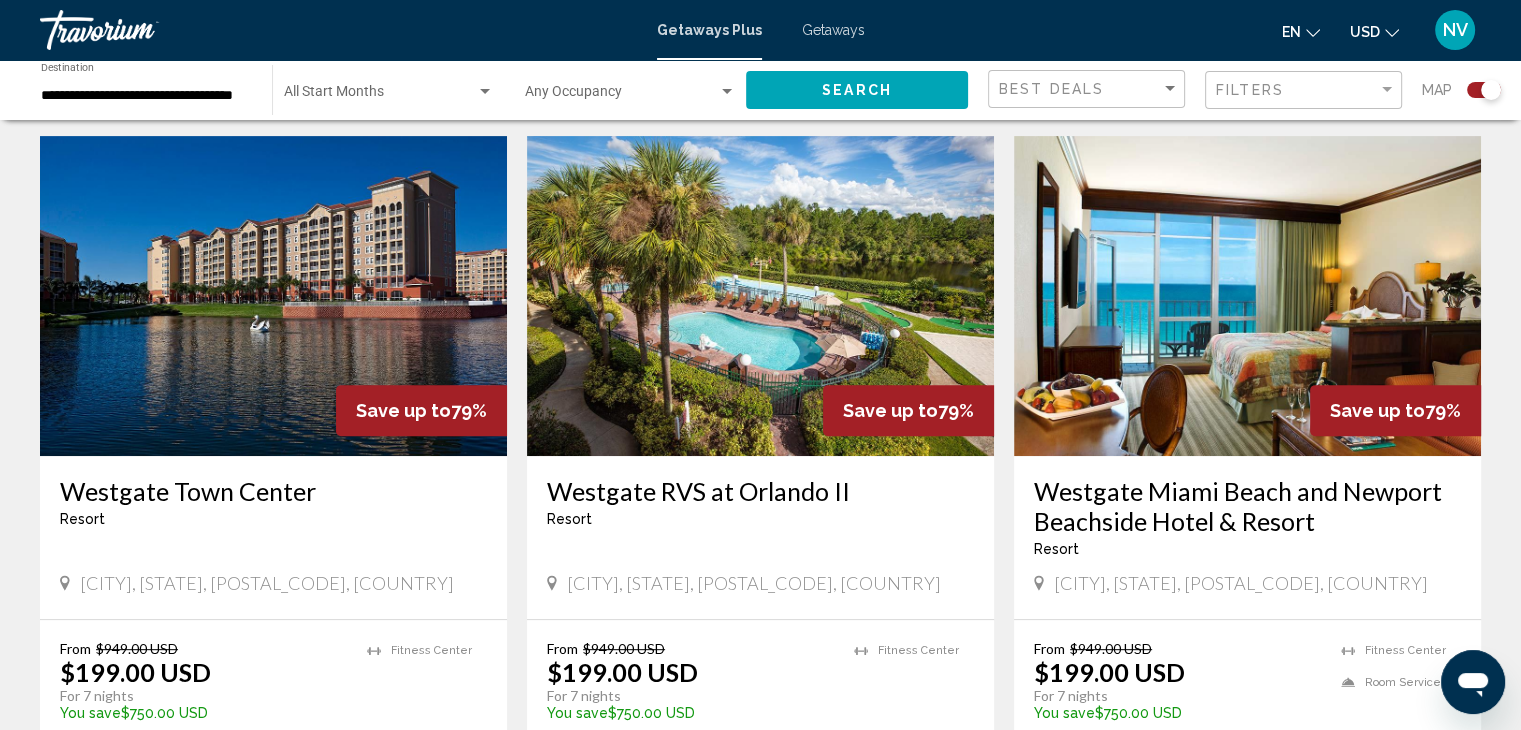 click at bounding box center [273, 296] 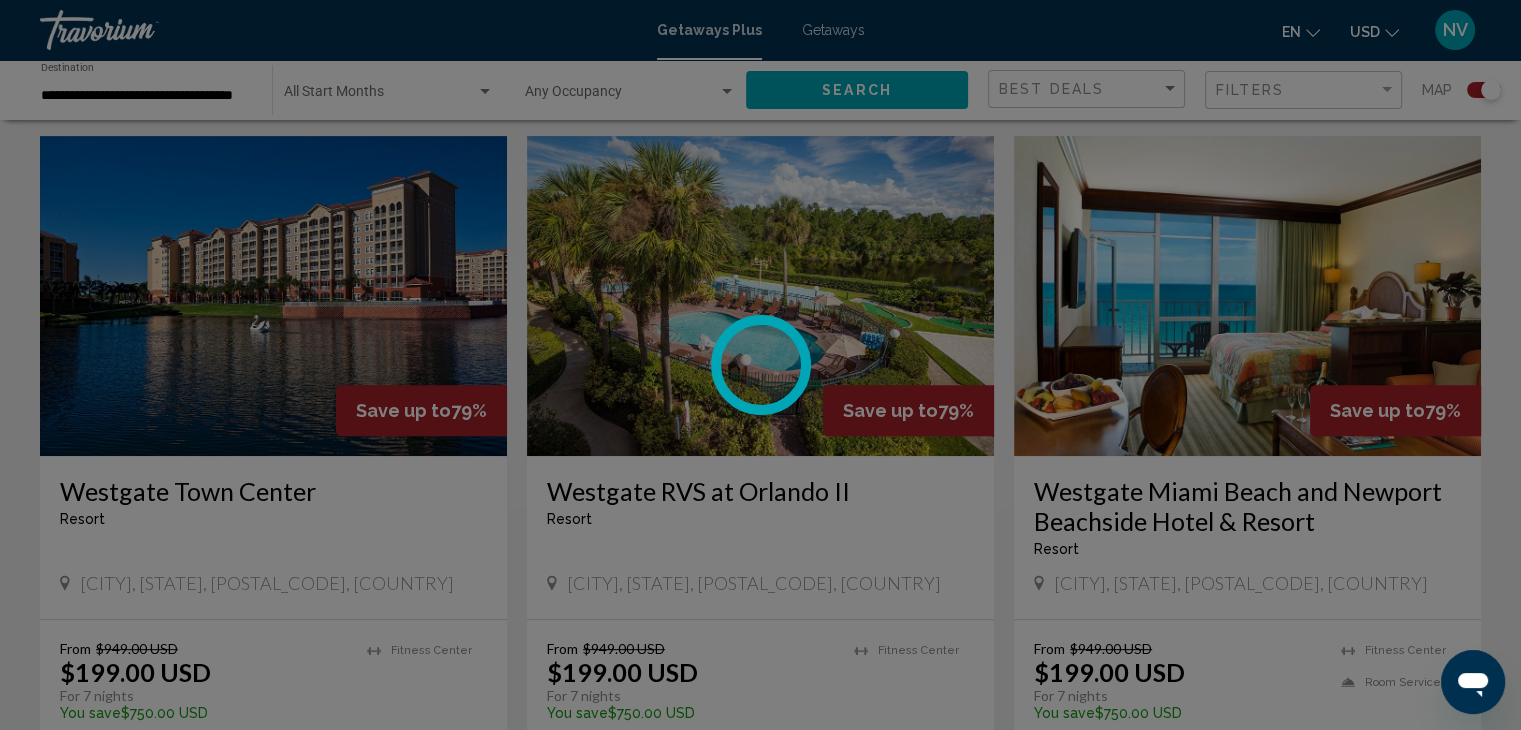 scroll, scrollTop: 0, scrollLeft: 0, axis: both 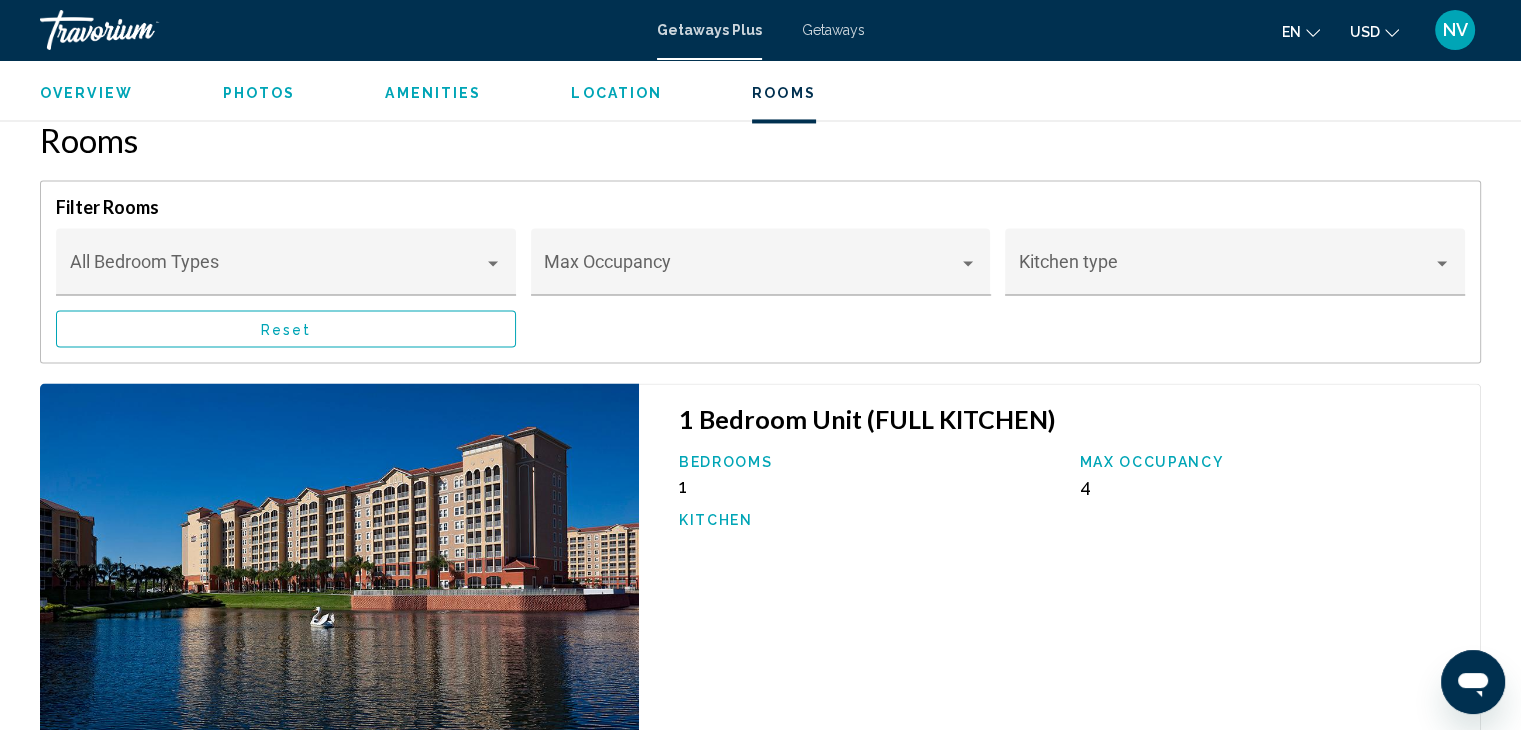 click at bounding box center (339, 582) 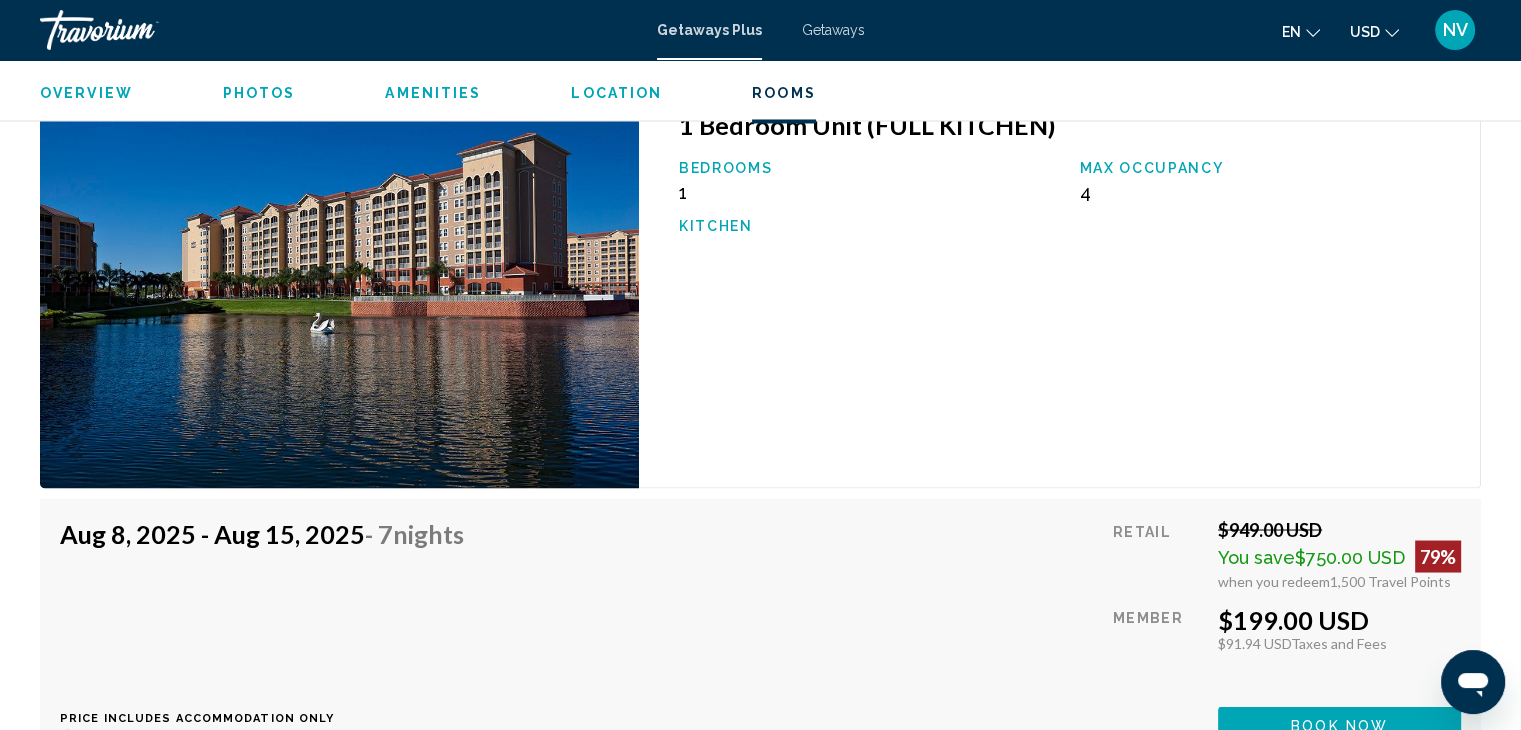 scroll, scrollTop: 3532, scrollLeft: 0, axis: vertical 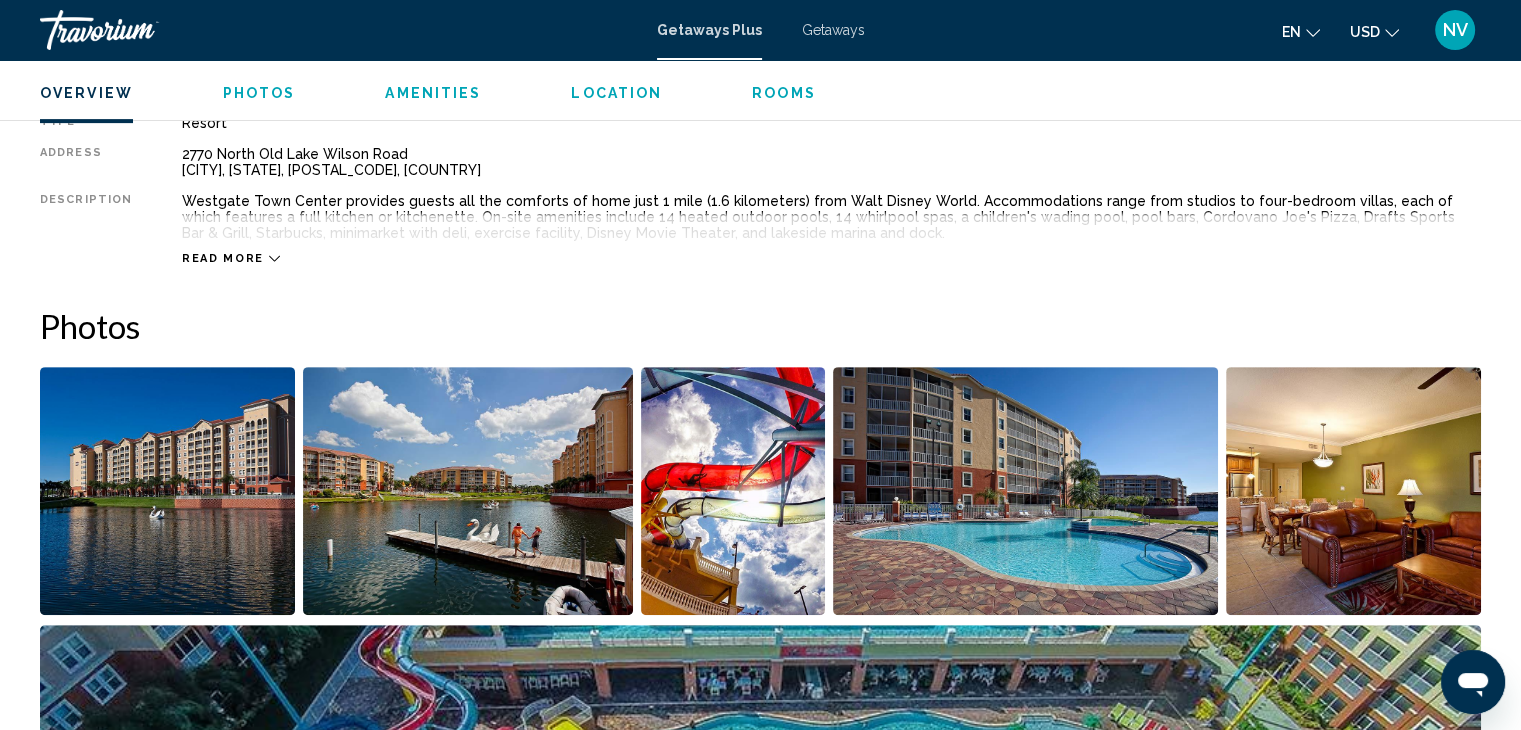 click at bounding box center [1353, 491] 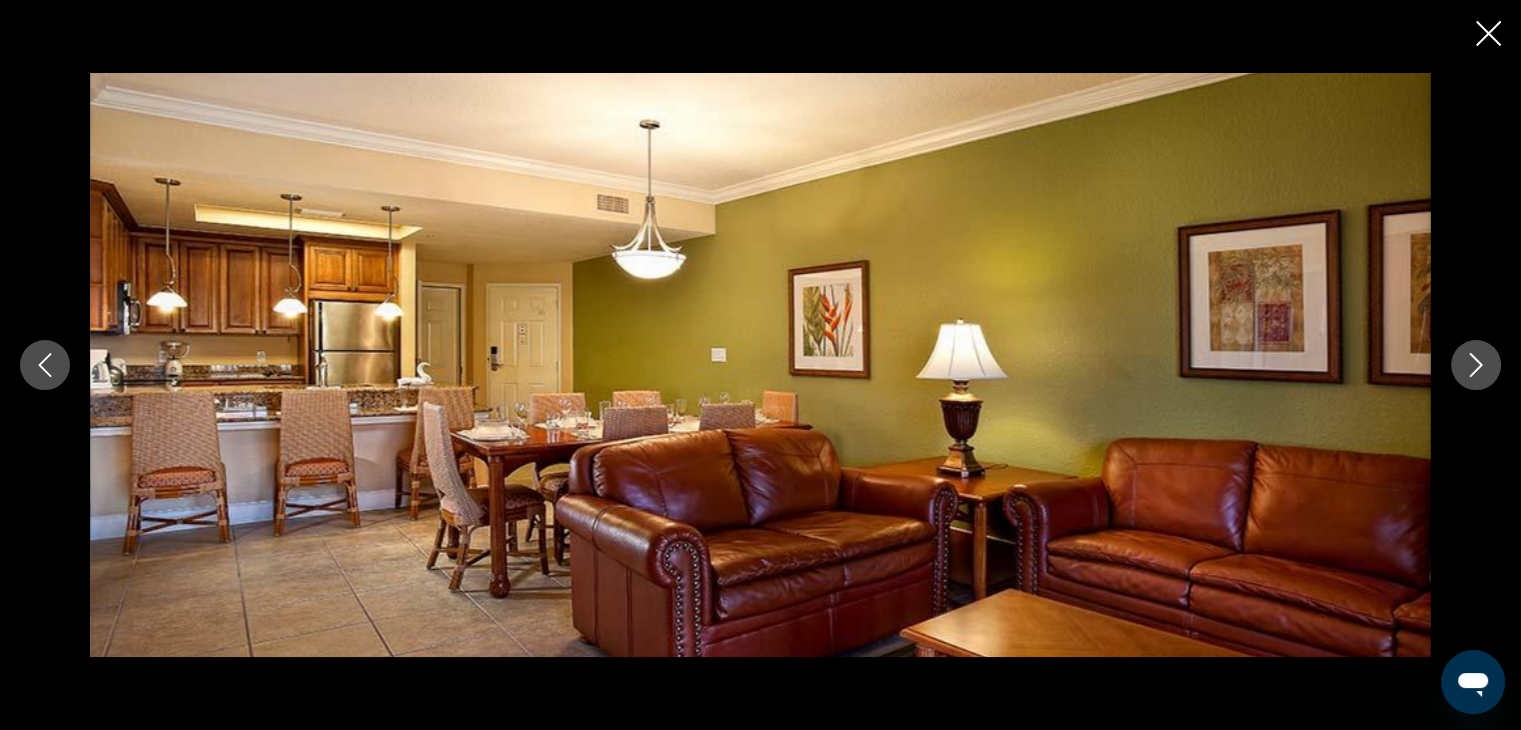 click 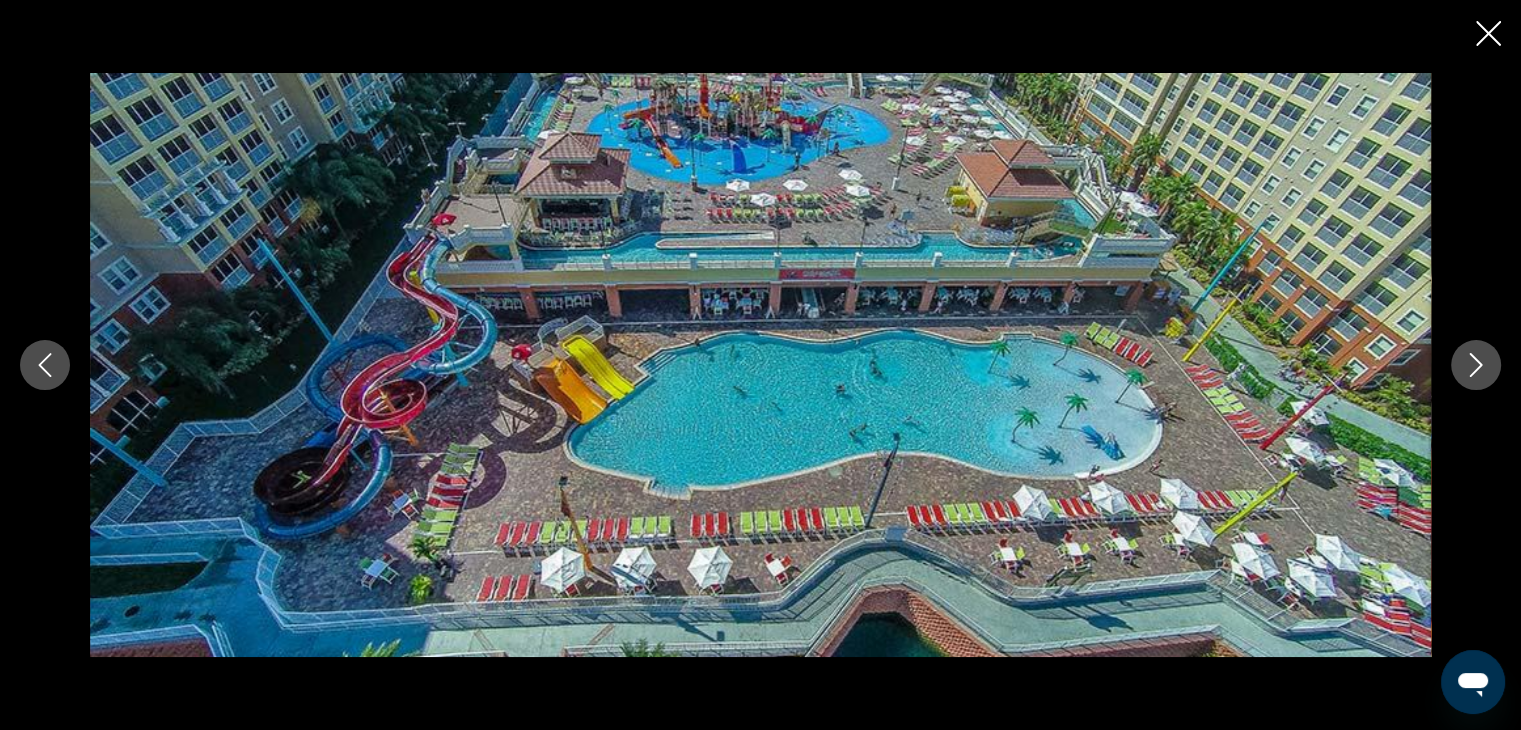 click 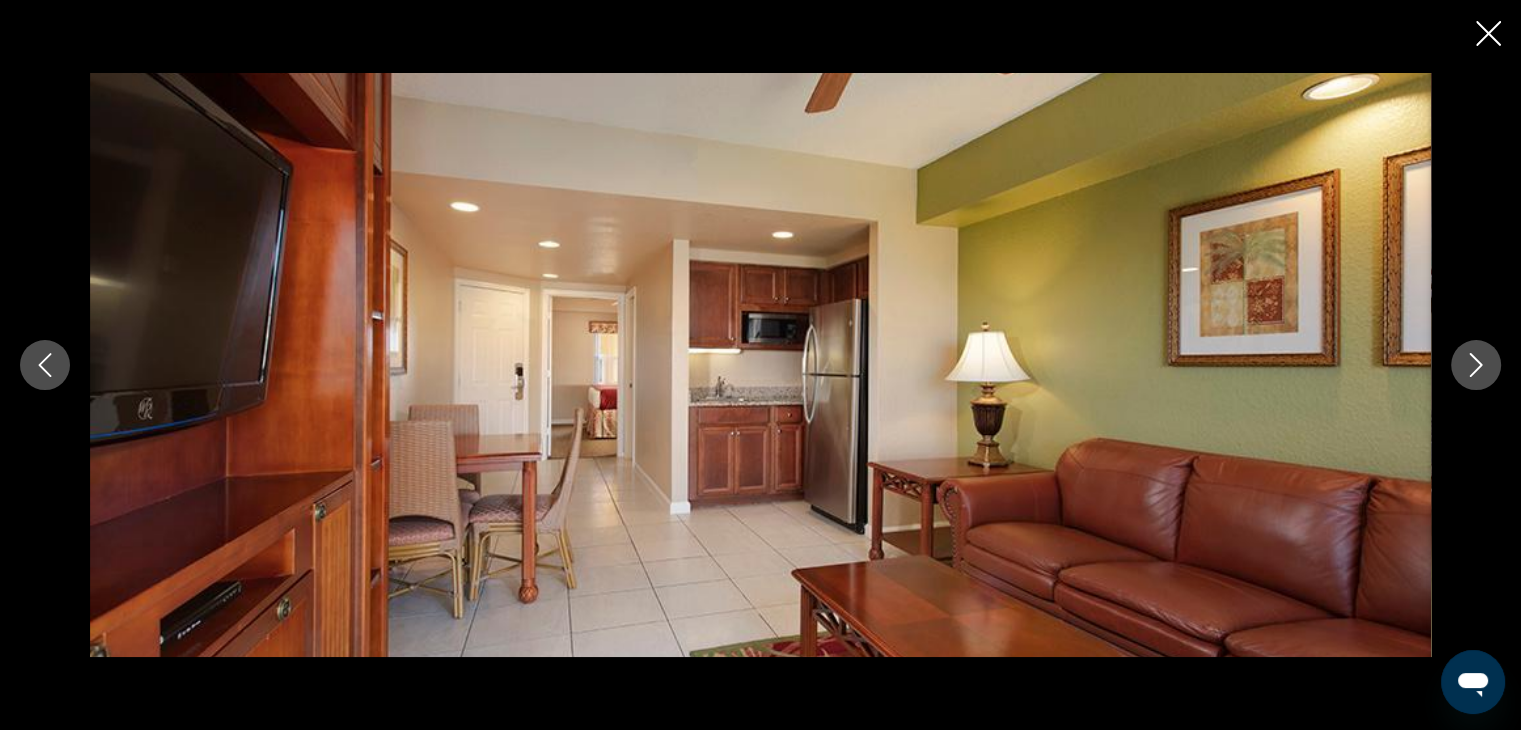 click 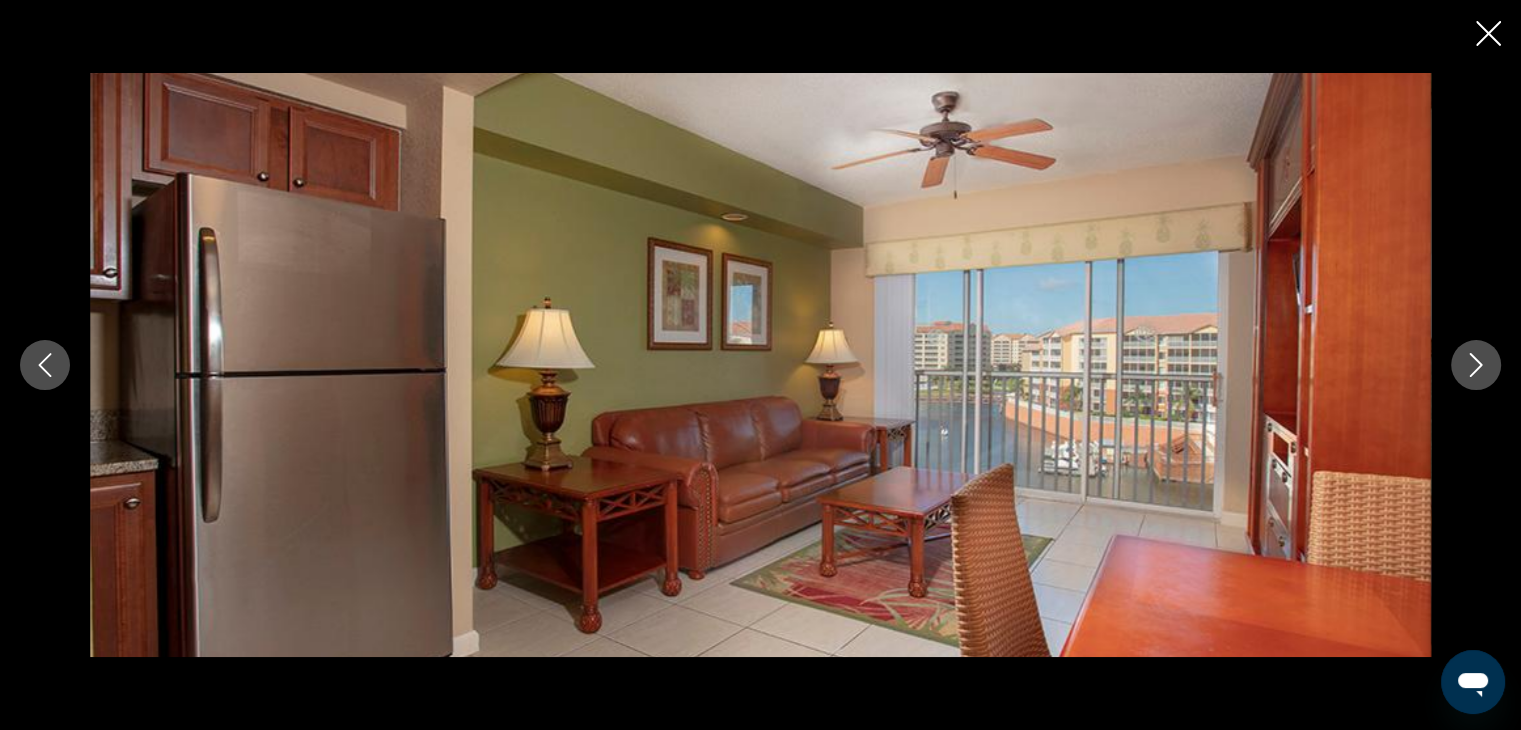 click 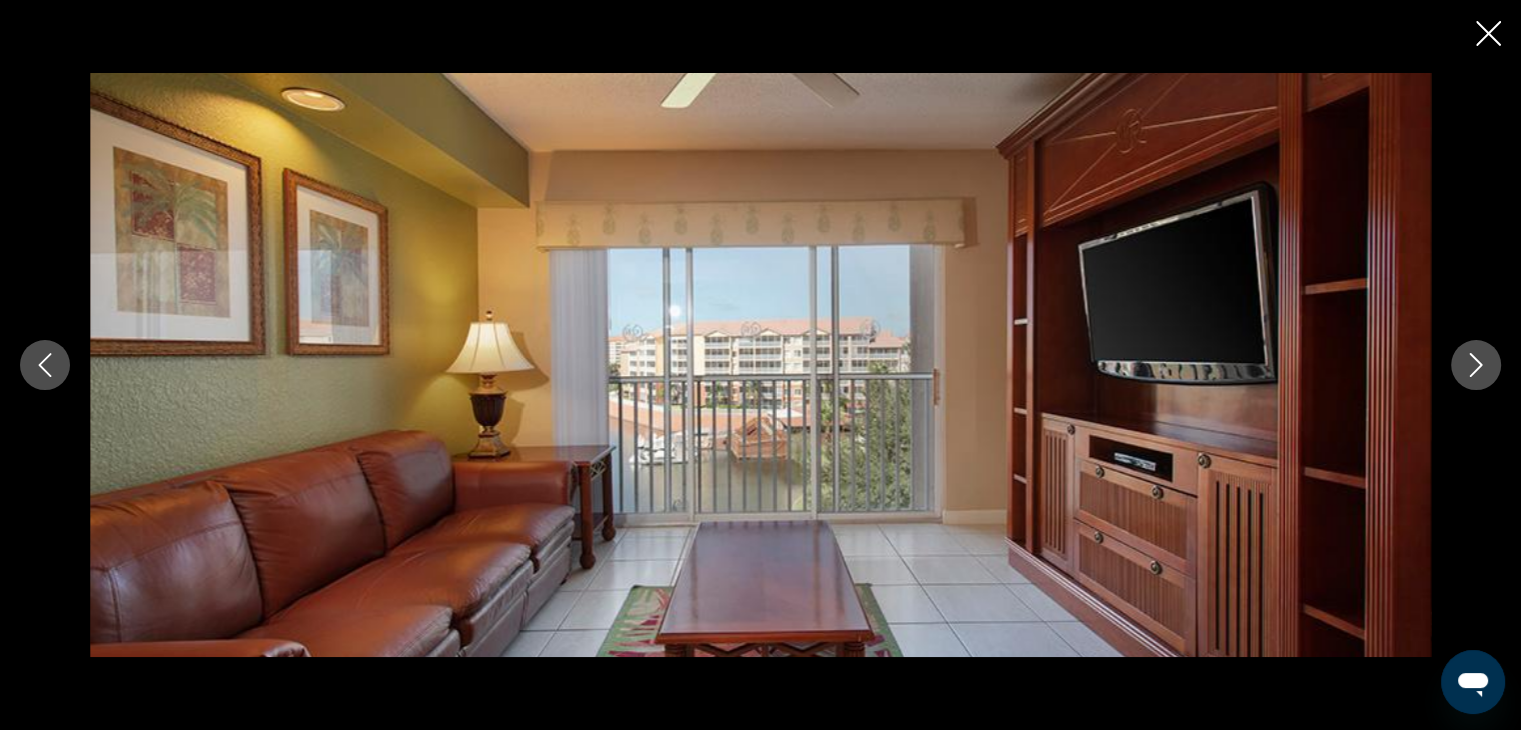 click 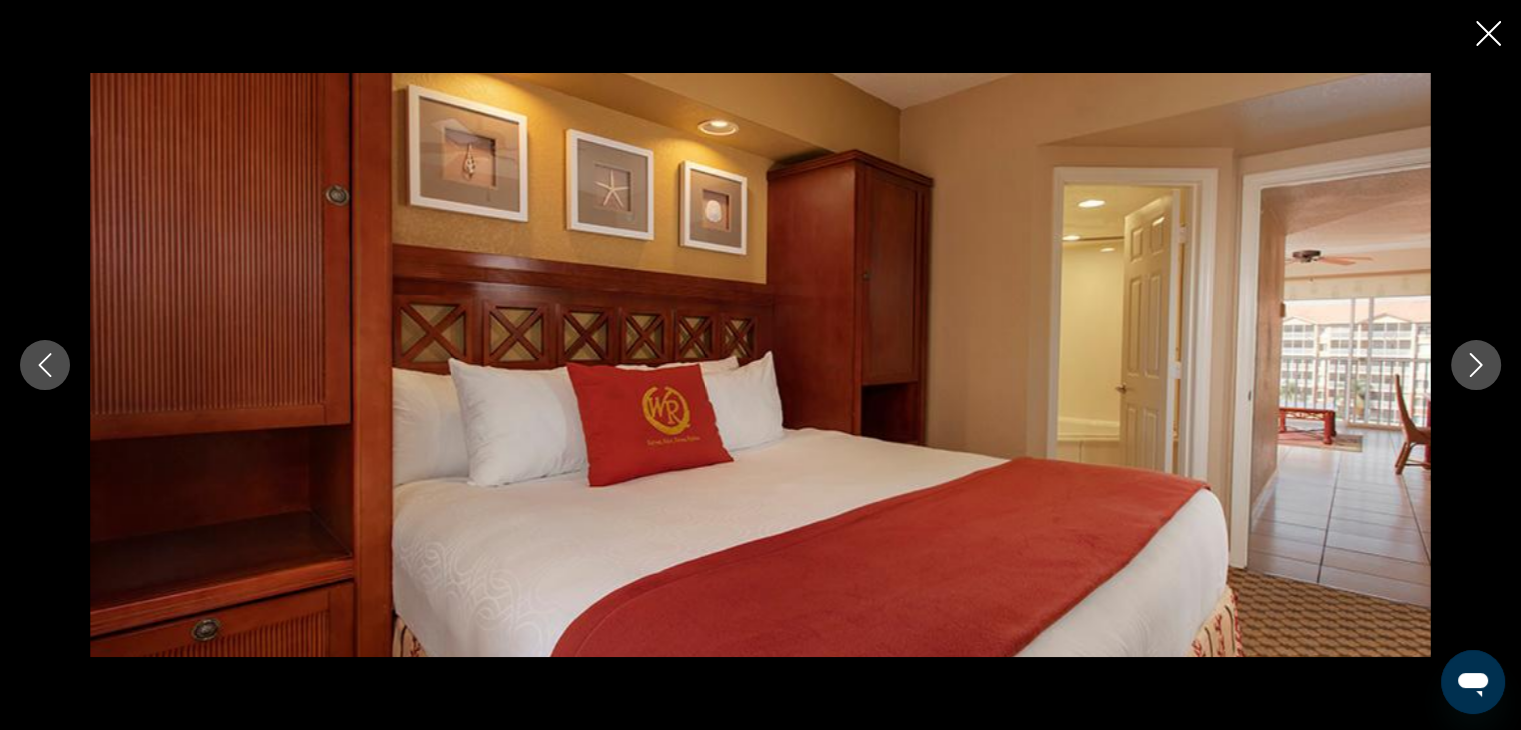 click 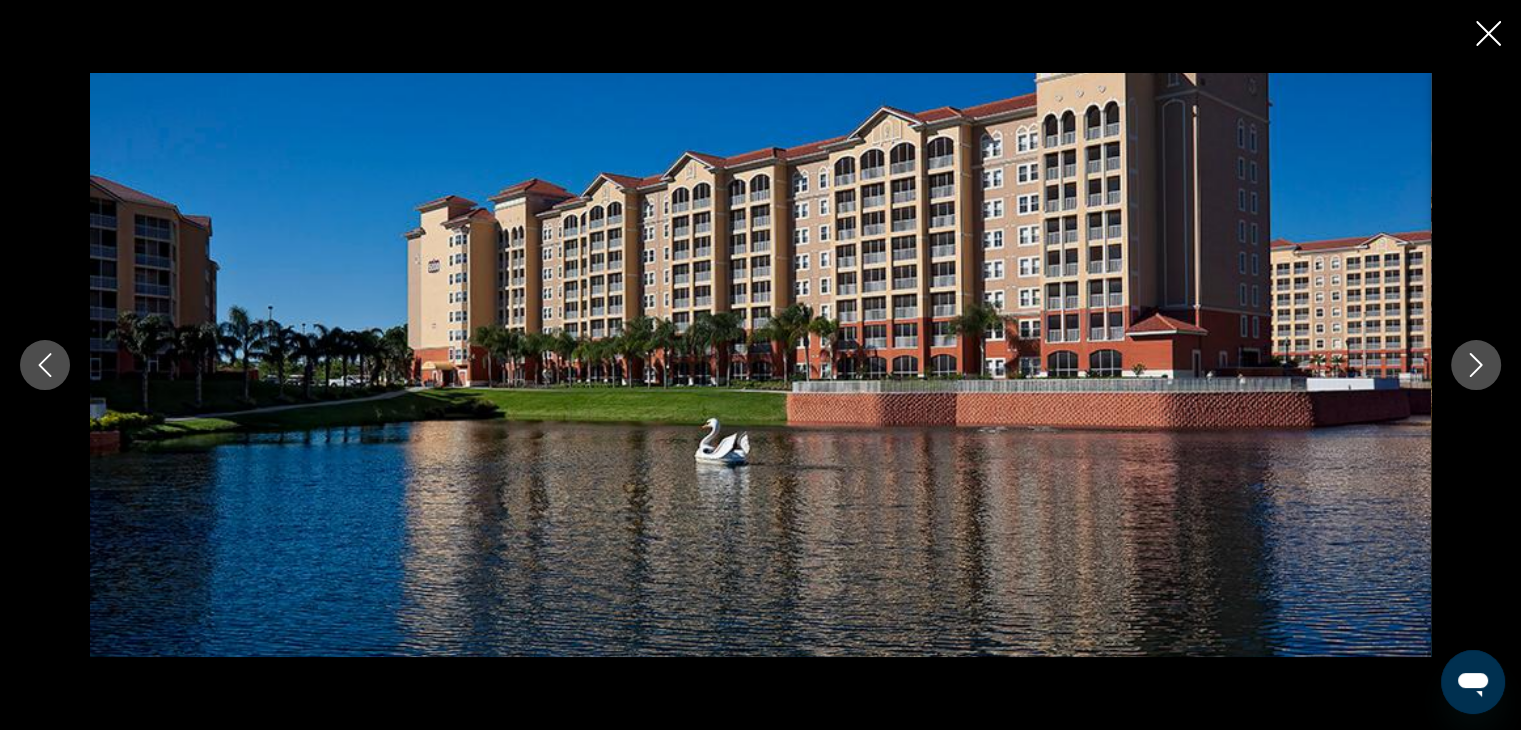 click 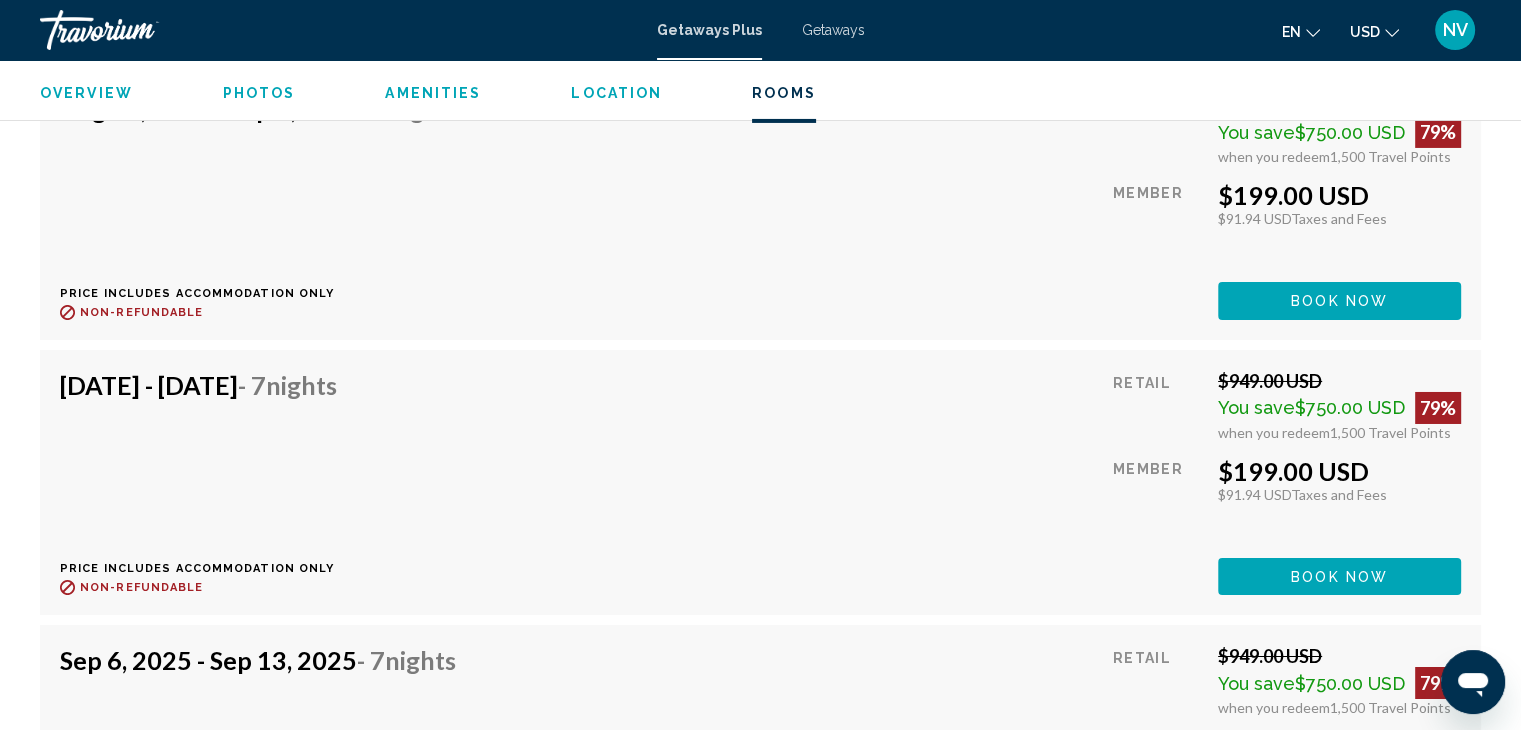 scroll, scrollTop: 7052, scrollLeft: 0, axis: vertical 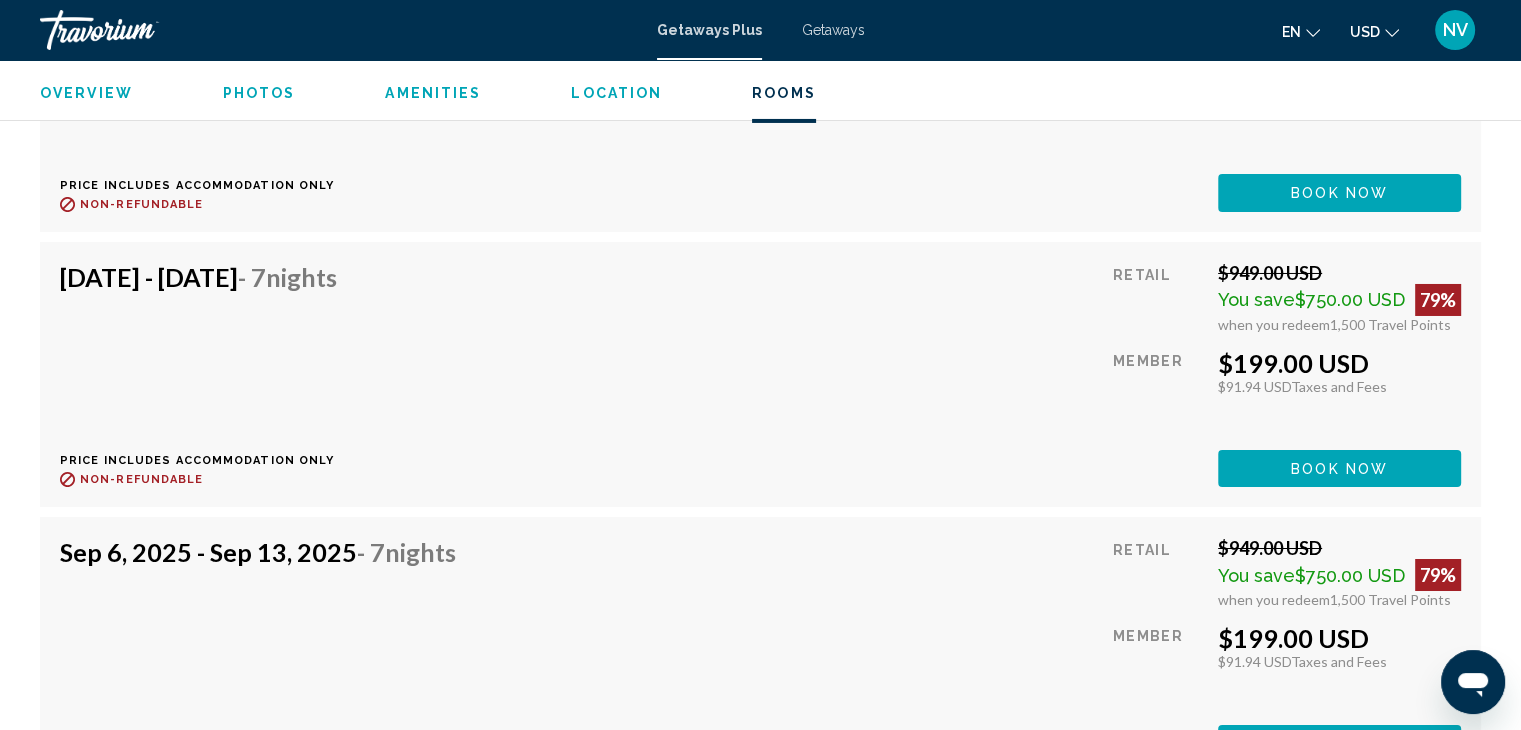 click on "Photos" at bounding box center (259, 93) 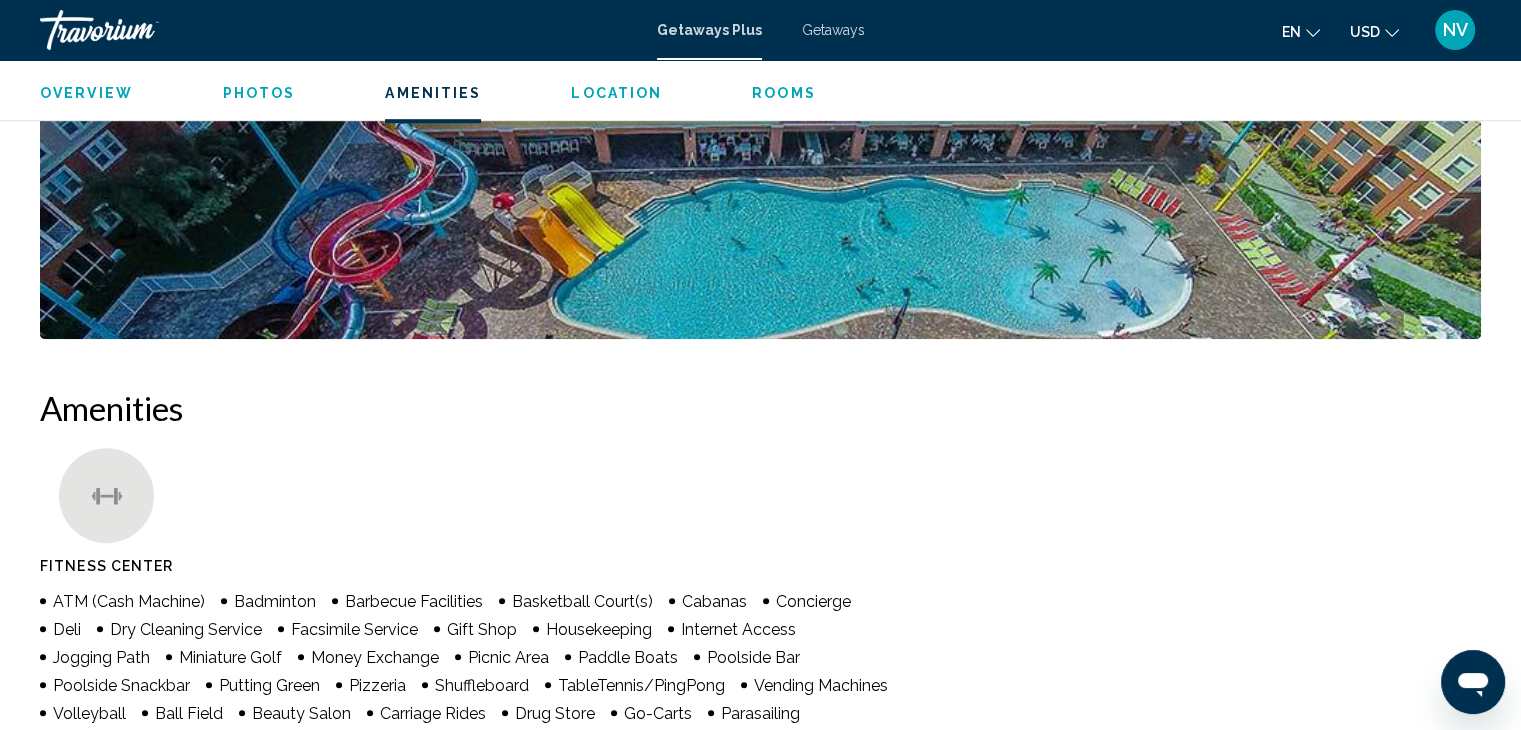 scroll, scrollTop: 892, scrollLeft: 0, axis: vertical 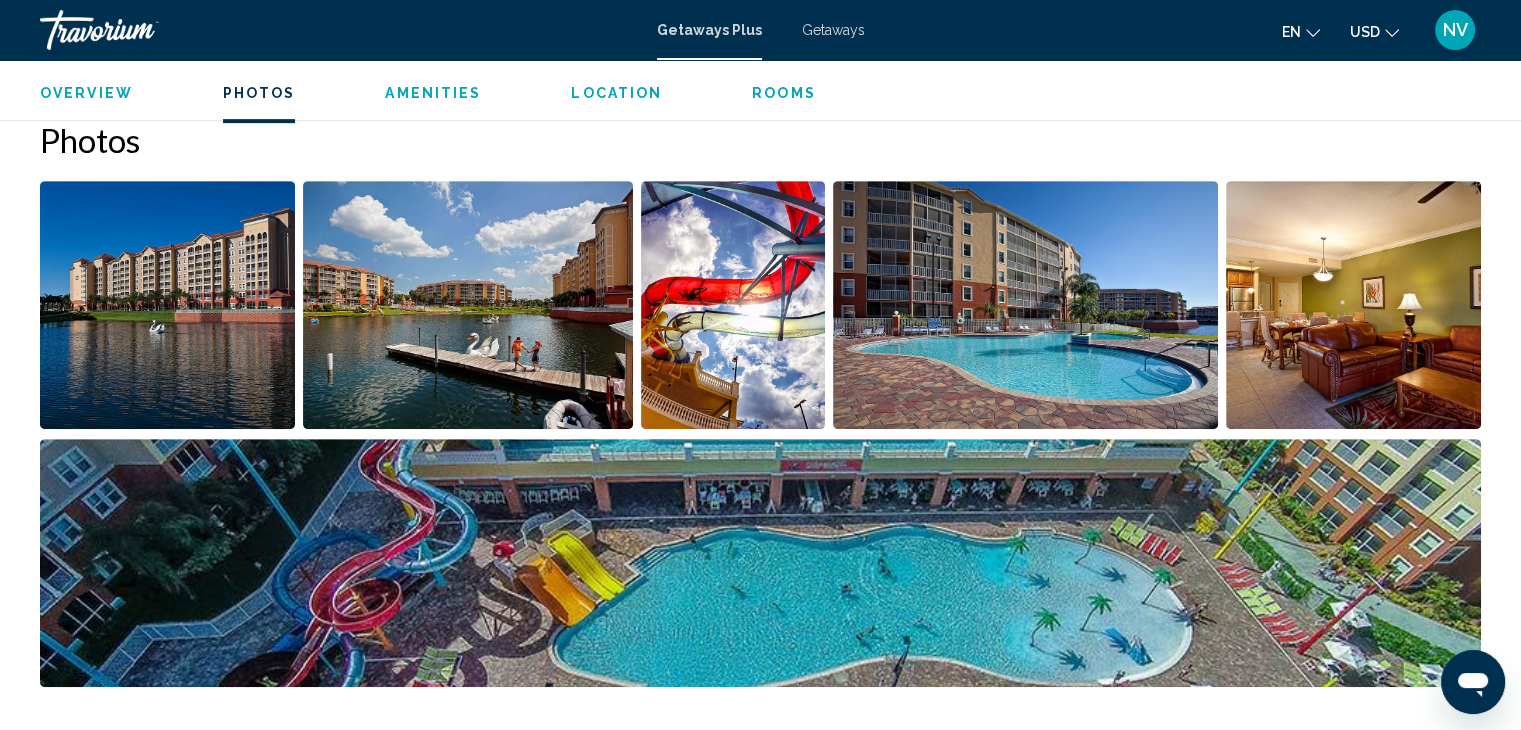 click at bounding box center [1353, 305] 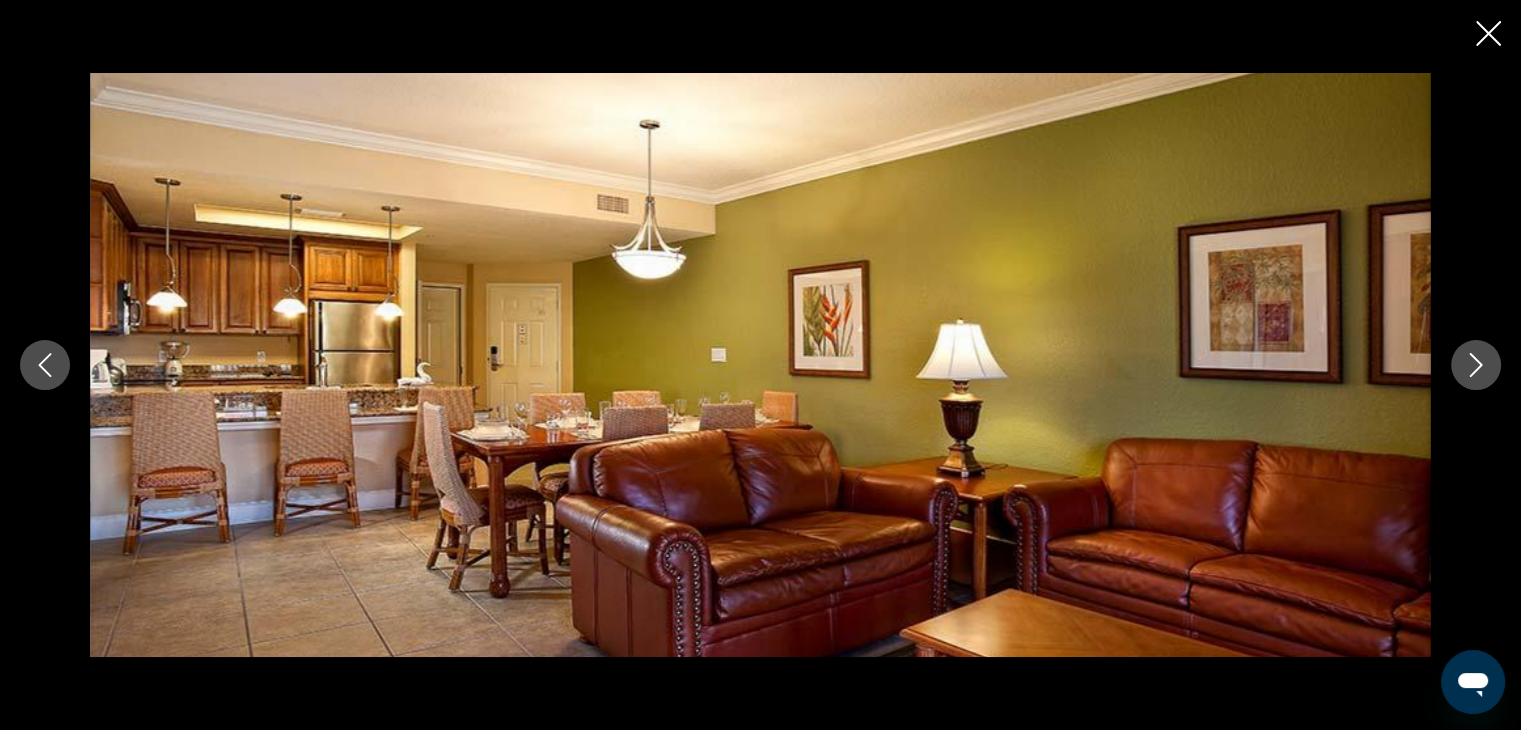 click 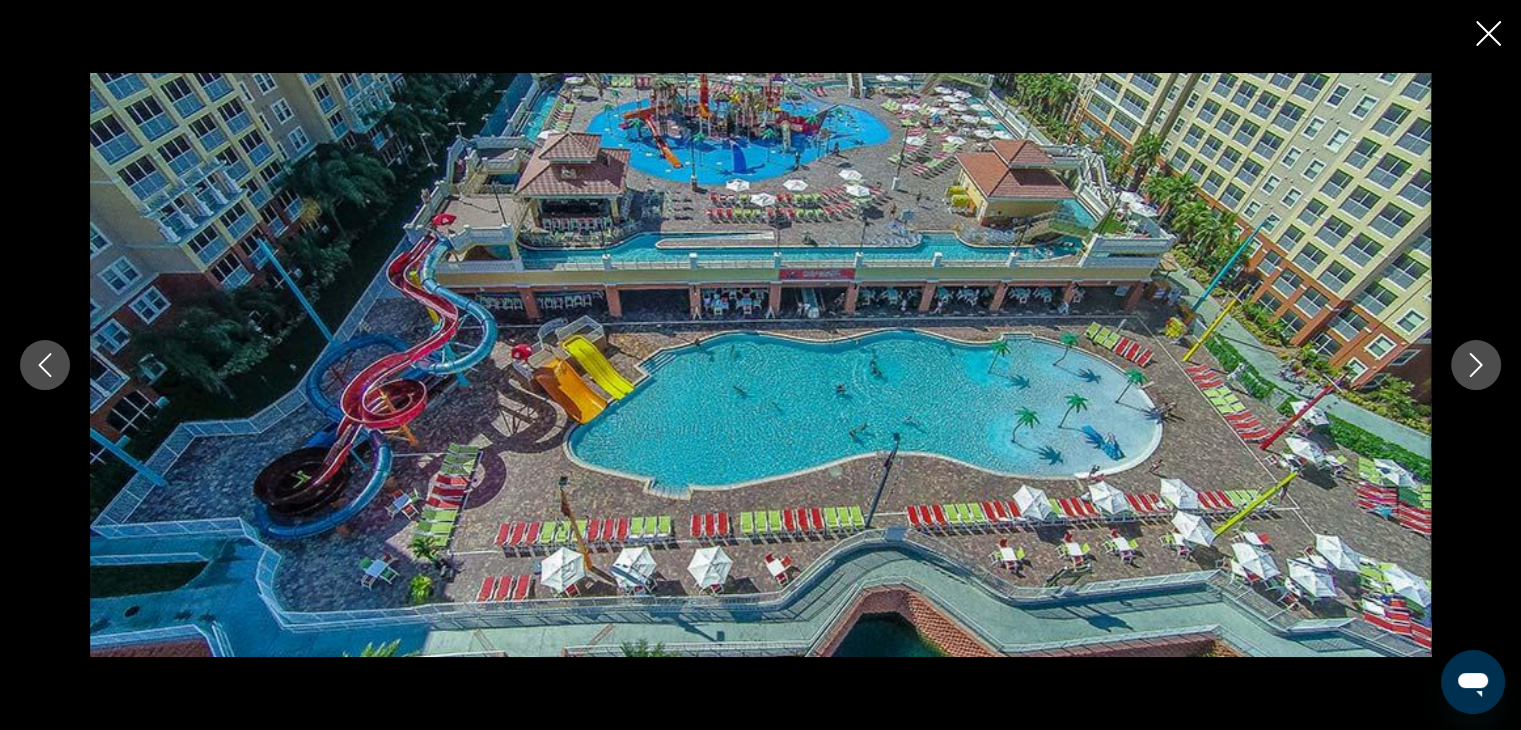 click 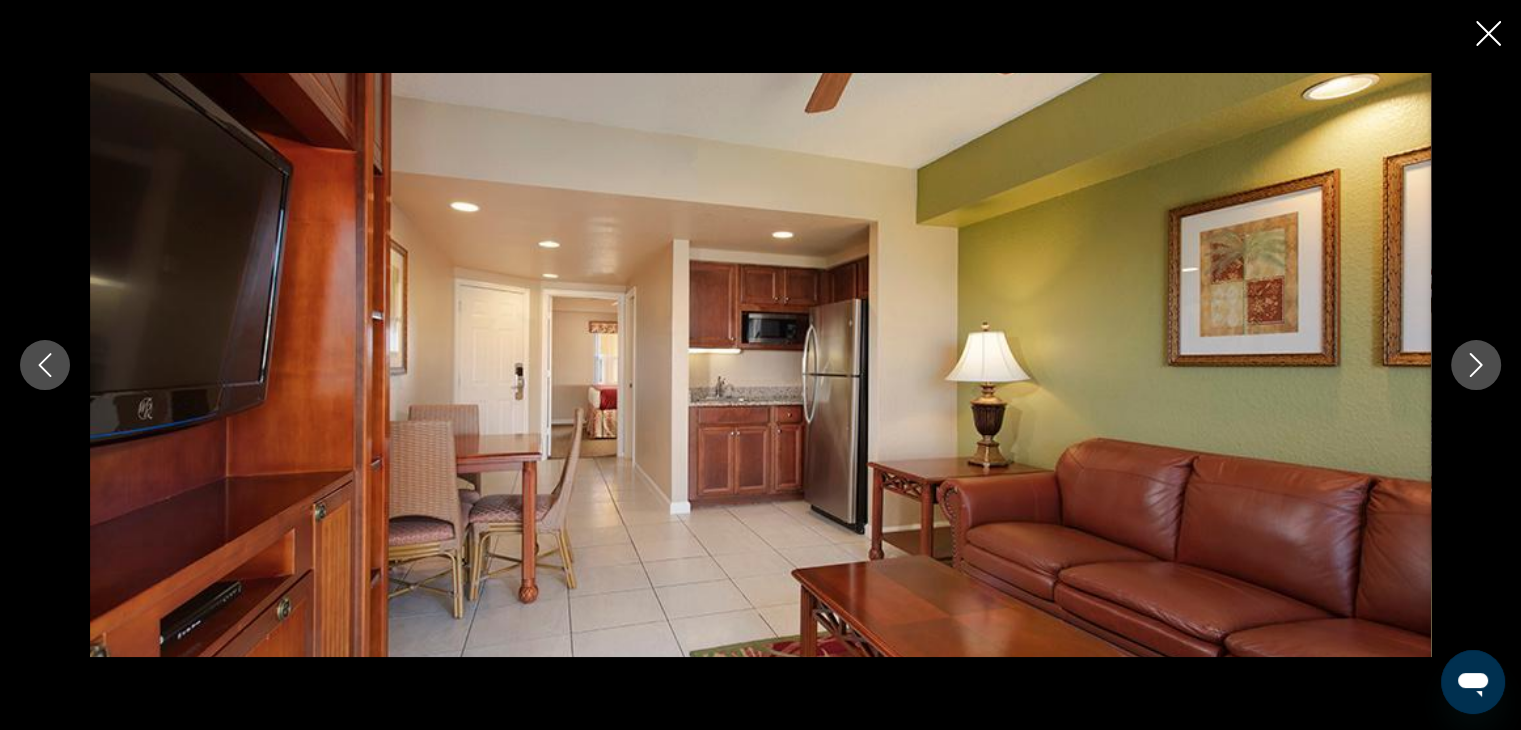 click 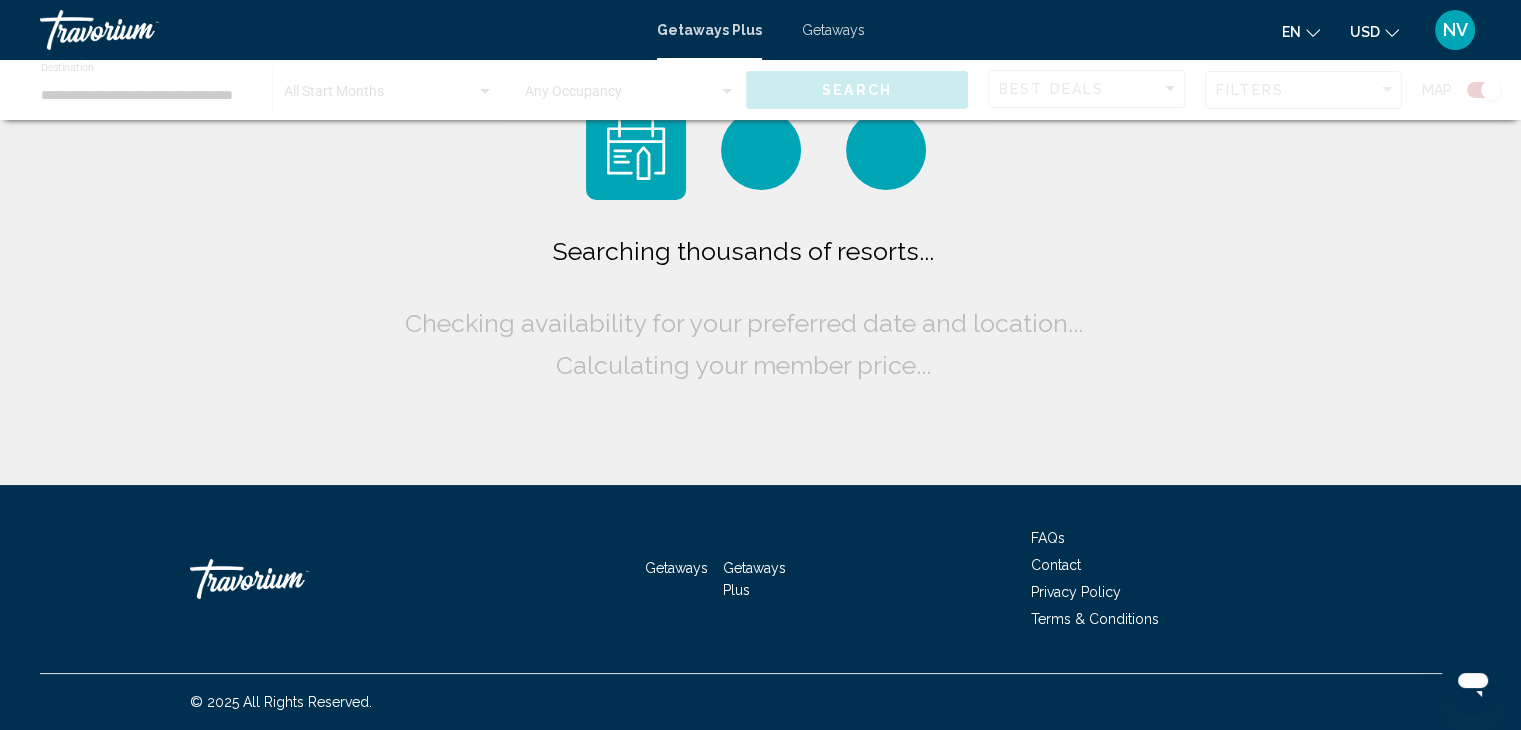 scroll, scrollTop: 0, scrollLeft: 0, axis: both 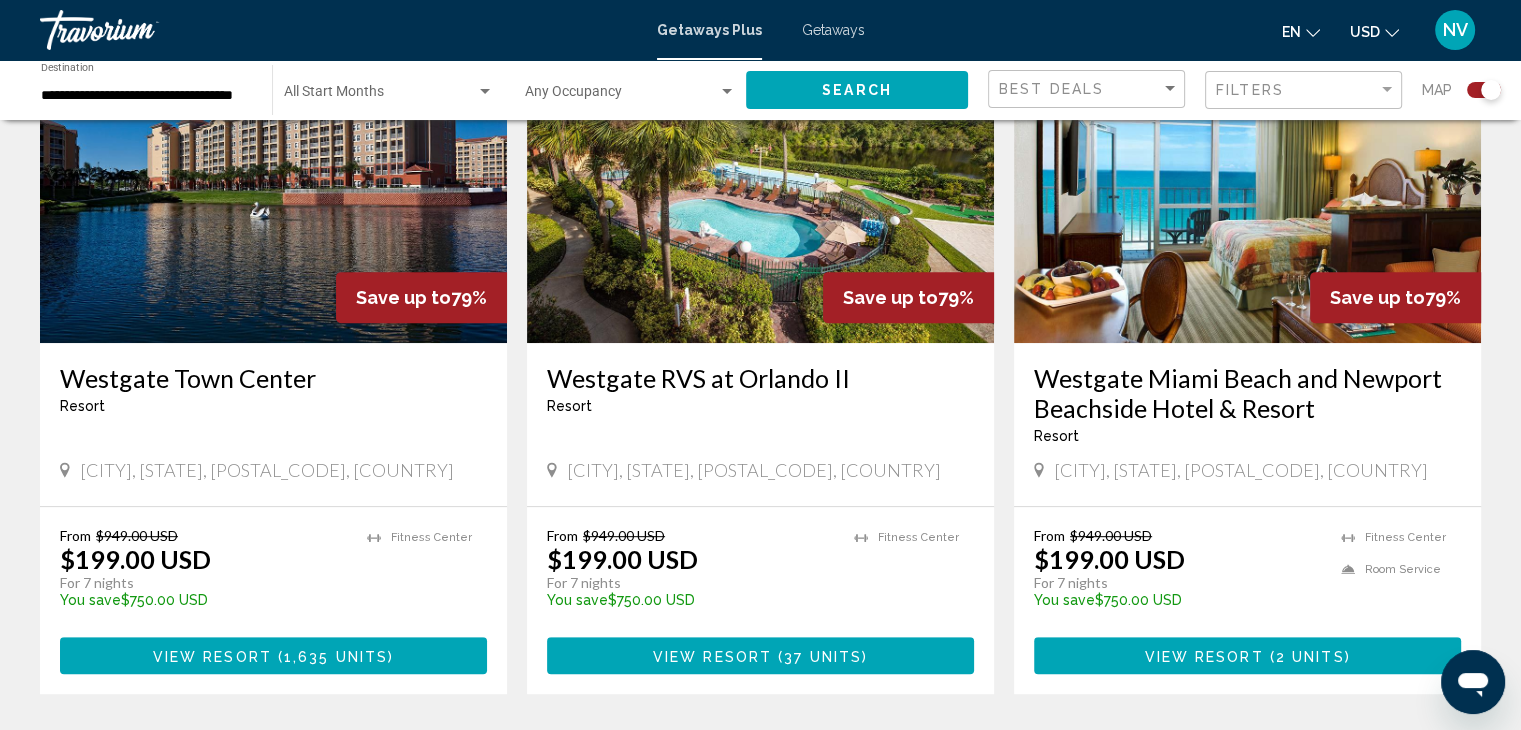 click at bounding box center (760, 183) 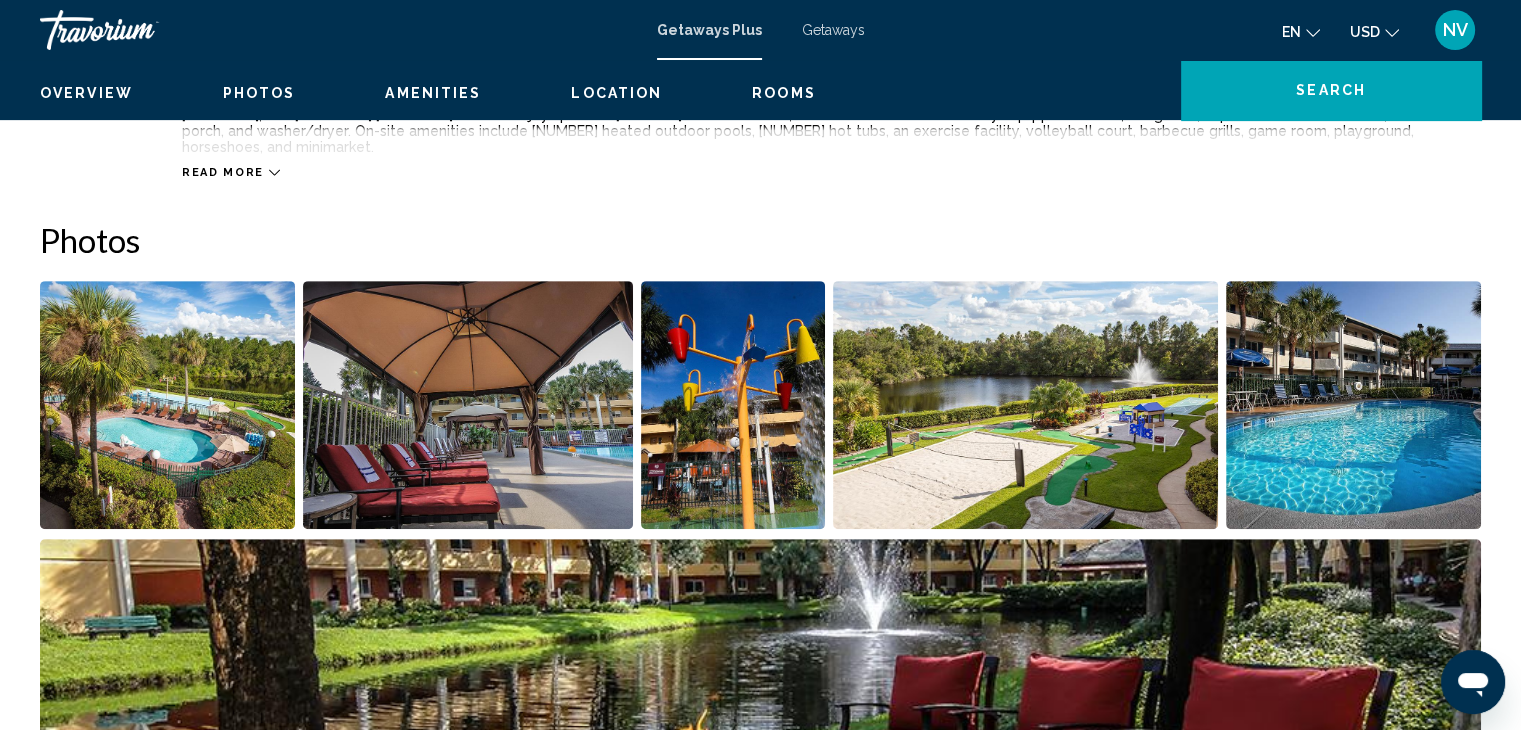 scroll, scrollTop: 0, scrollLeft: 0, axis: both 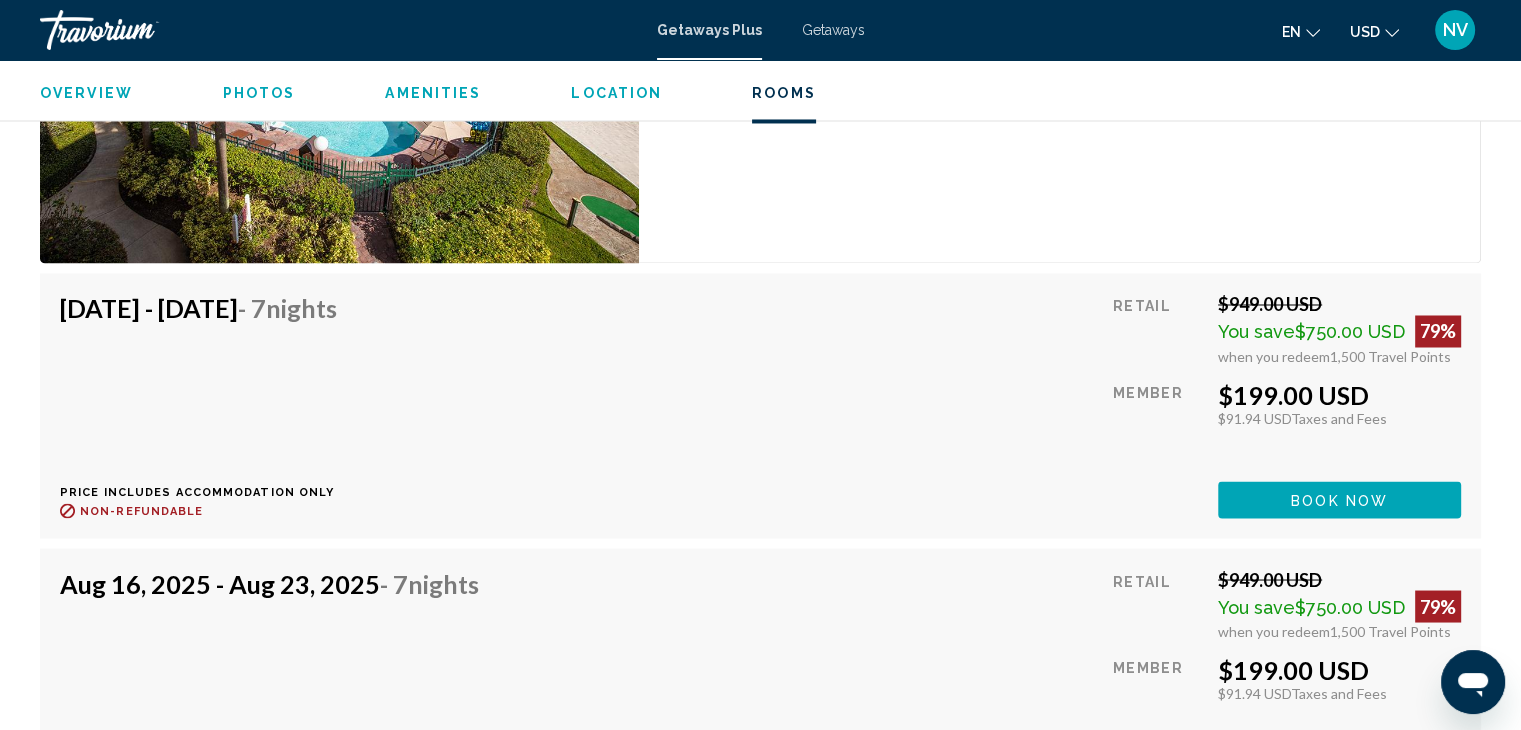 click on "Book now" at bounding box center (1339, 500) 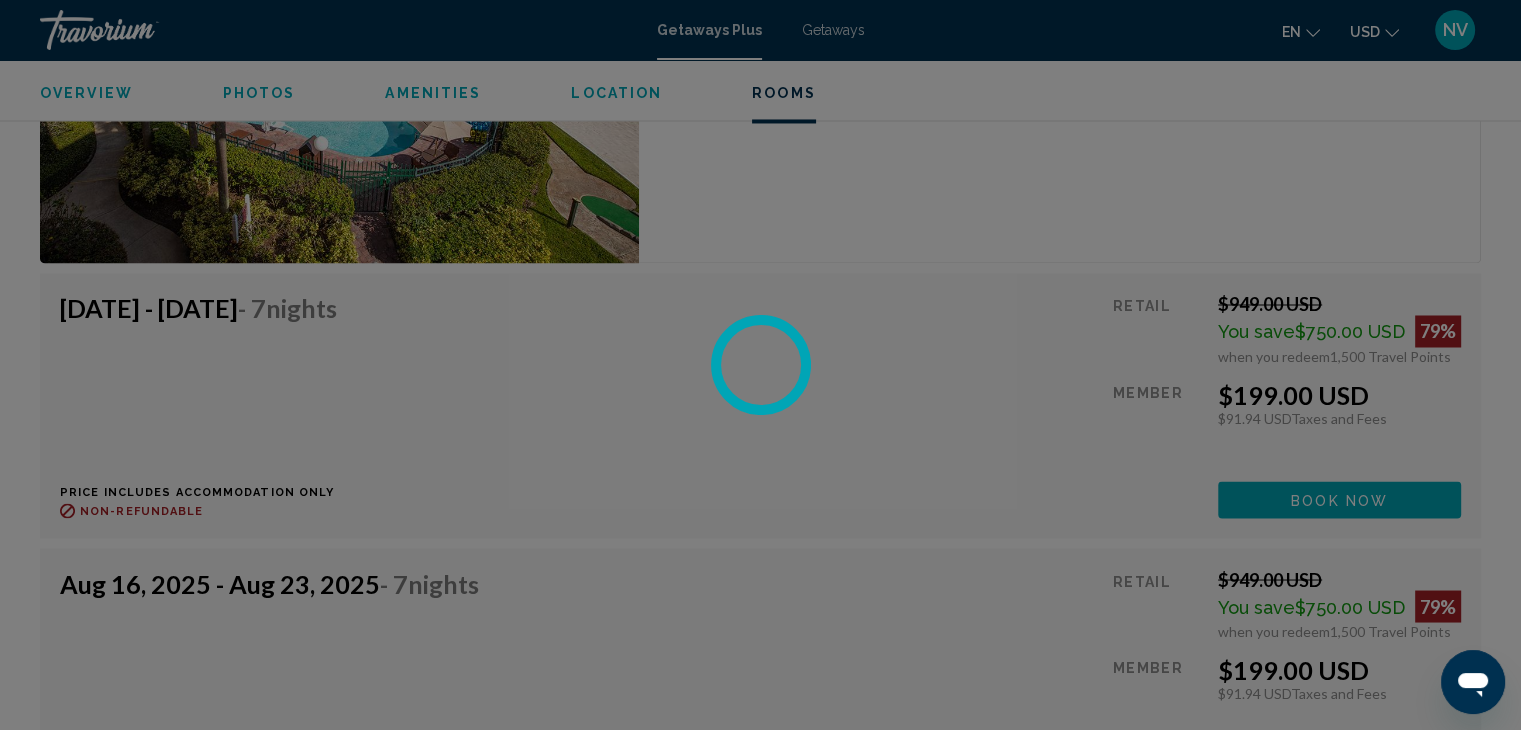 scroll, scrollTop: 0, scrollLeft: 0, axis: both 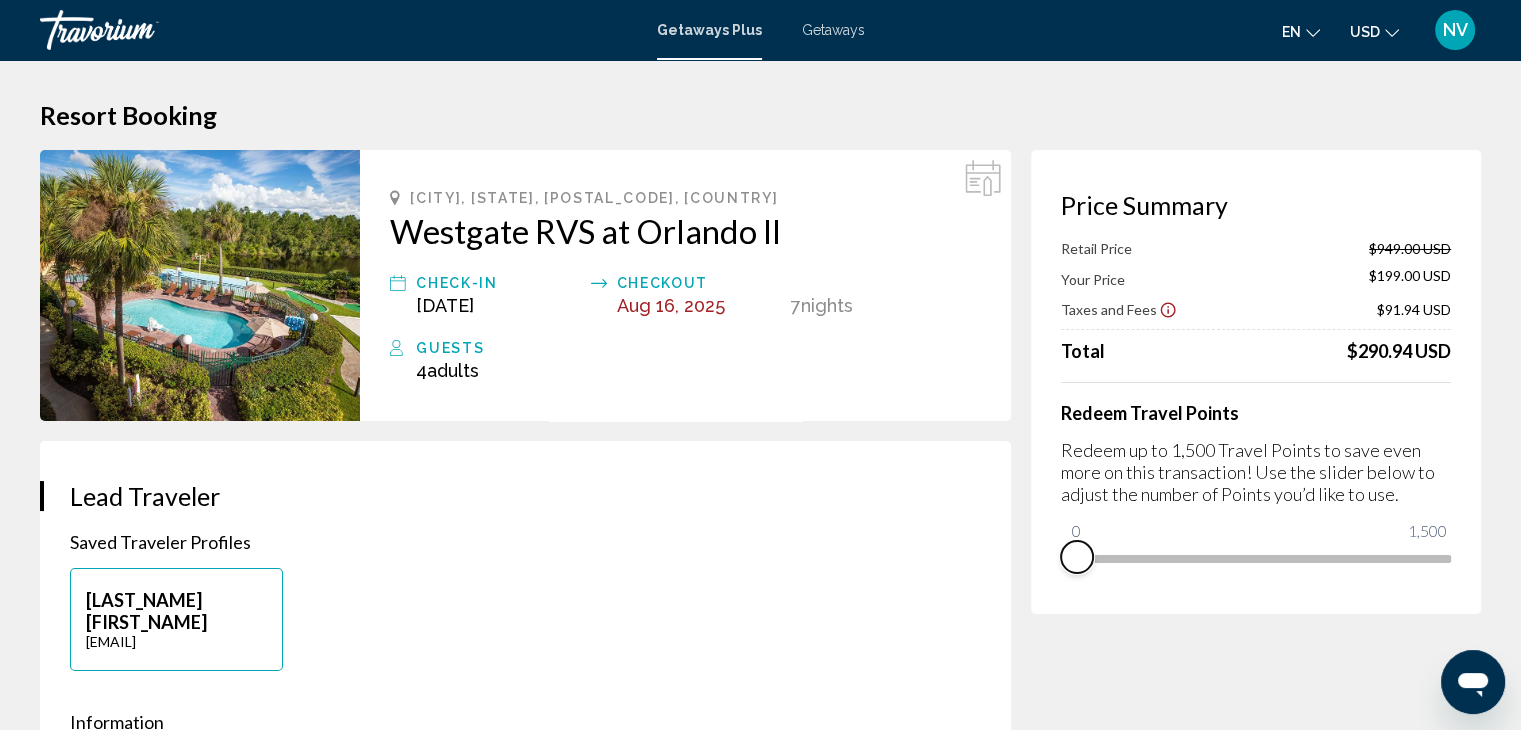 drag, startPoint x: 1435, startPoint y: 589, endPoint x: 1041, endPoint y: 604, distance: 394.28543 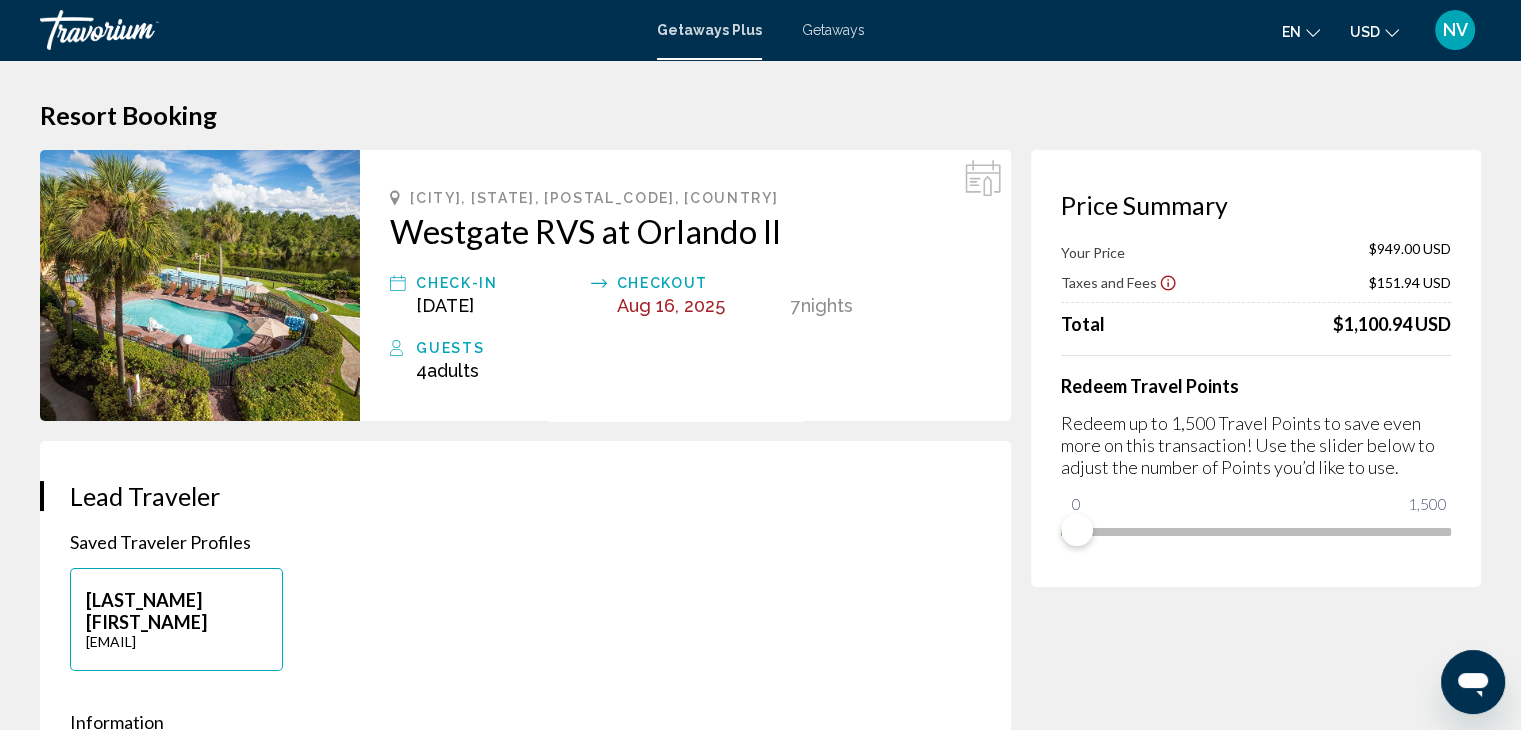 click on "Westgate RVS at Orlando II" at bounding box center (685, 231) 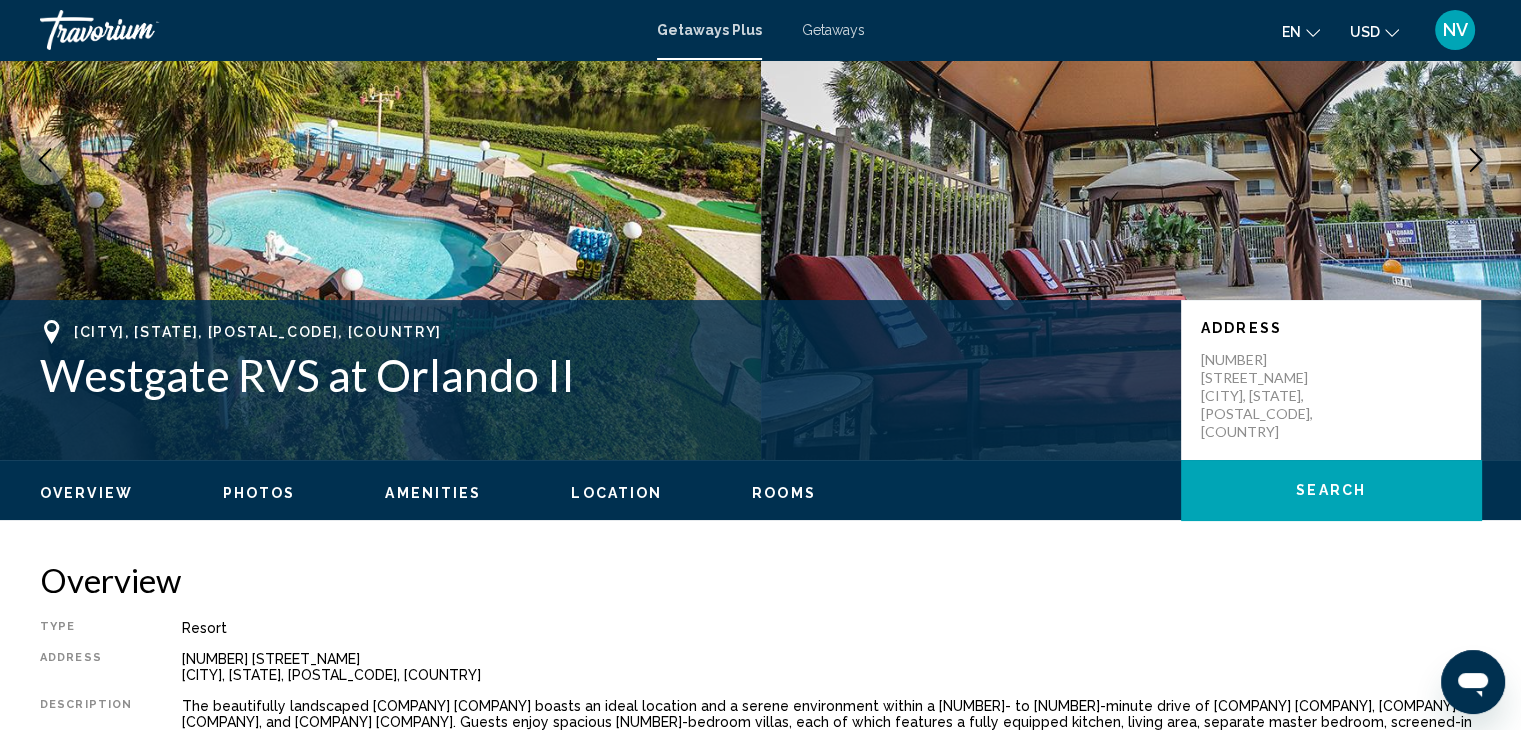 scroll, scrollTop: 373, scrollLeft: 0, axis: vertical 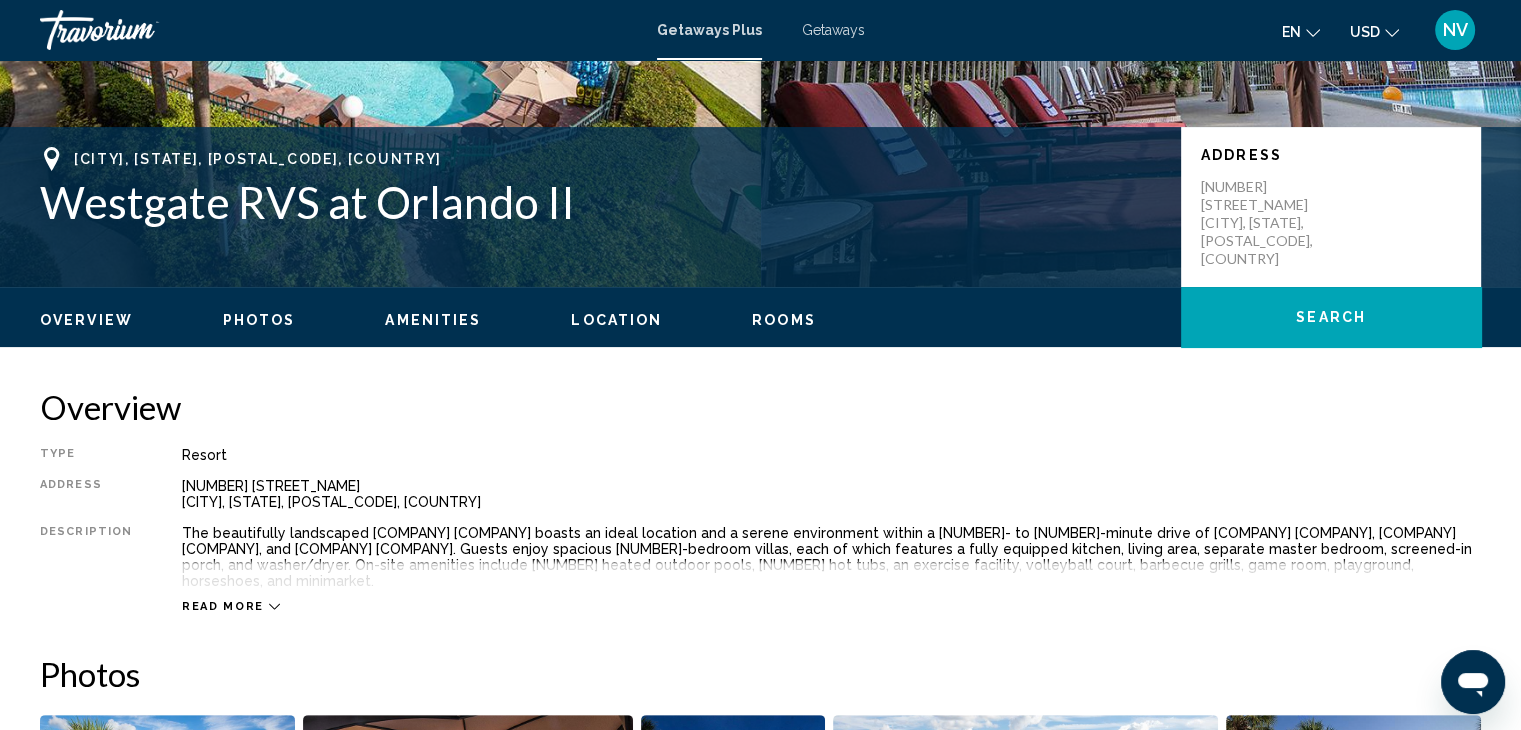 click on "Rooms" at bounding box center (784, 320) 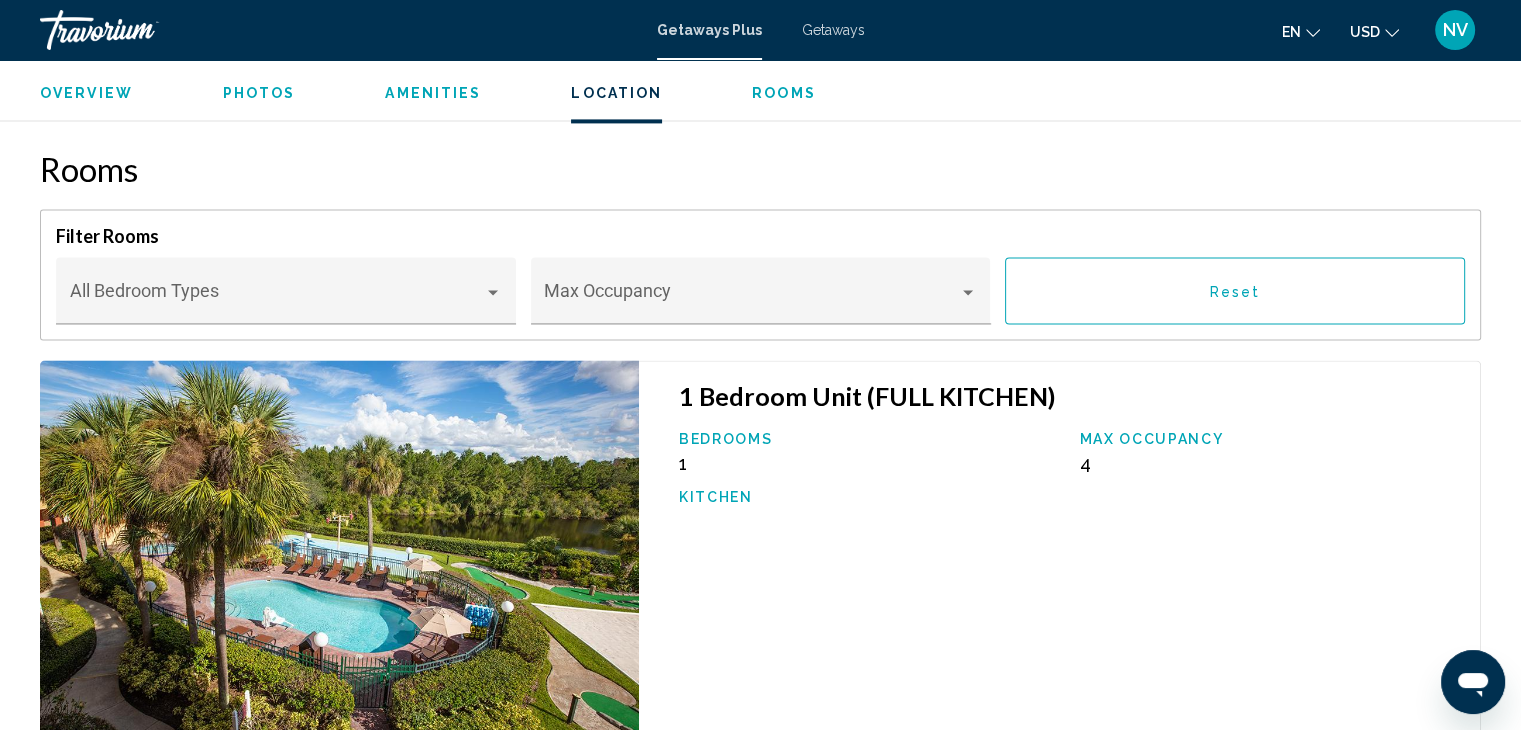 scroll, scrollTop: 2968, scrollLeft: 0, axis: vertical 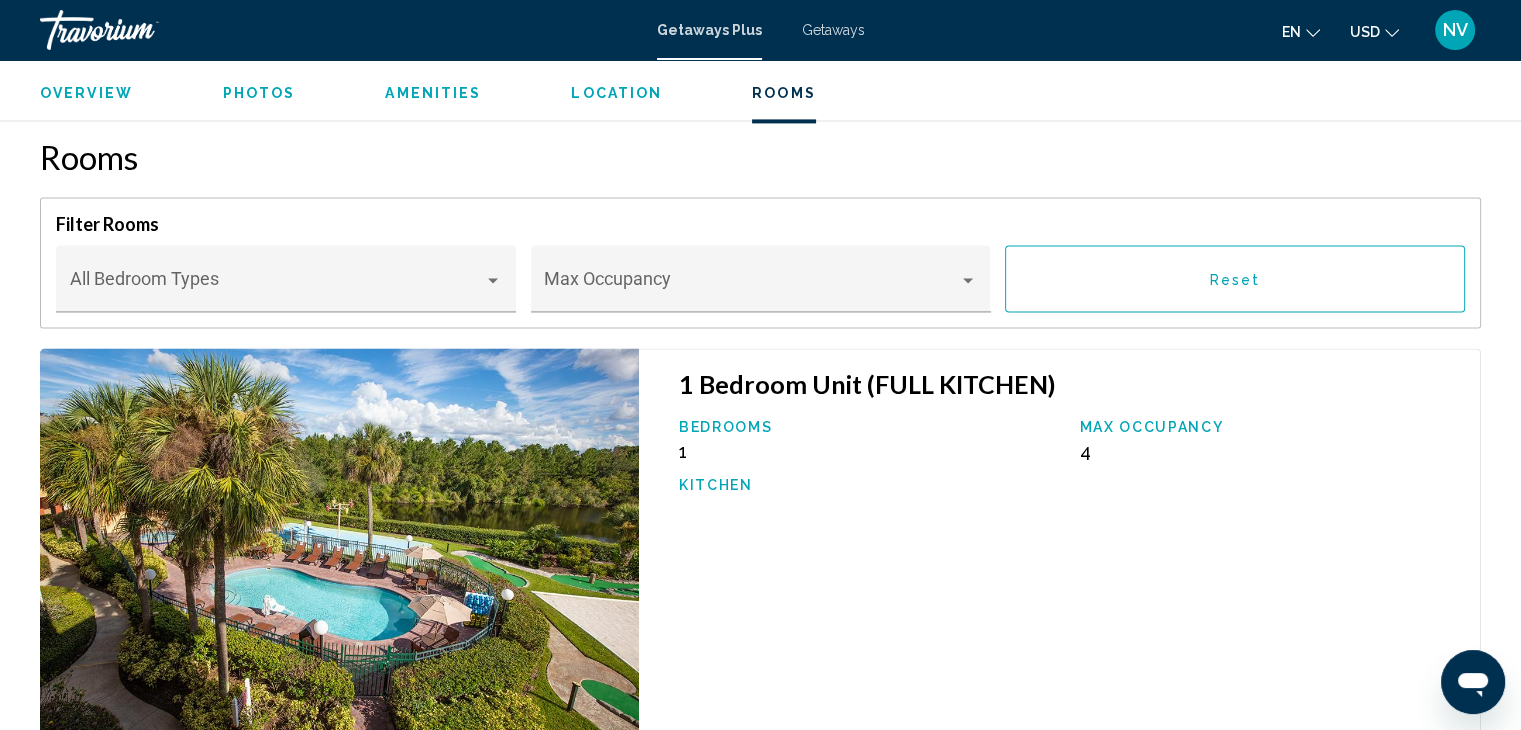click at bounding box center (339, 547) 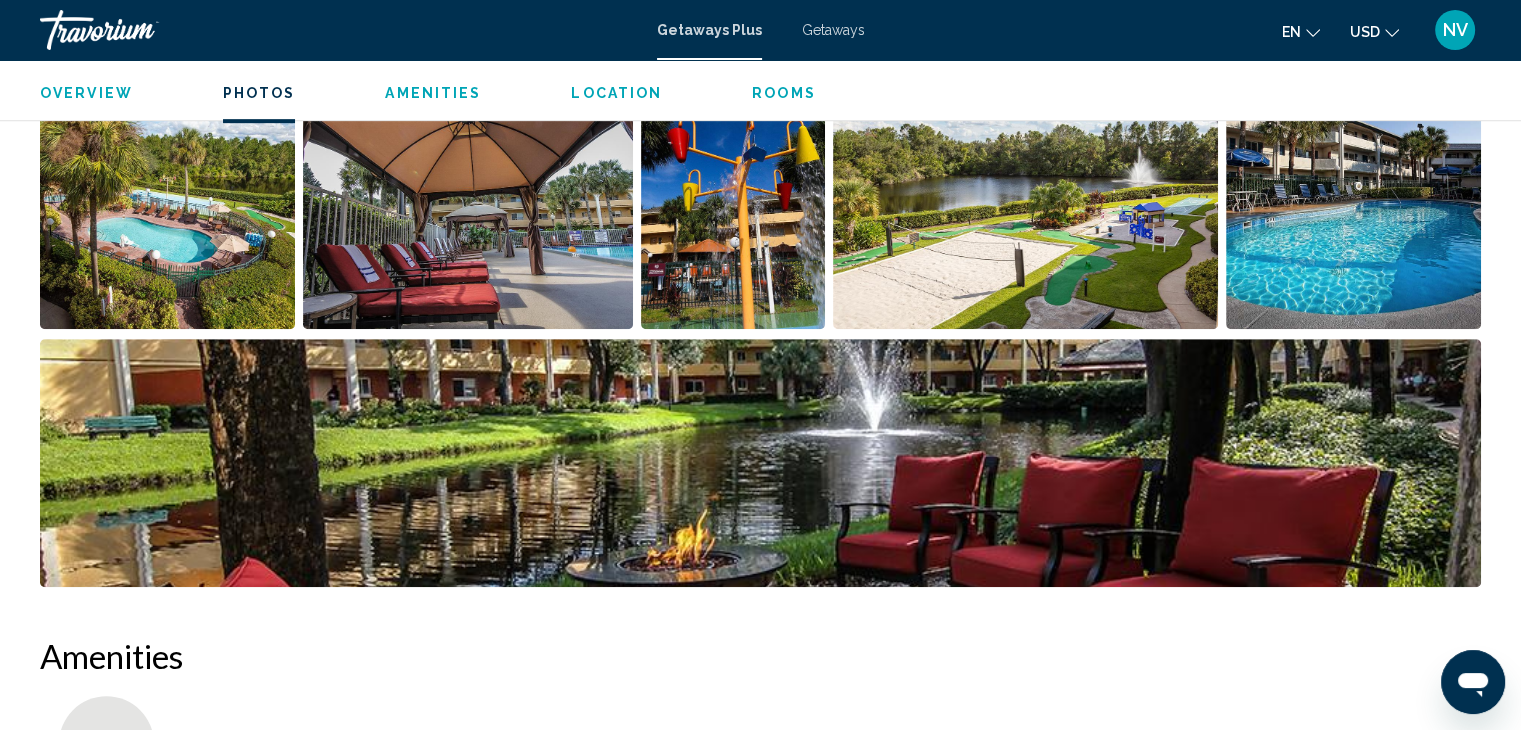 scroll, scrollTop: 892, scrollLeft: 0, axis: vertical 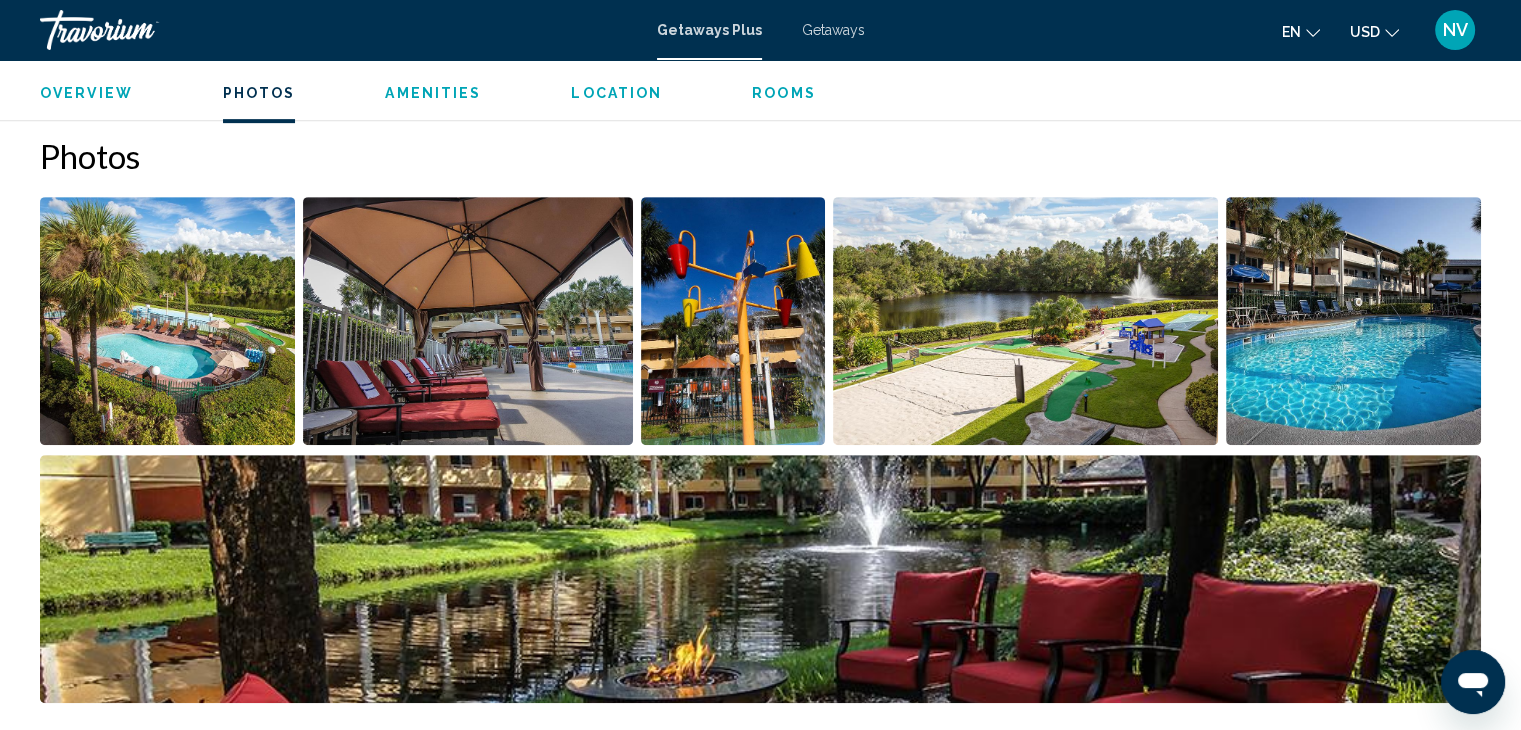 click at bounding box center [468, 321] 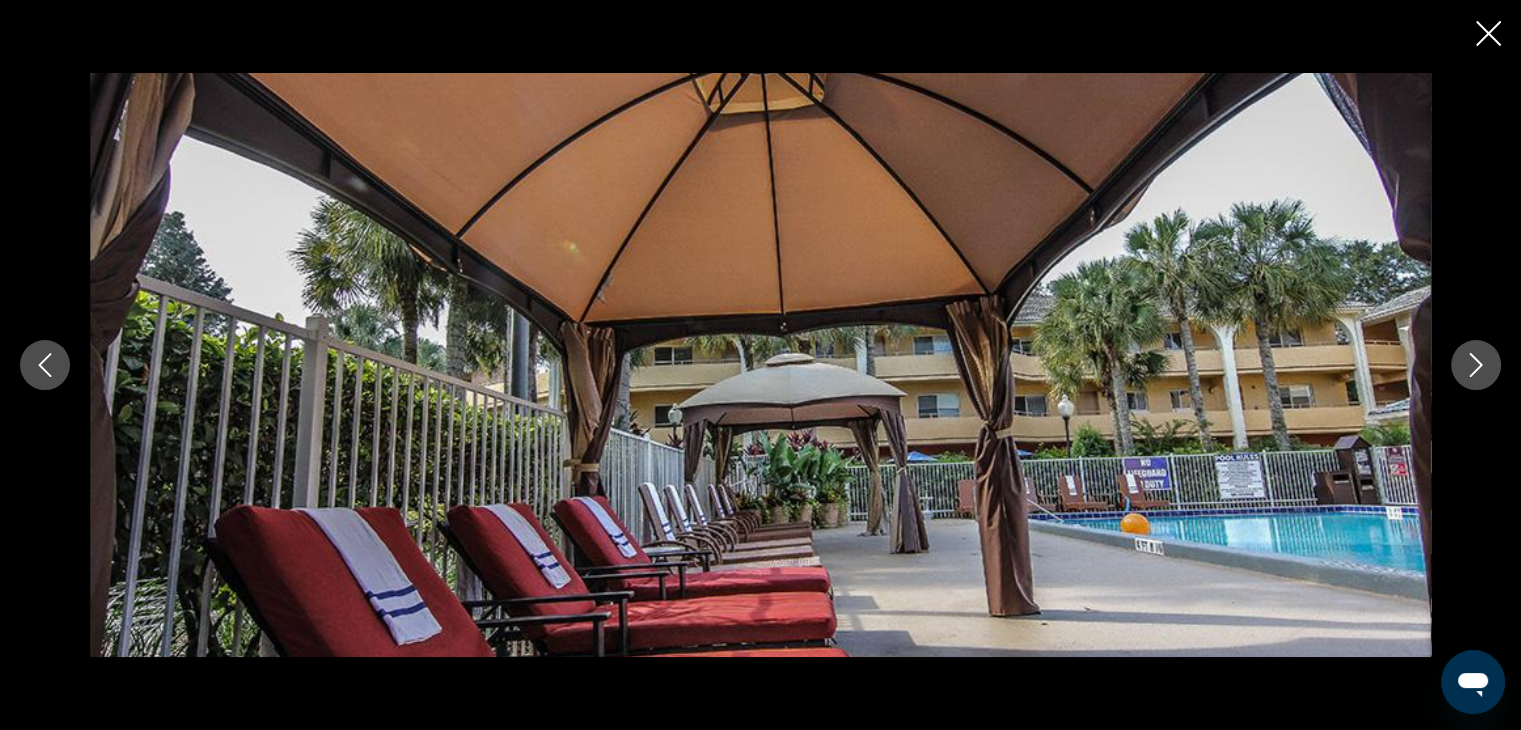 click 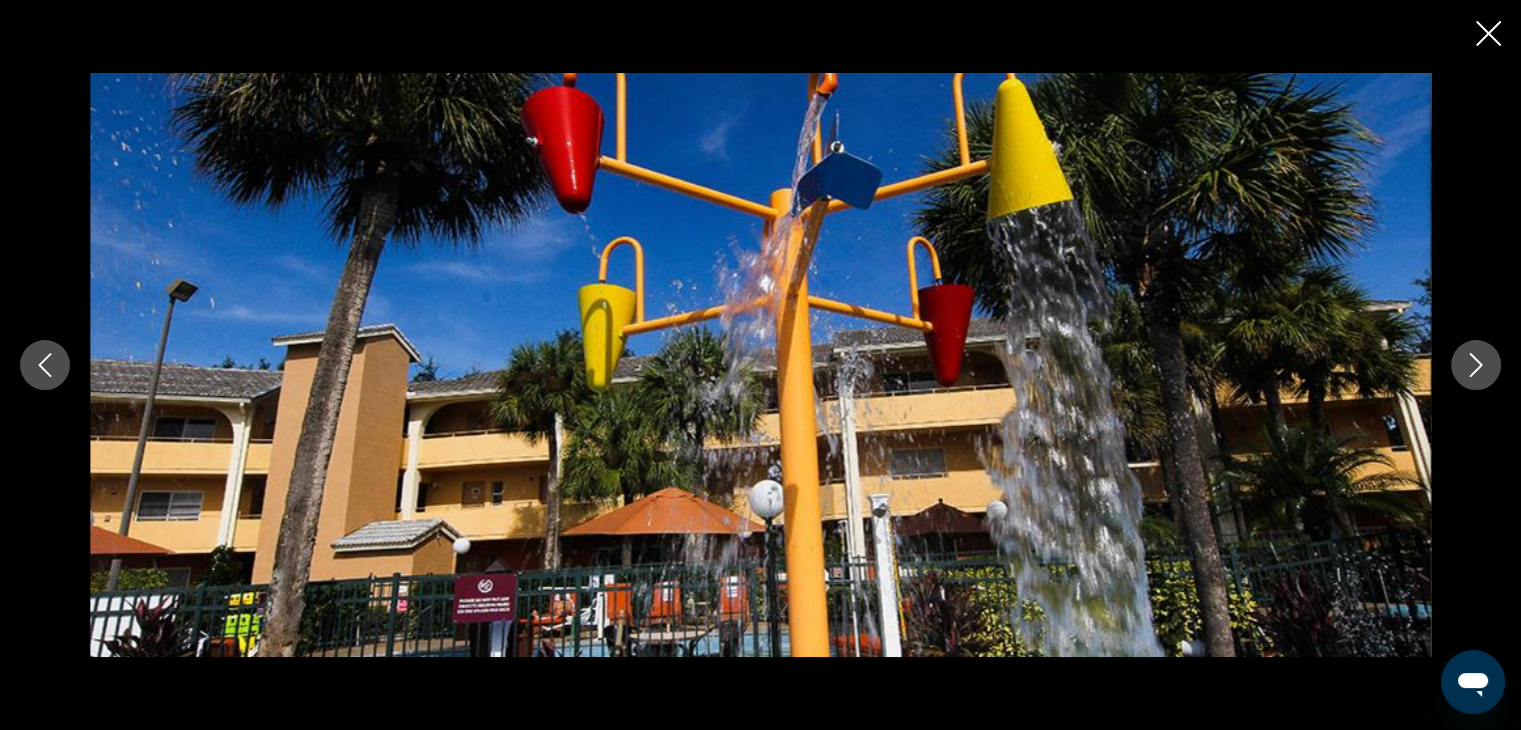 click 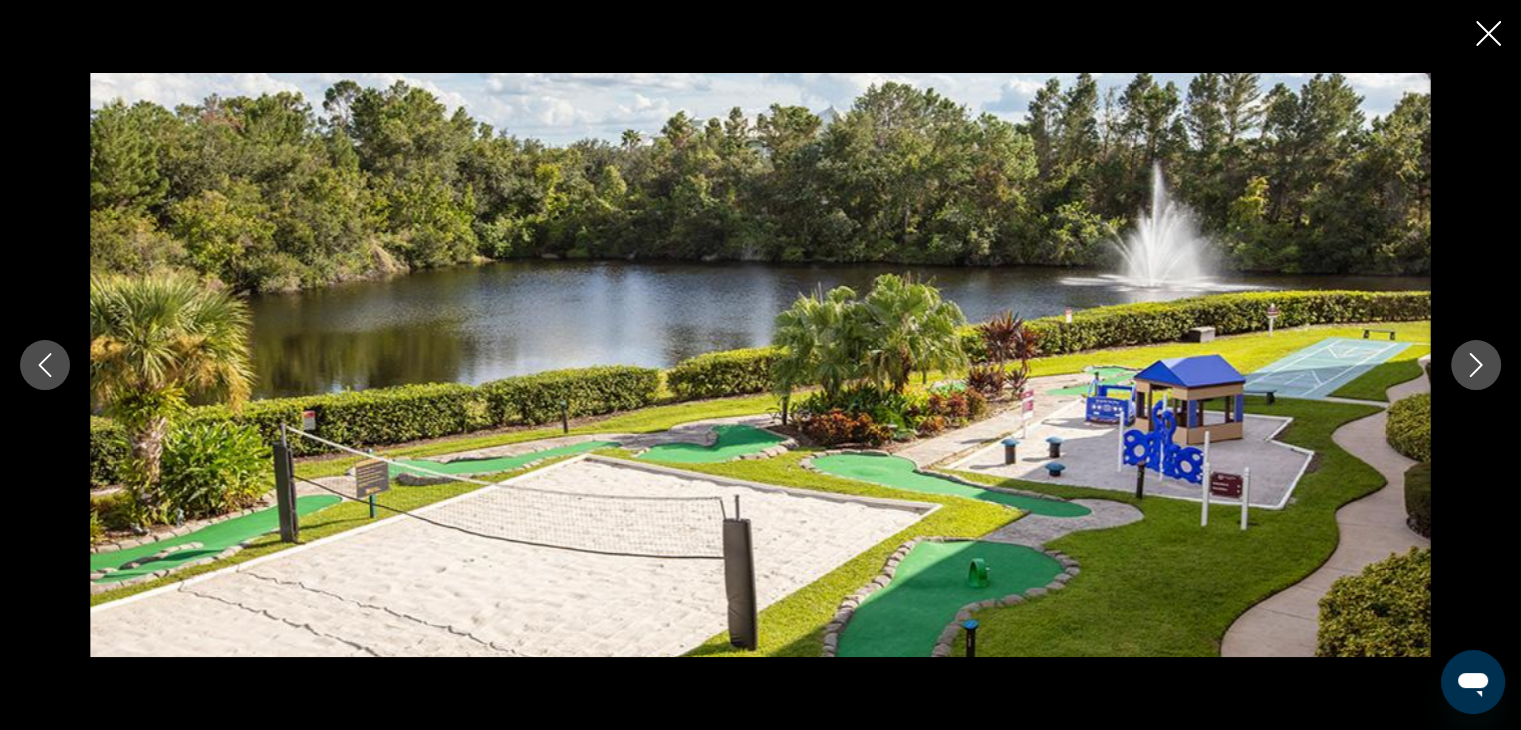 click 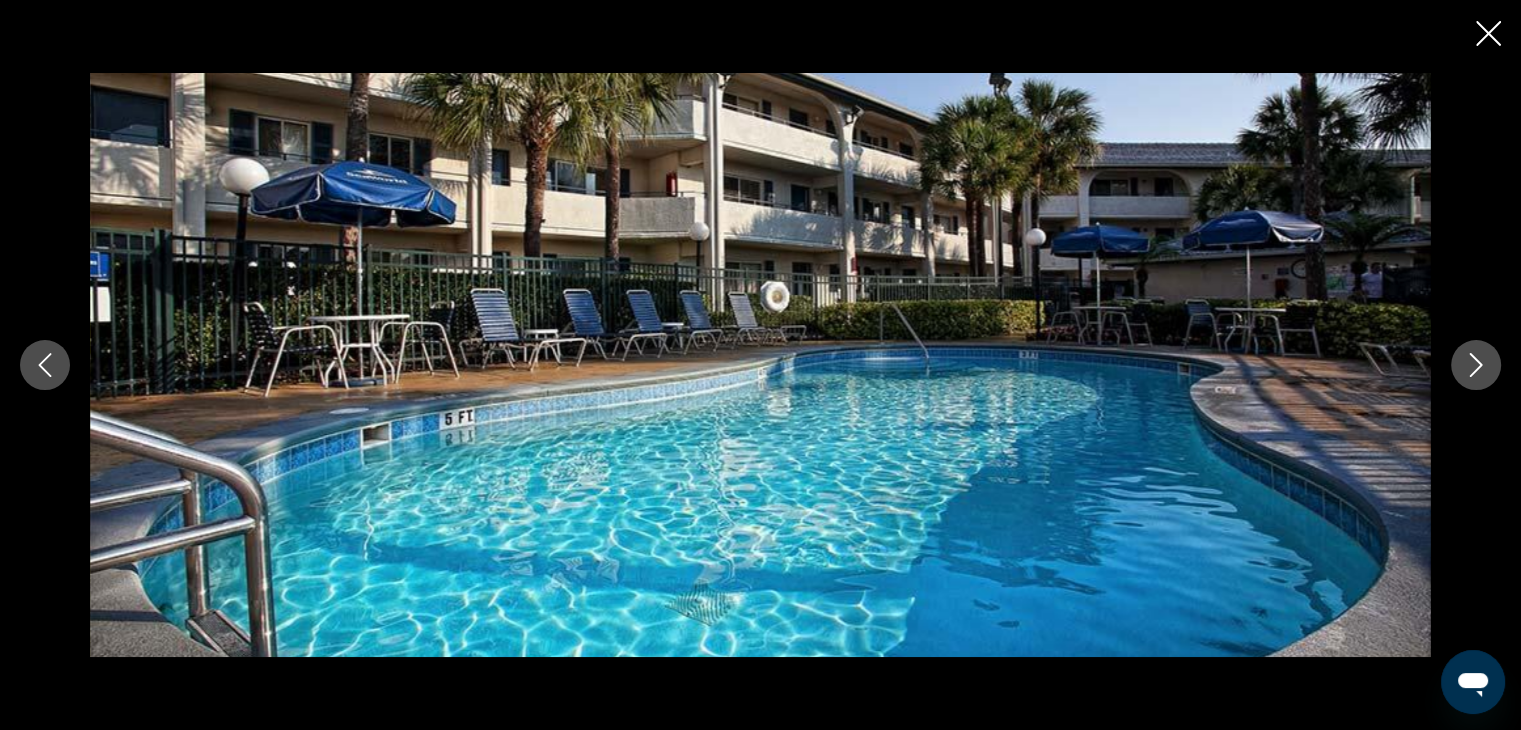 click 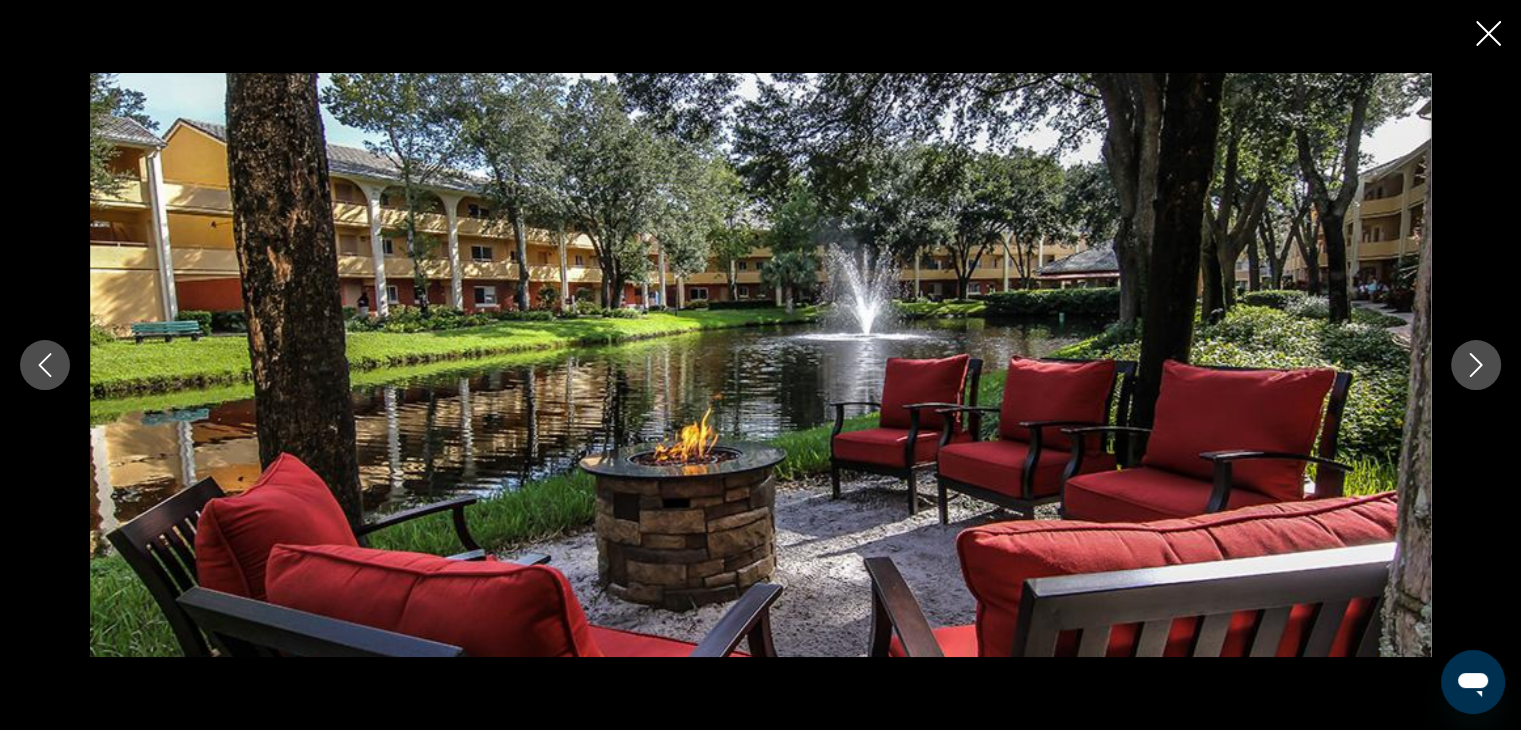 click 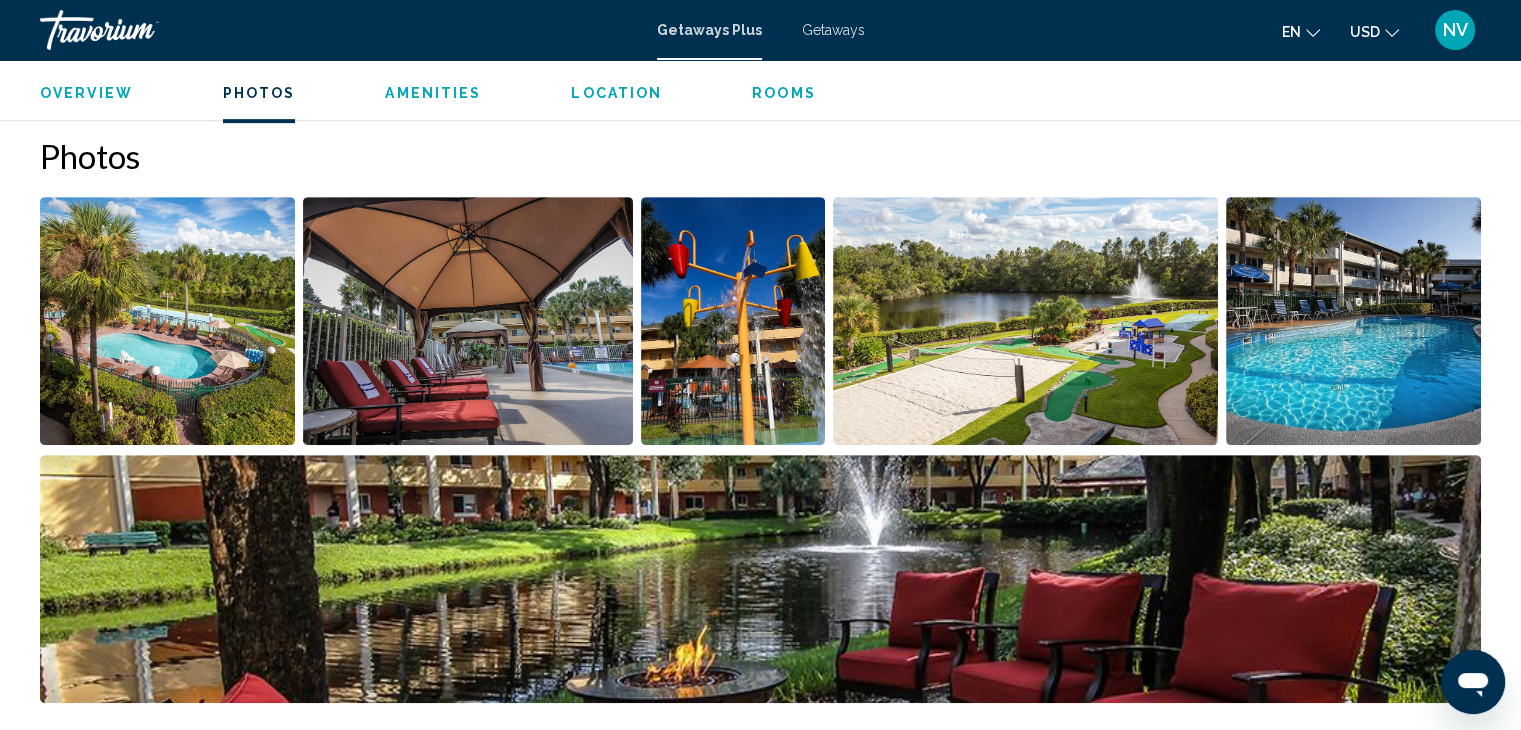 scroll, scrollTop: 0, scrollLeft: 0, axis: both 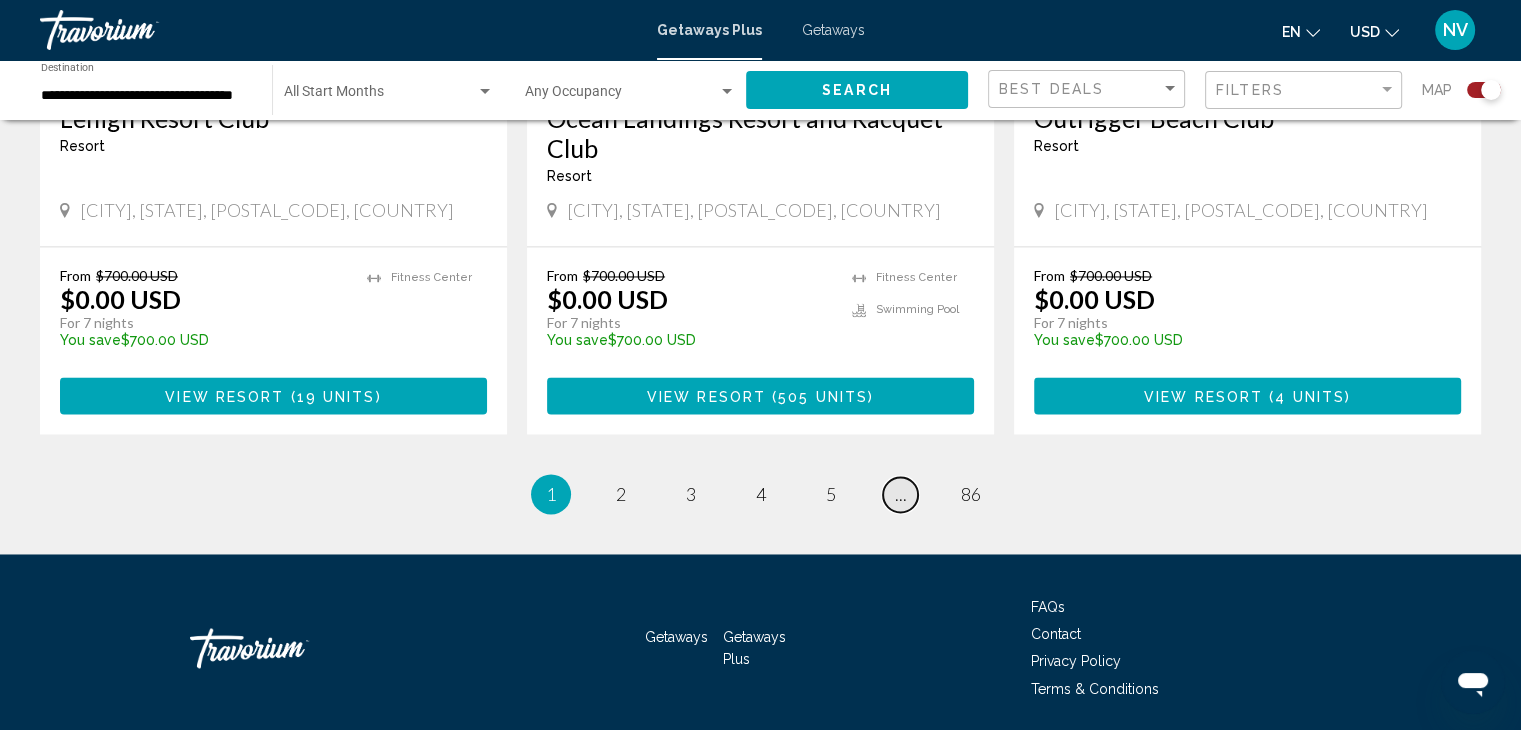 click on "page  ..." at bounding box center [900, 494] 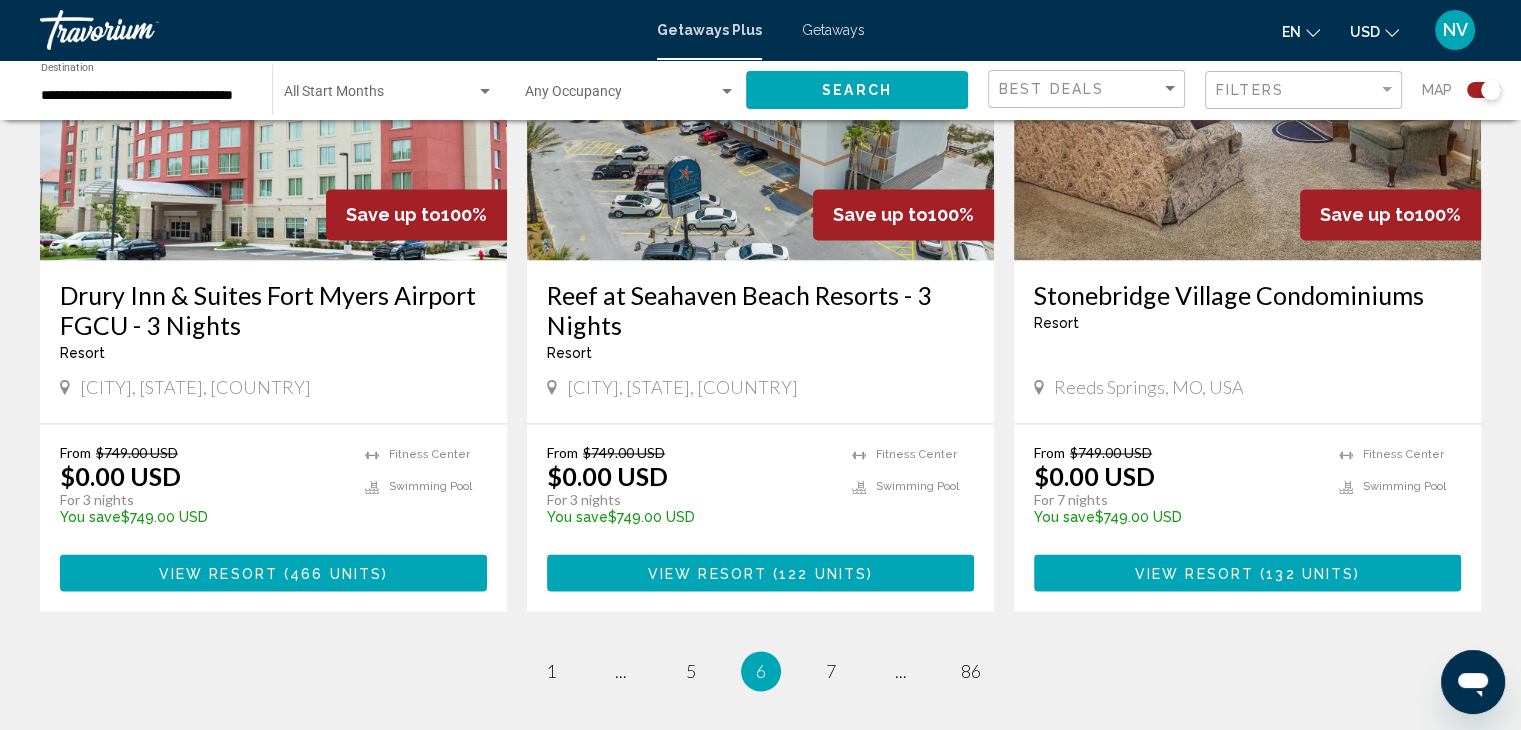 scroll, scrollTop: 3097, scrollLeft: 0, axis: vertical 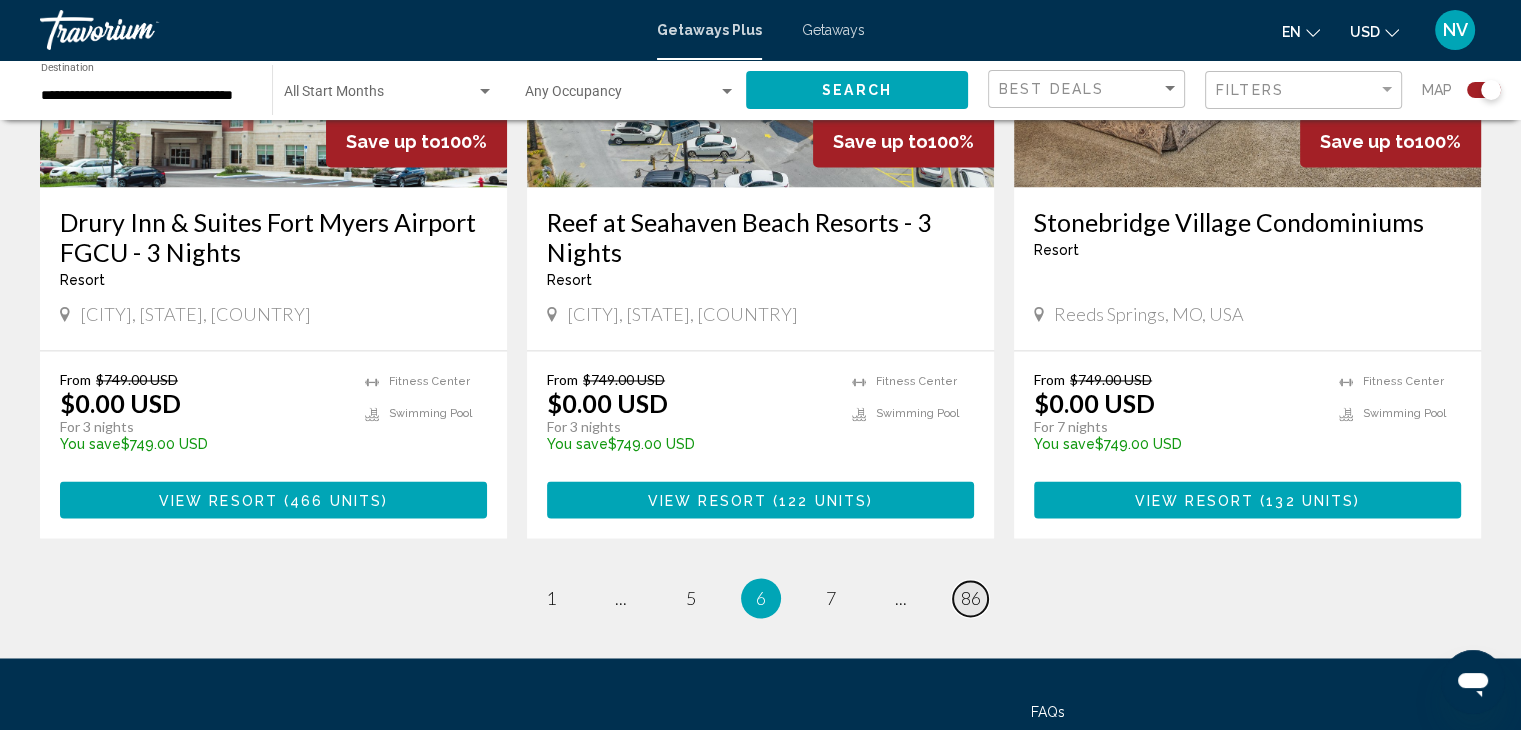 click on "86" at bounding box center [971, 598] 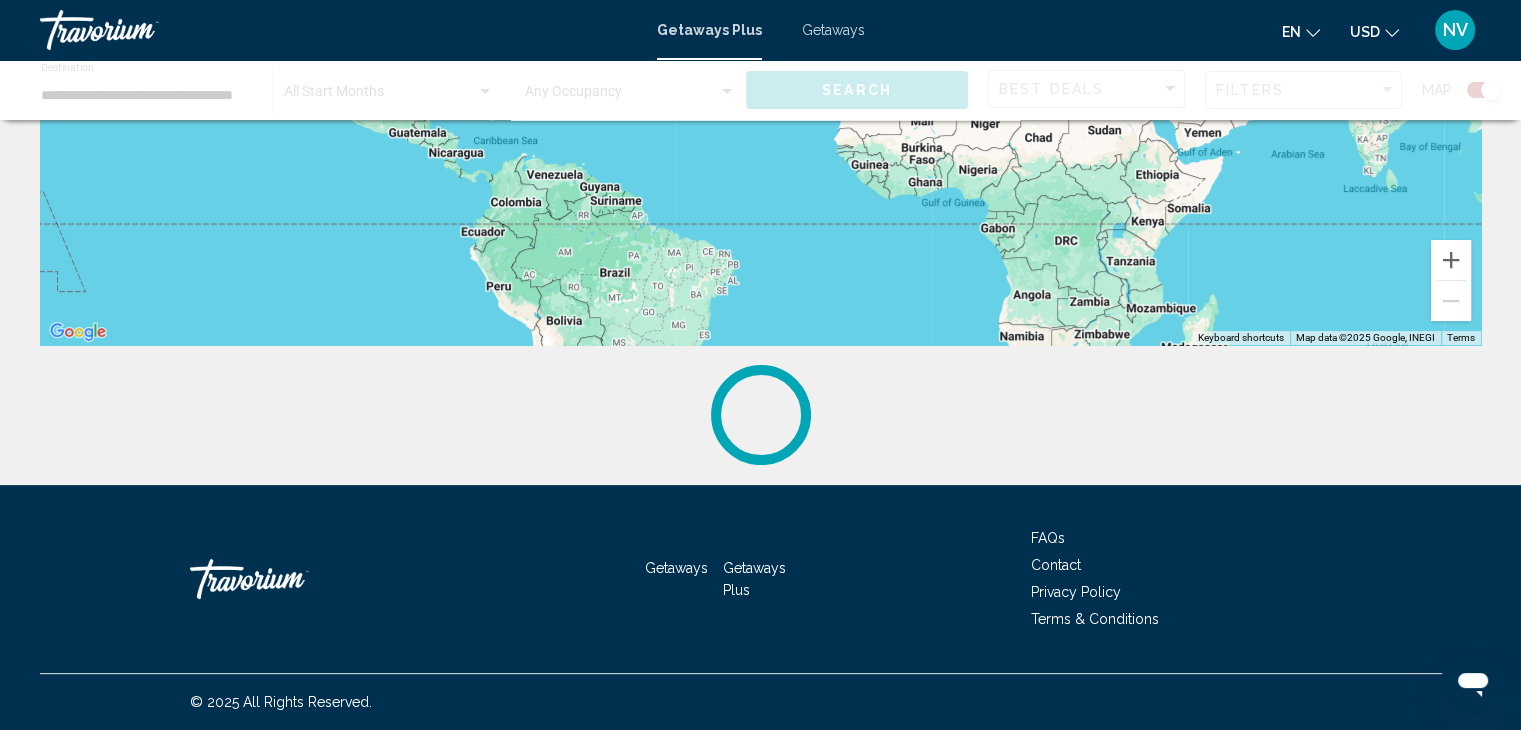 scroll, scrollTop: 0, scrollLeft: 0, axis: both 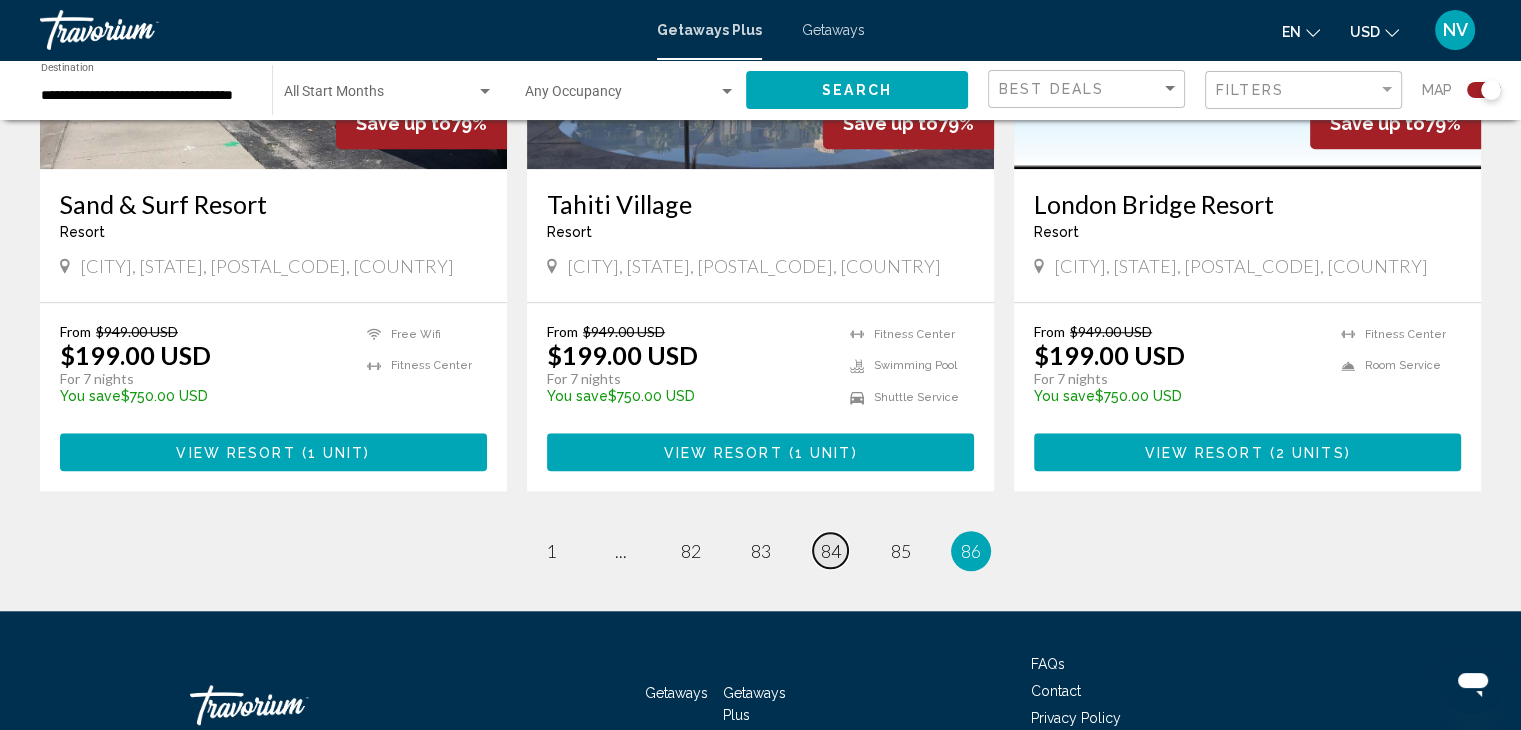 click on "84" at bounding box center [831, 551] 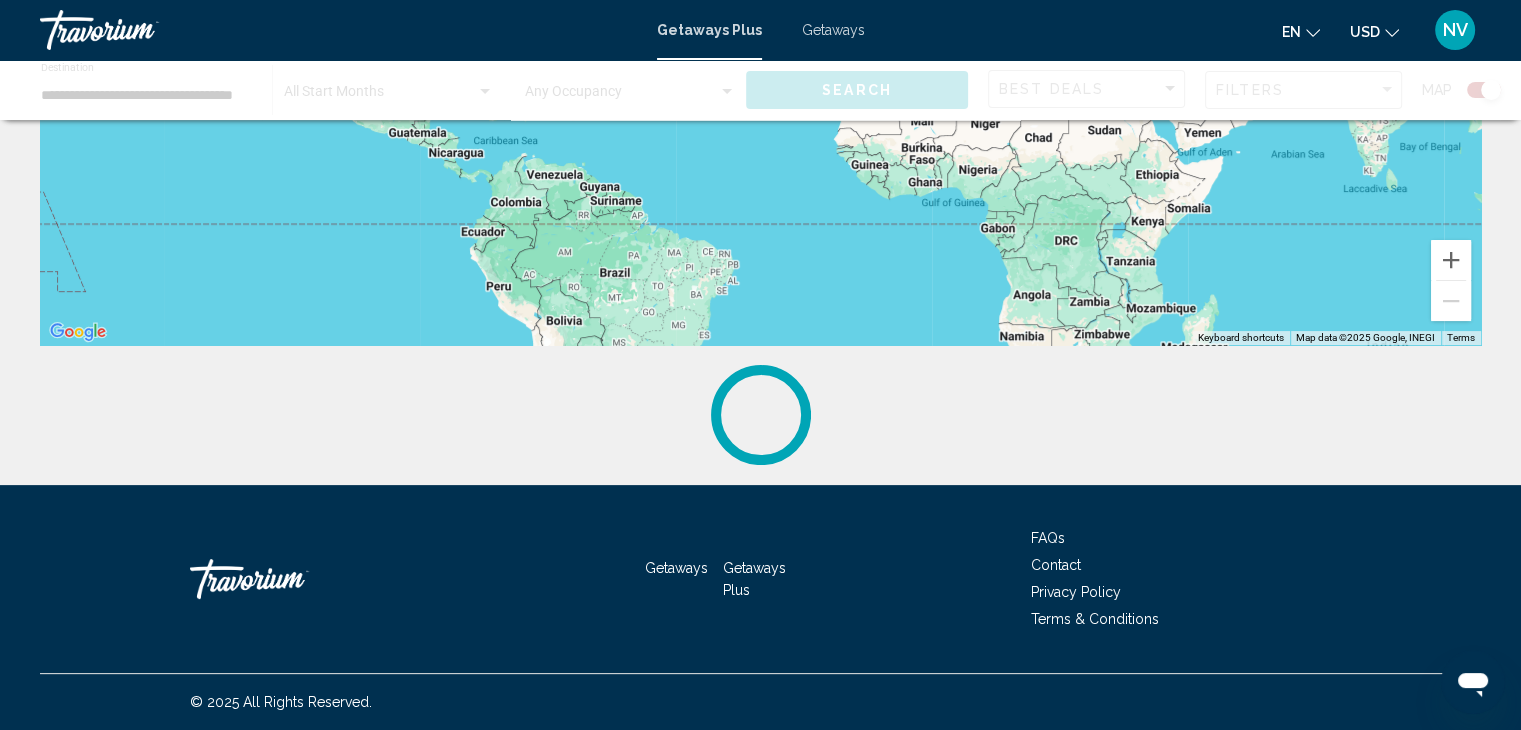 scroll, scrollTop: 0, scrollLeft: 0, axis: both 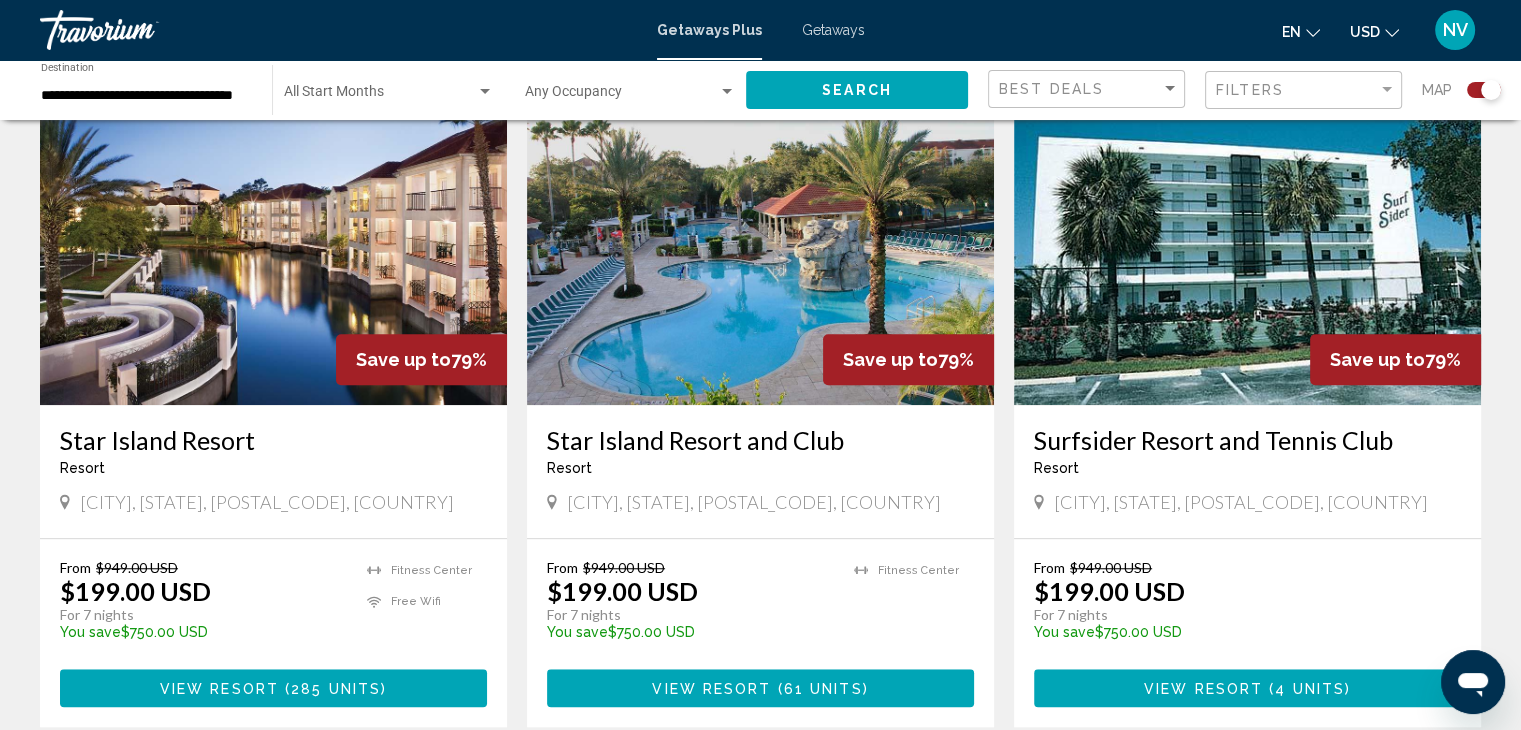 click at bounding box center (273, 245) 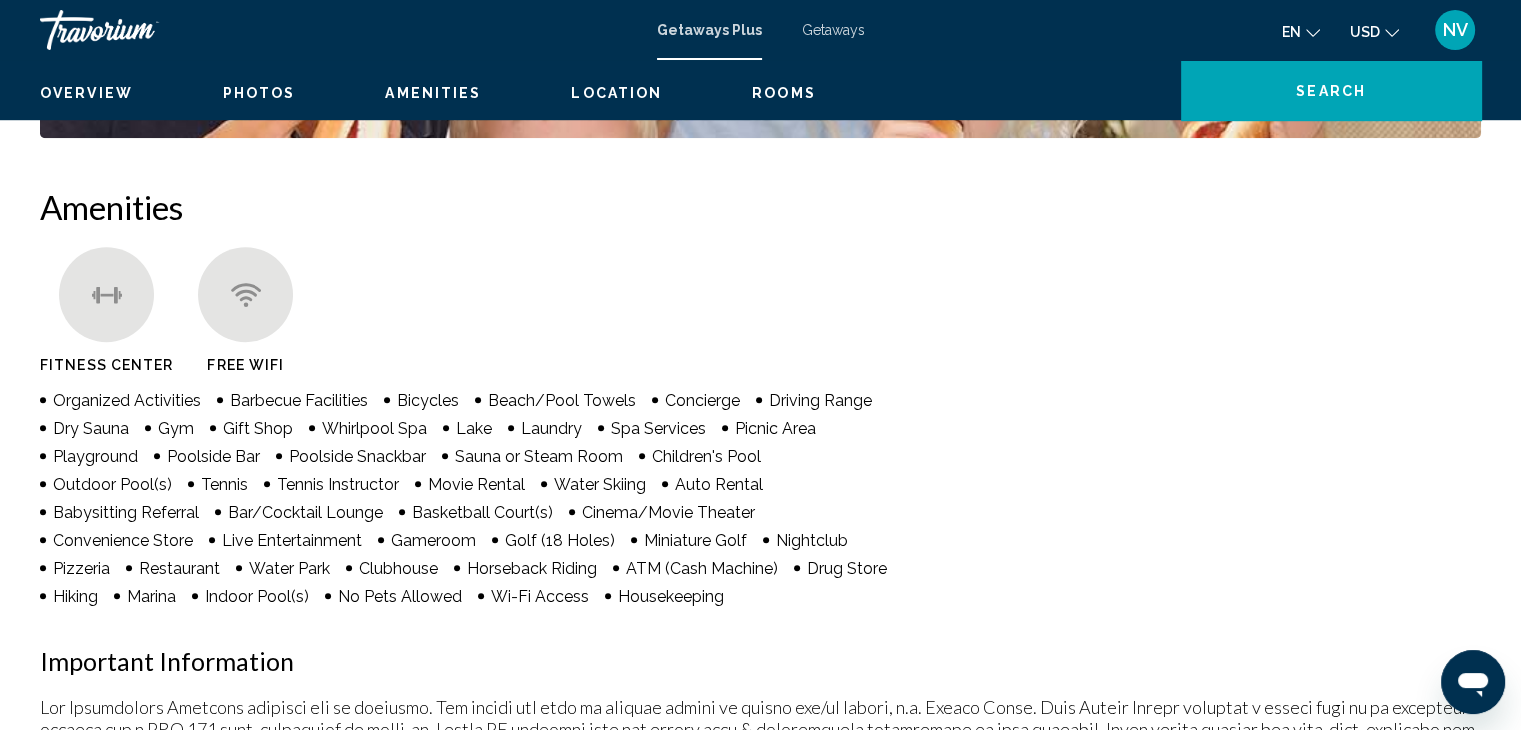 scroll, scrollTop: 0, scrollLeft: 0, axis: both 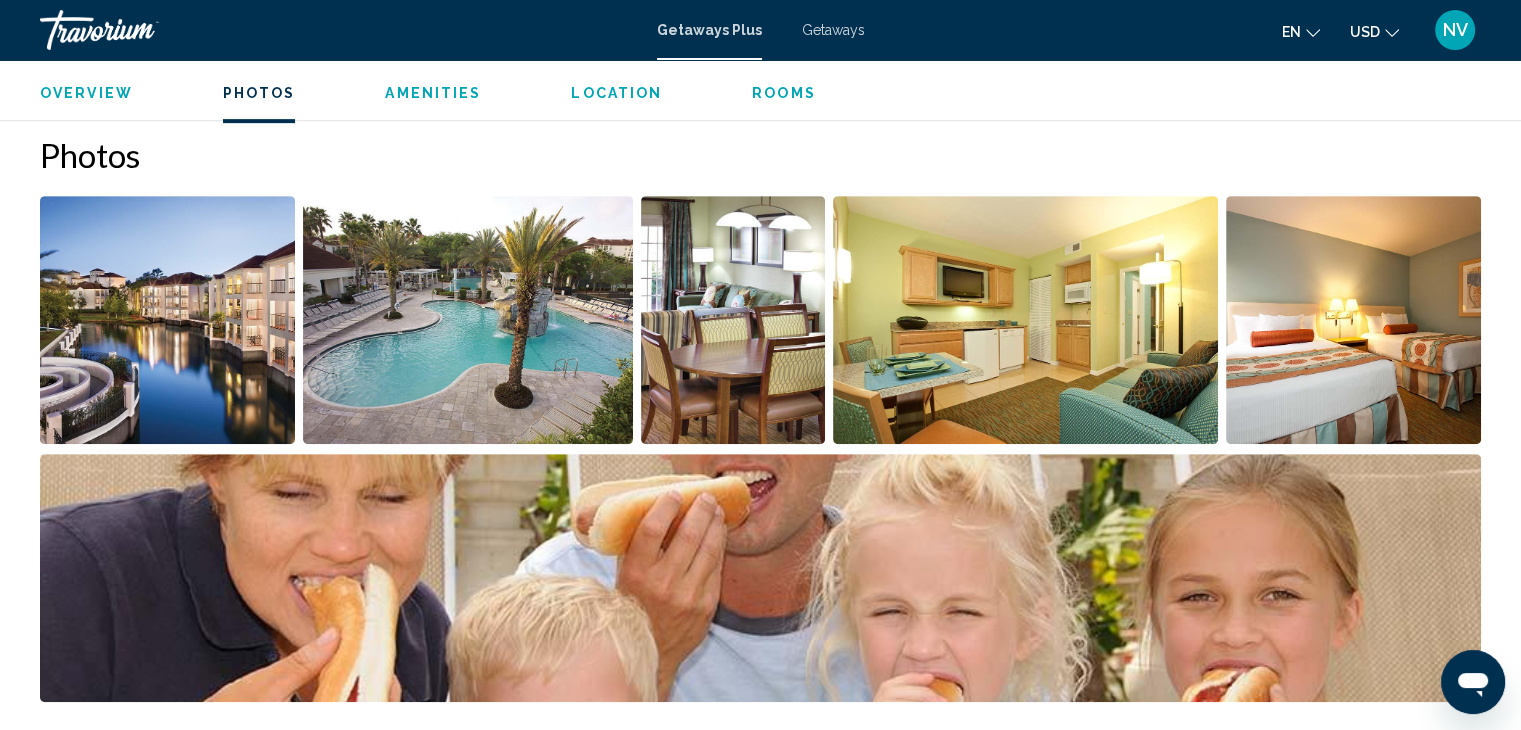 click at bounding box center (167, 320) 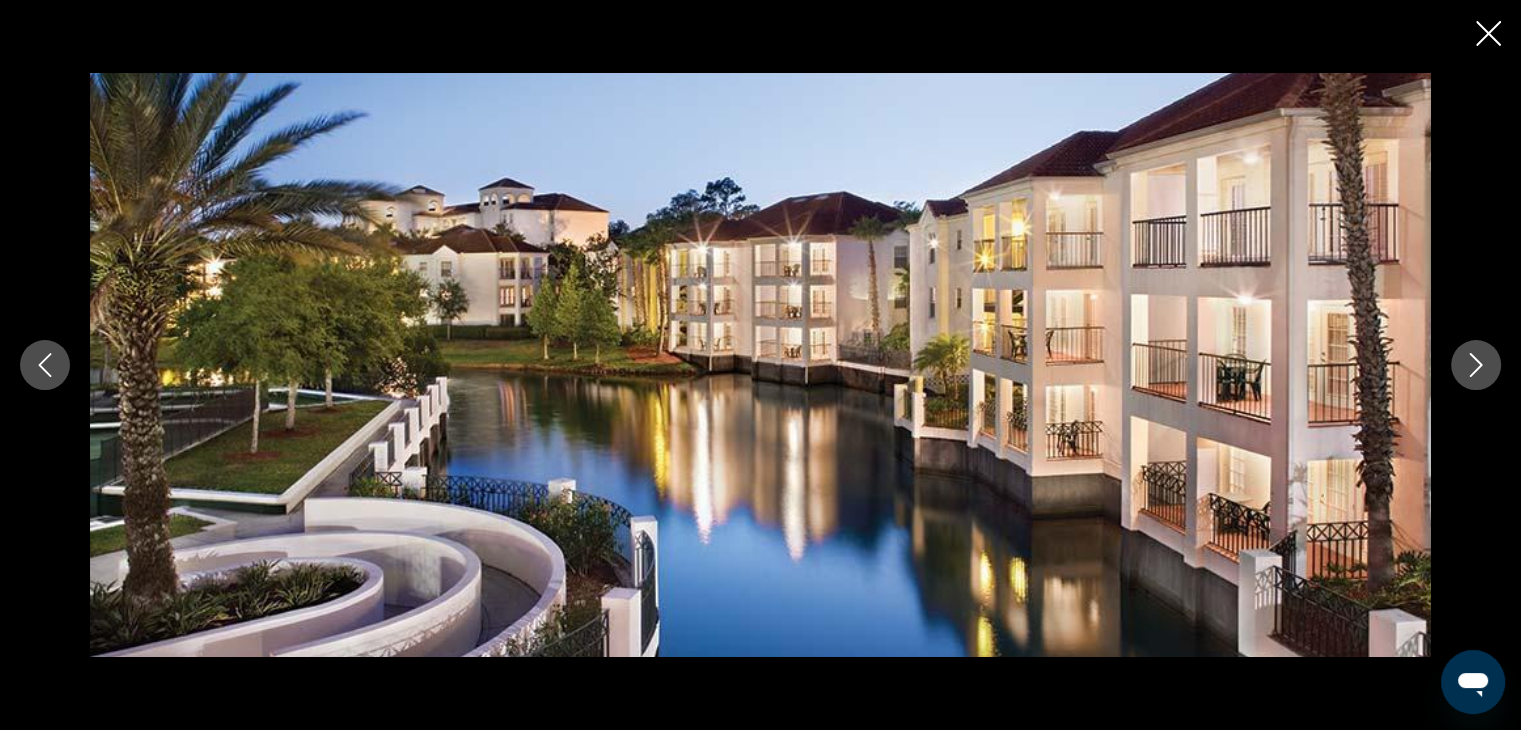 click 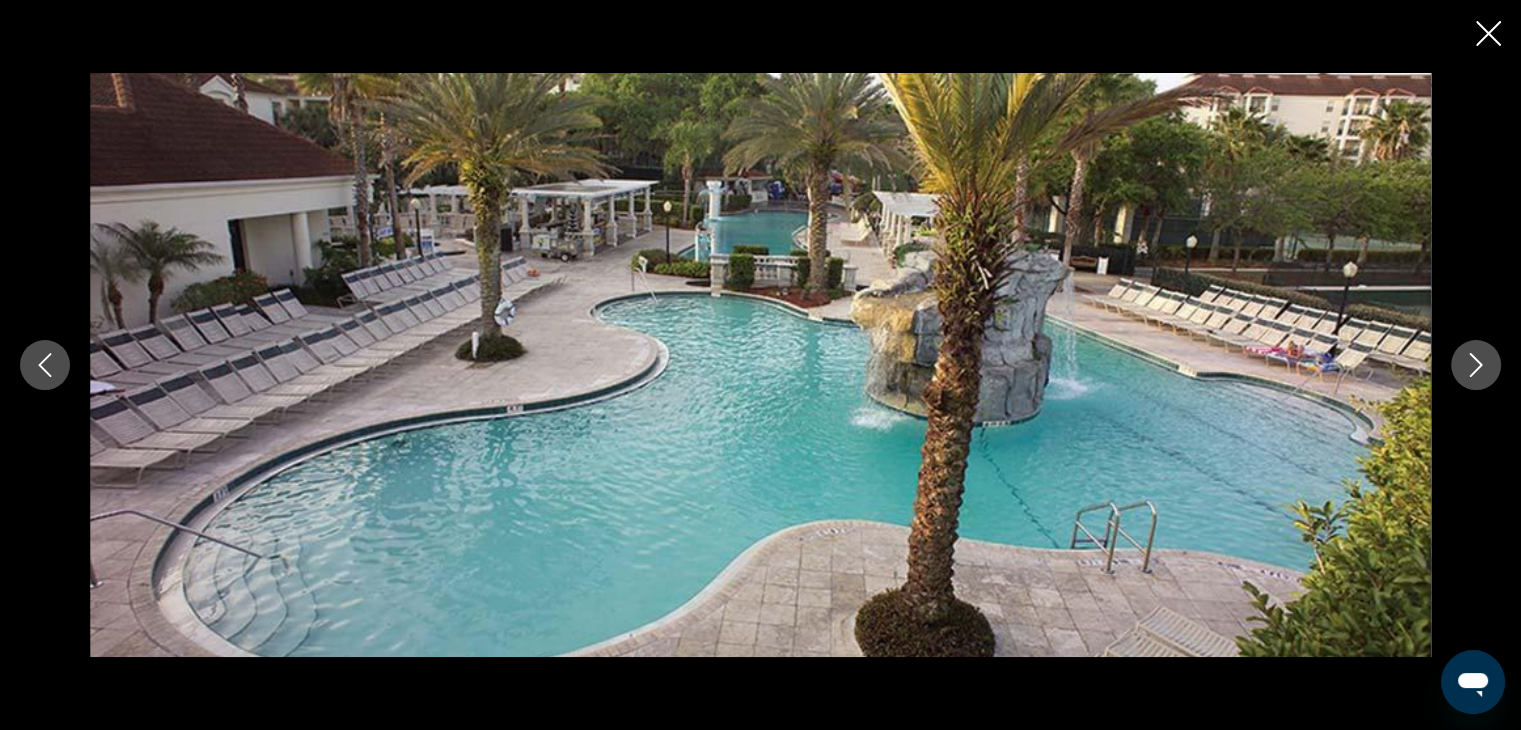click 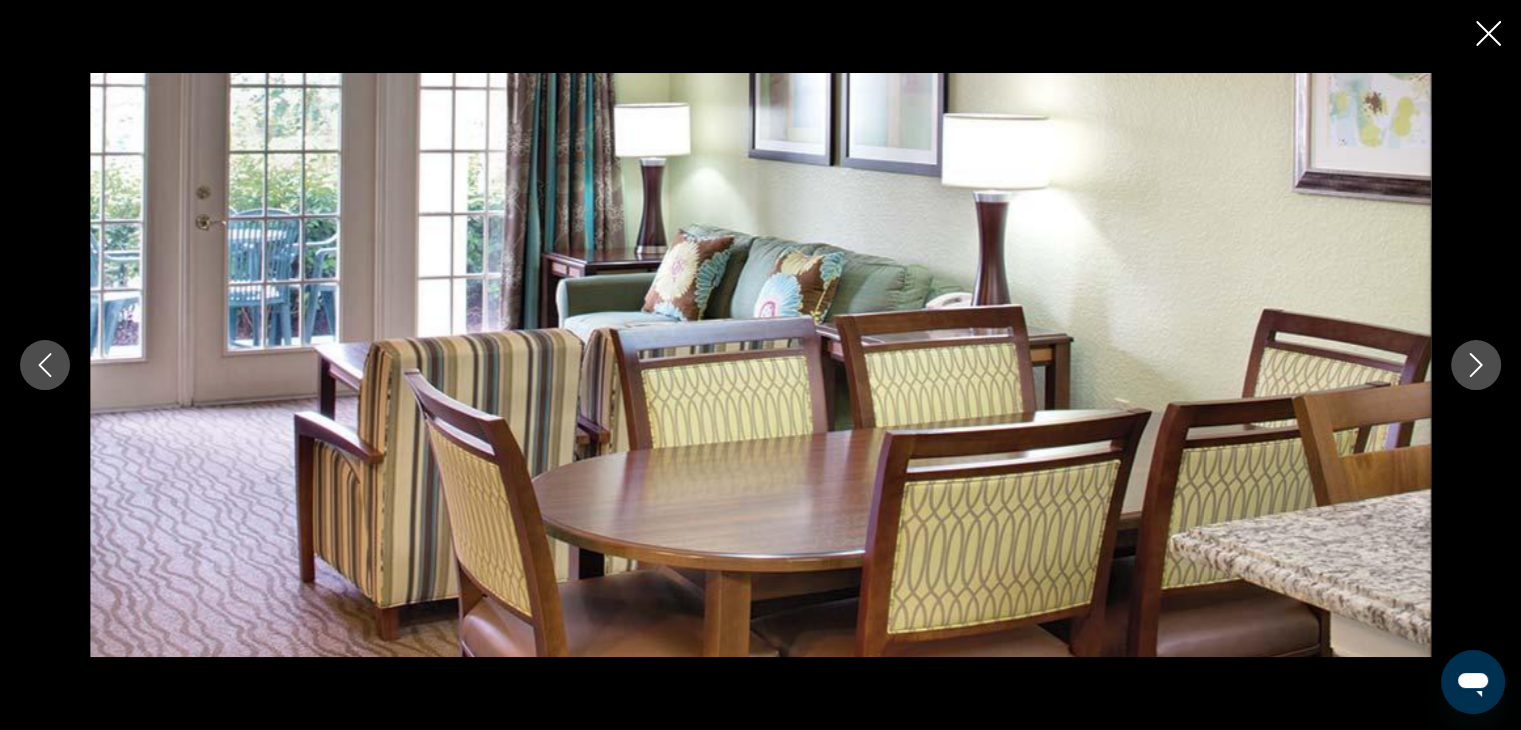 click 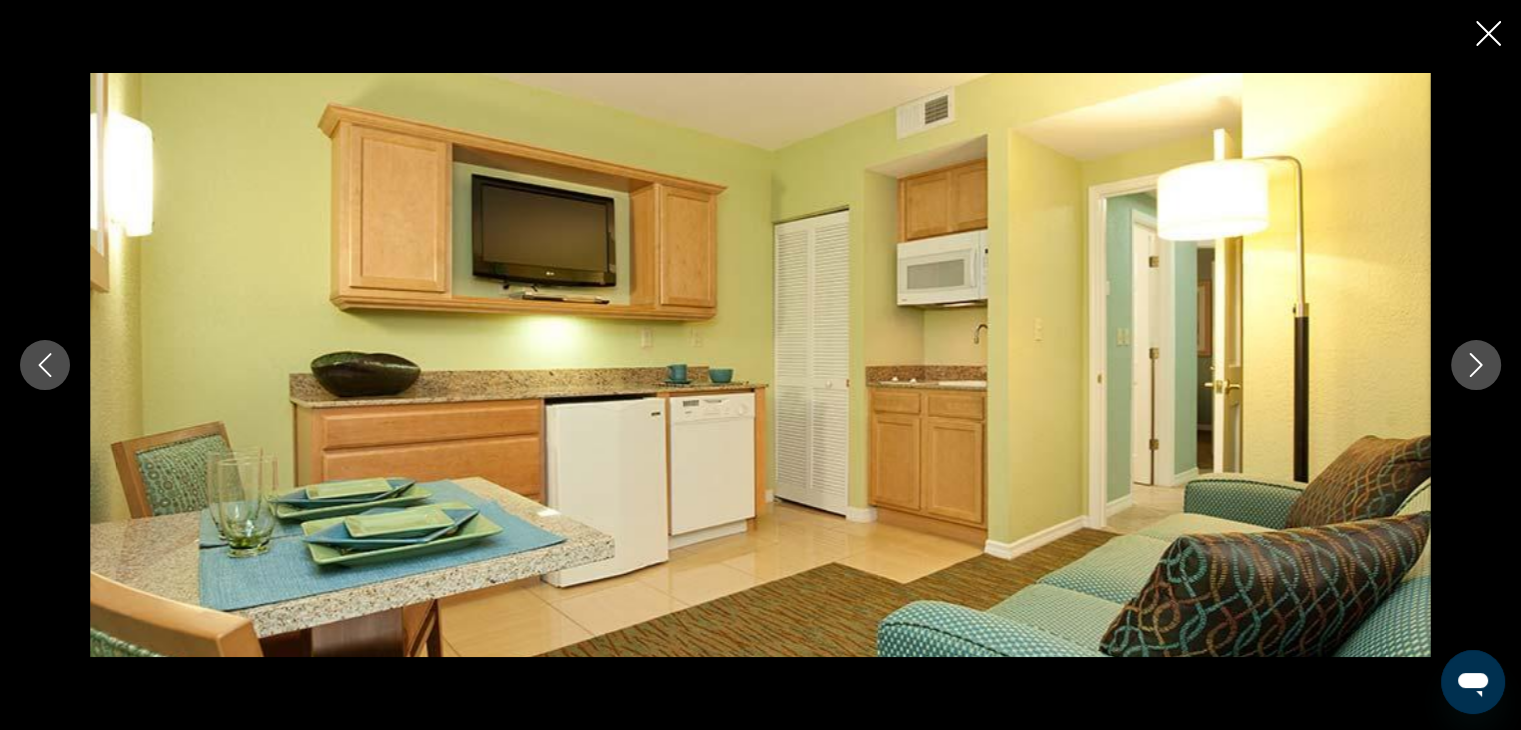 click 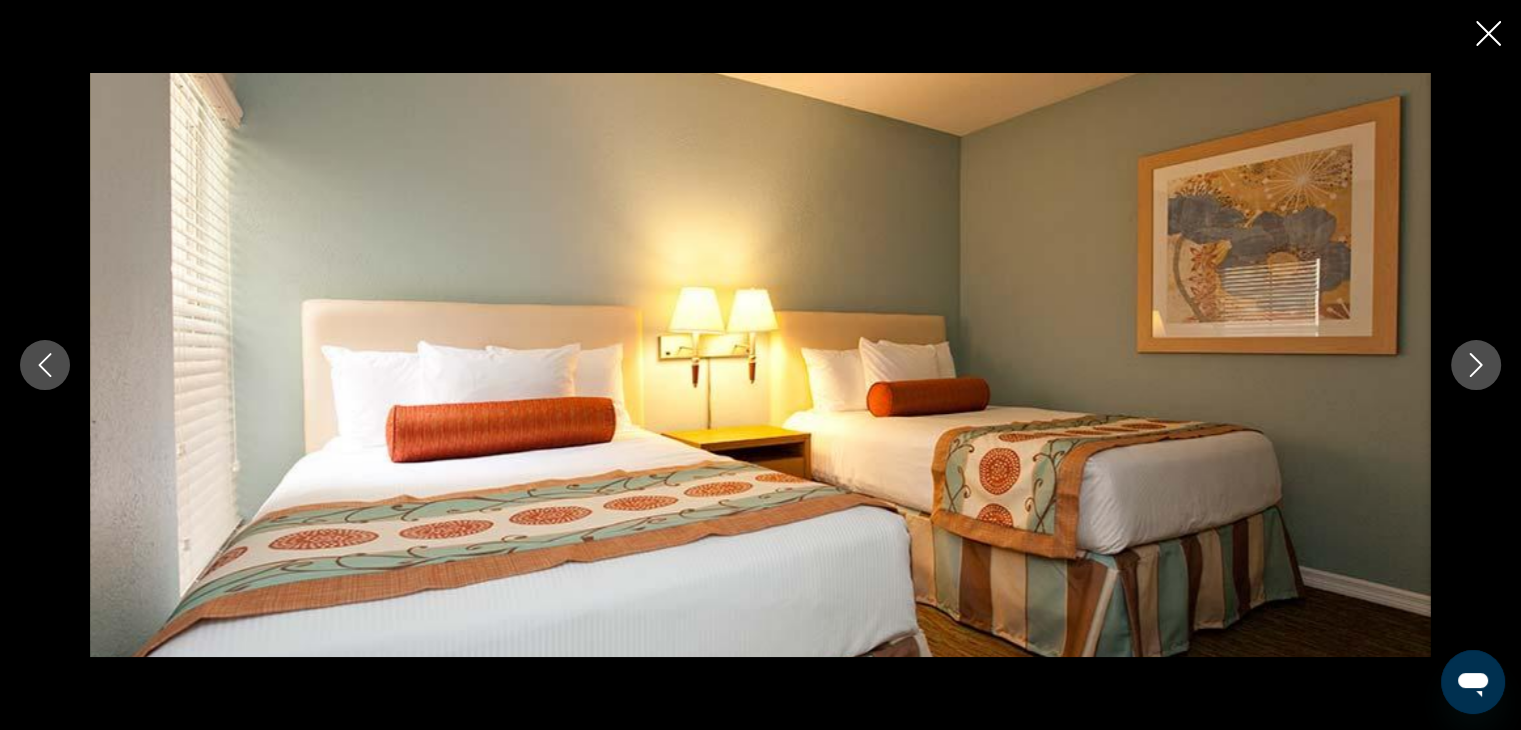 click 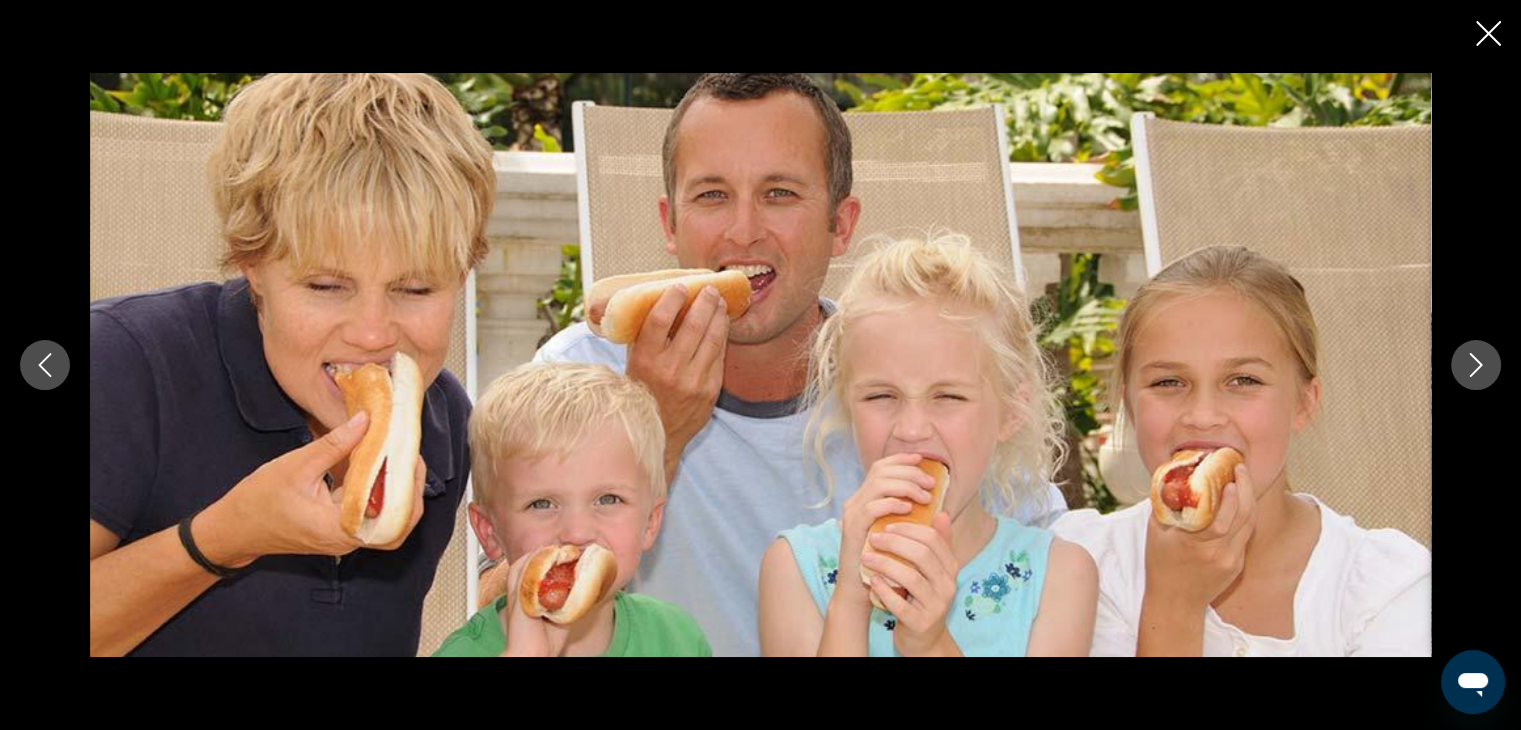 click 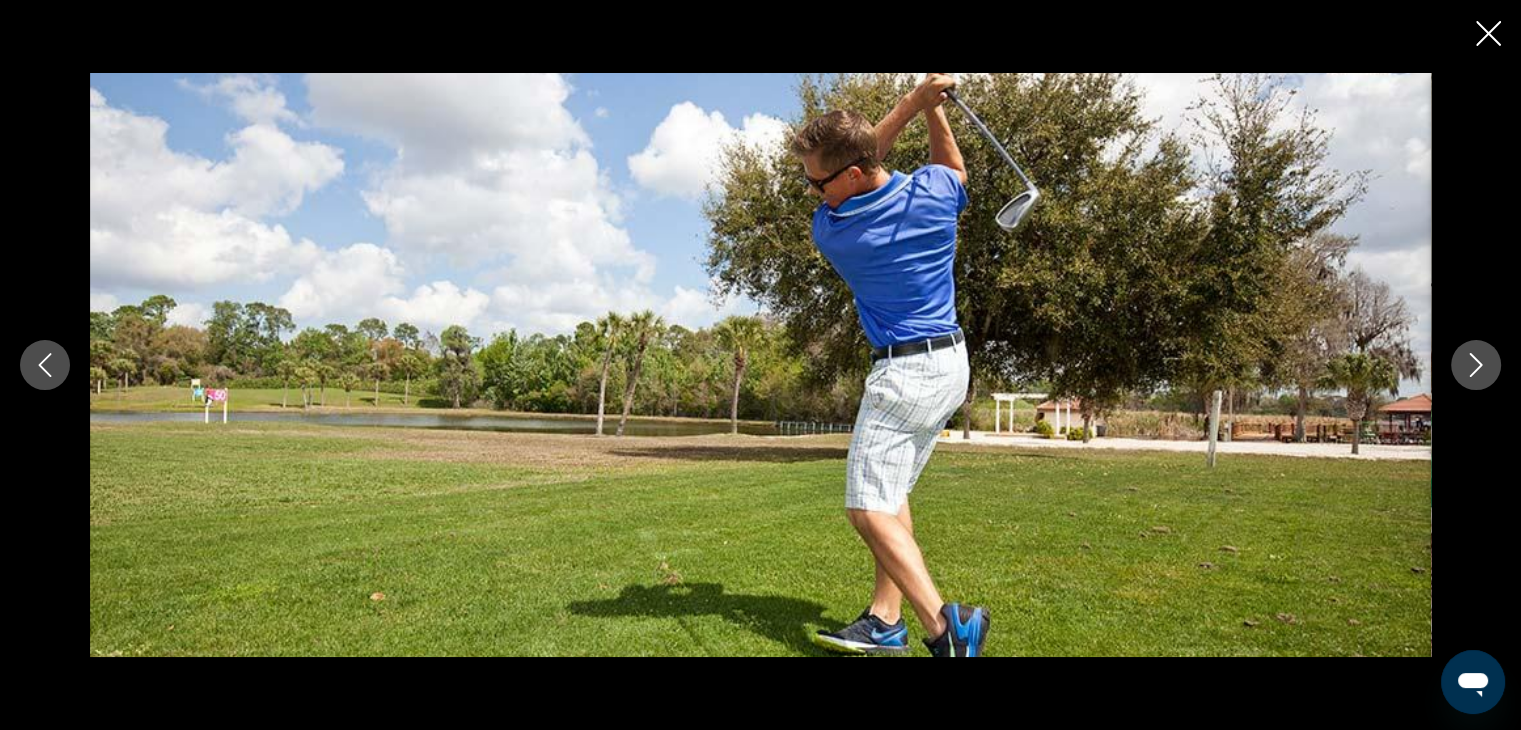 click 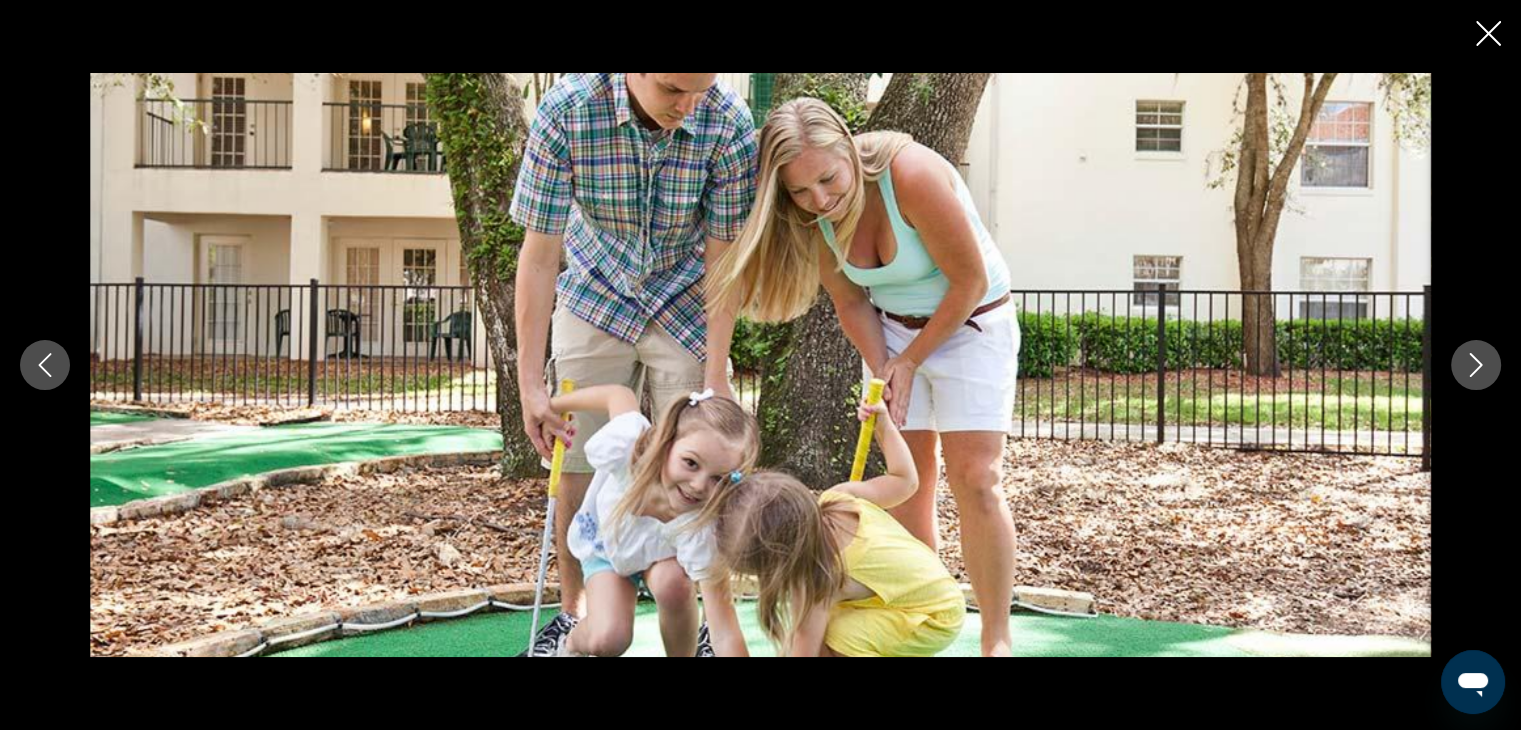 click 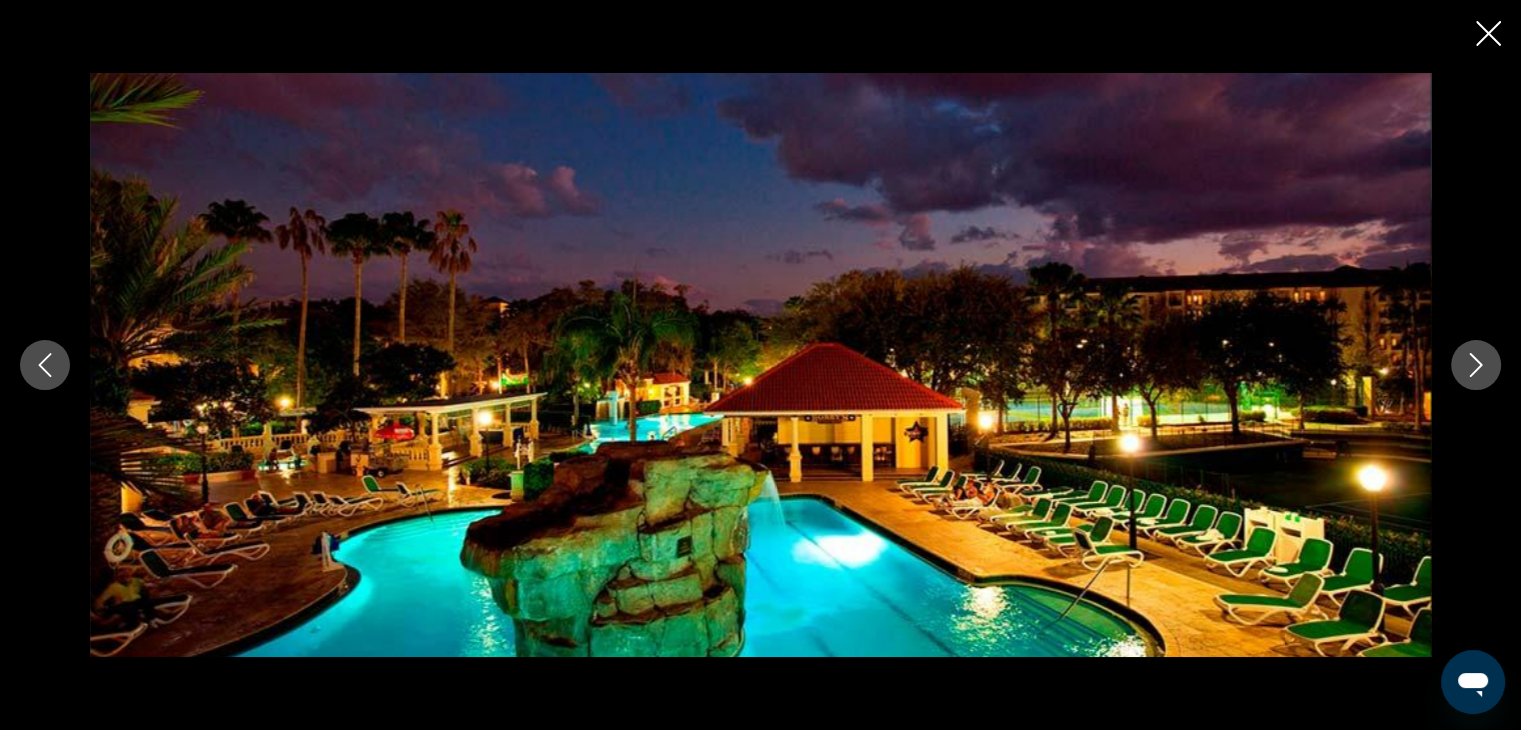 click 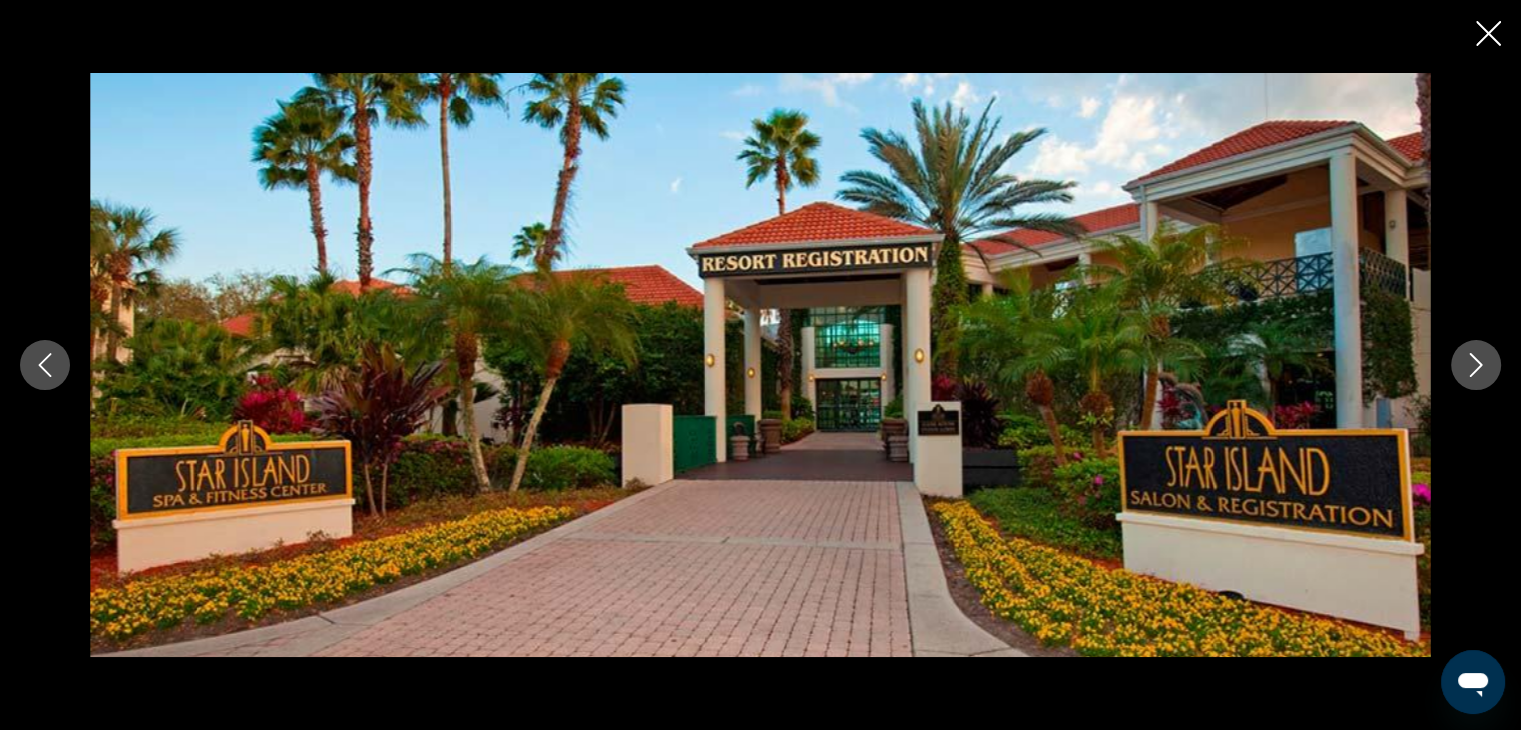 click 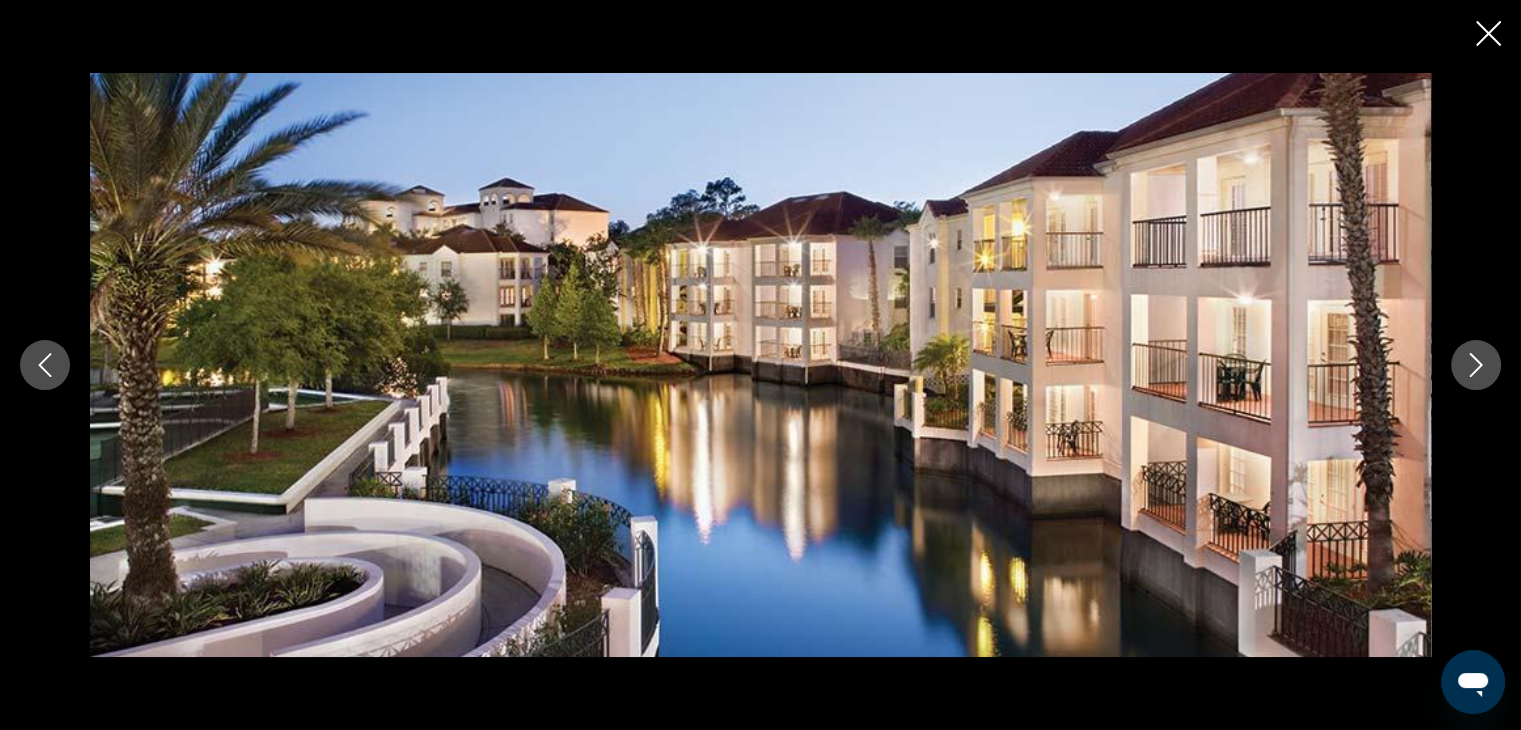 click 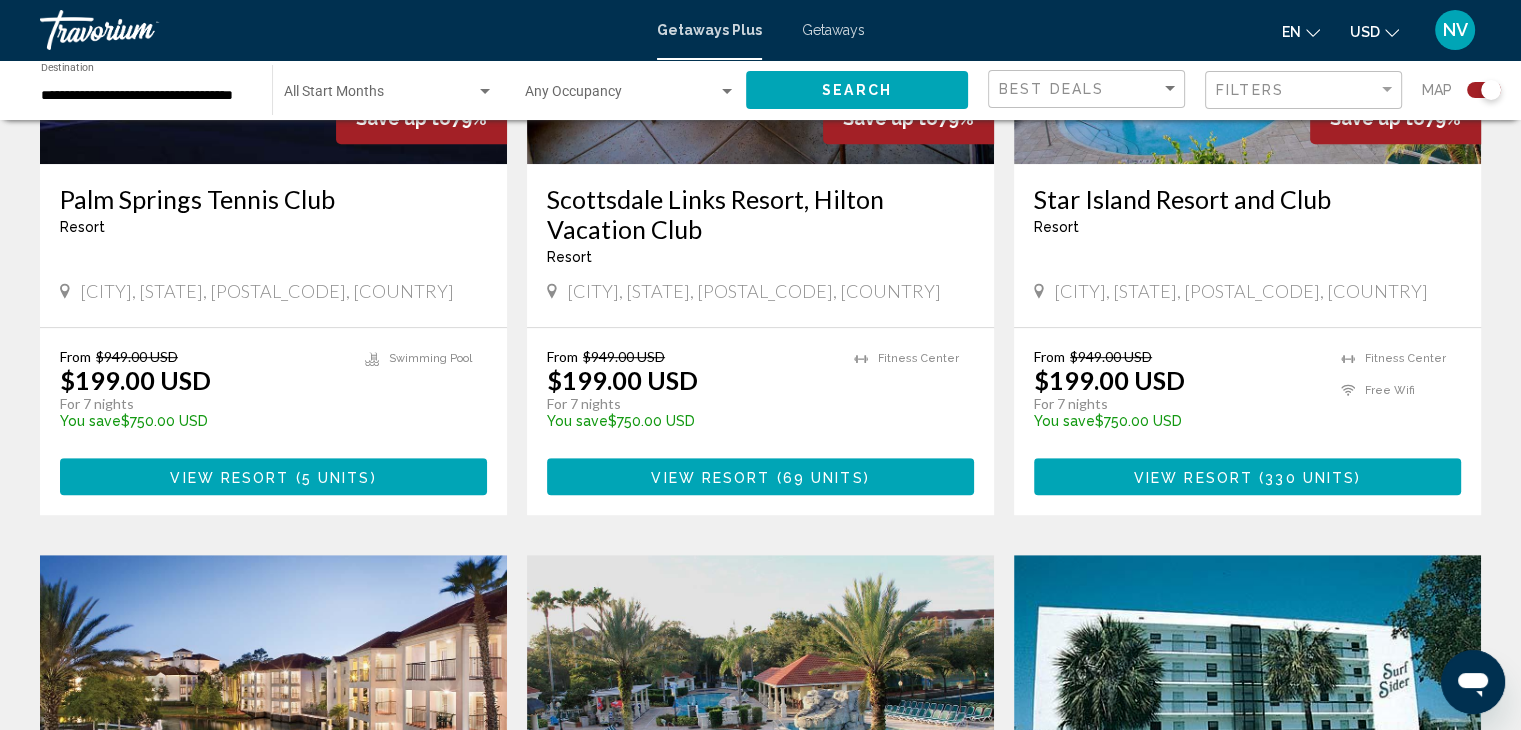 scroll, scrollTop: 1000, scrollLeft: 0, axis: vertical 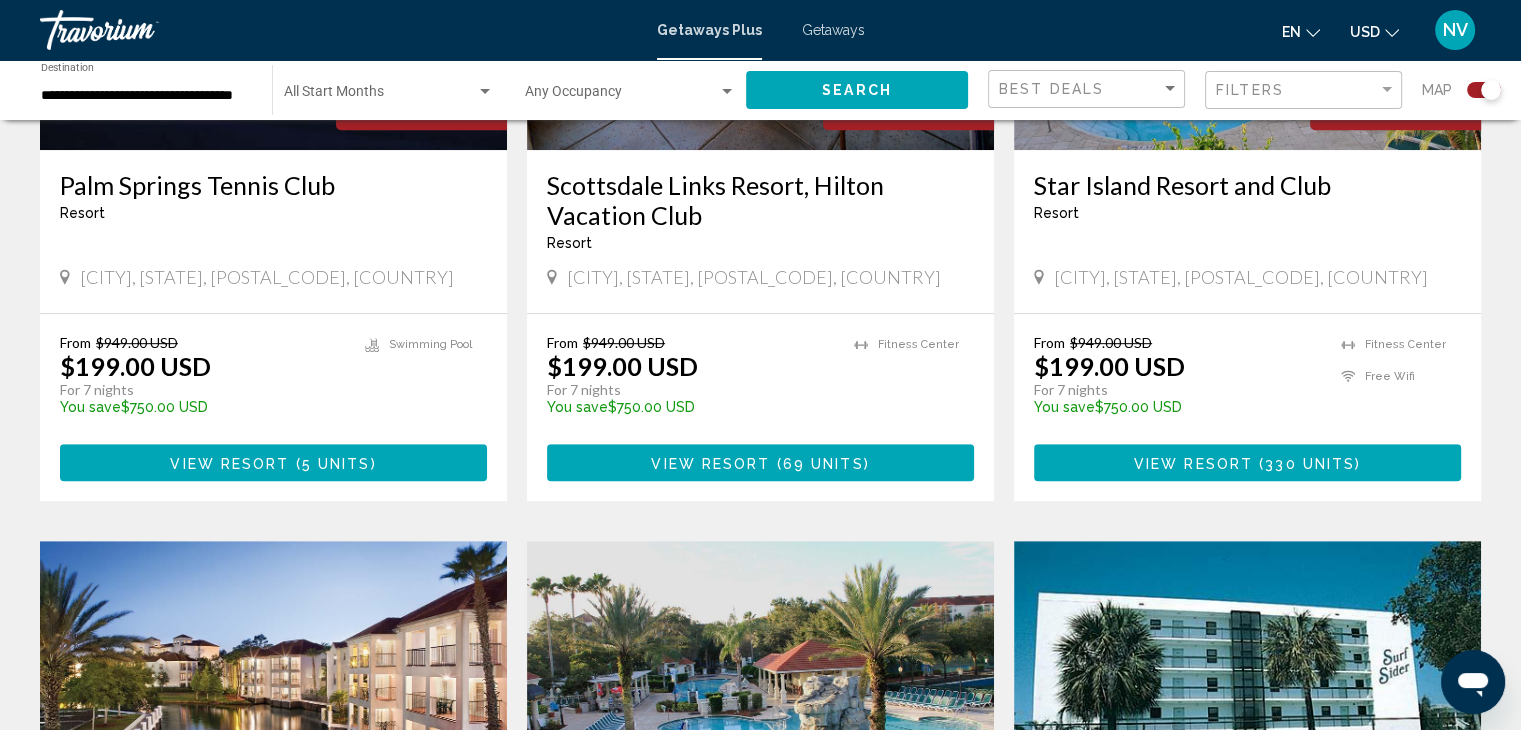 click on "From $[PRICE] $[PRICE] For [NUMBER] nights You save $[PRICE]   temp  [NUMBER]
Fitness Center
Free Wifi View Resort    ( [NUMBER] units )" at bounding box center (1247, 407) 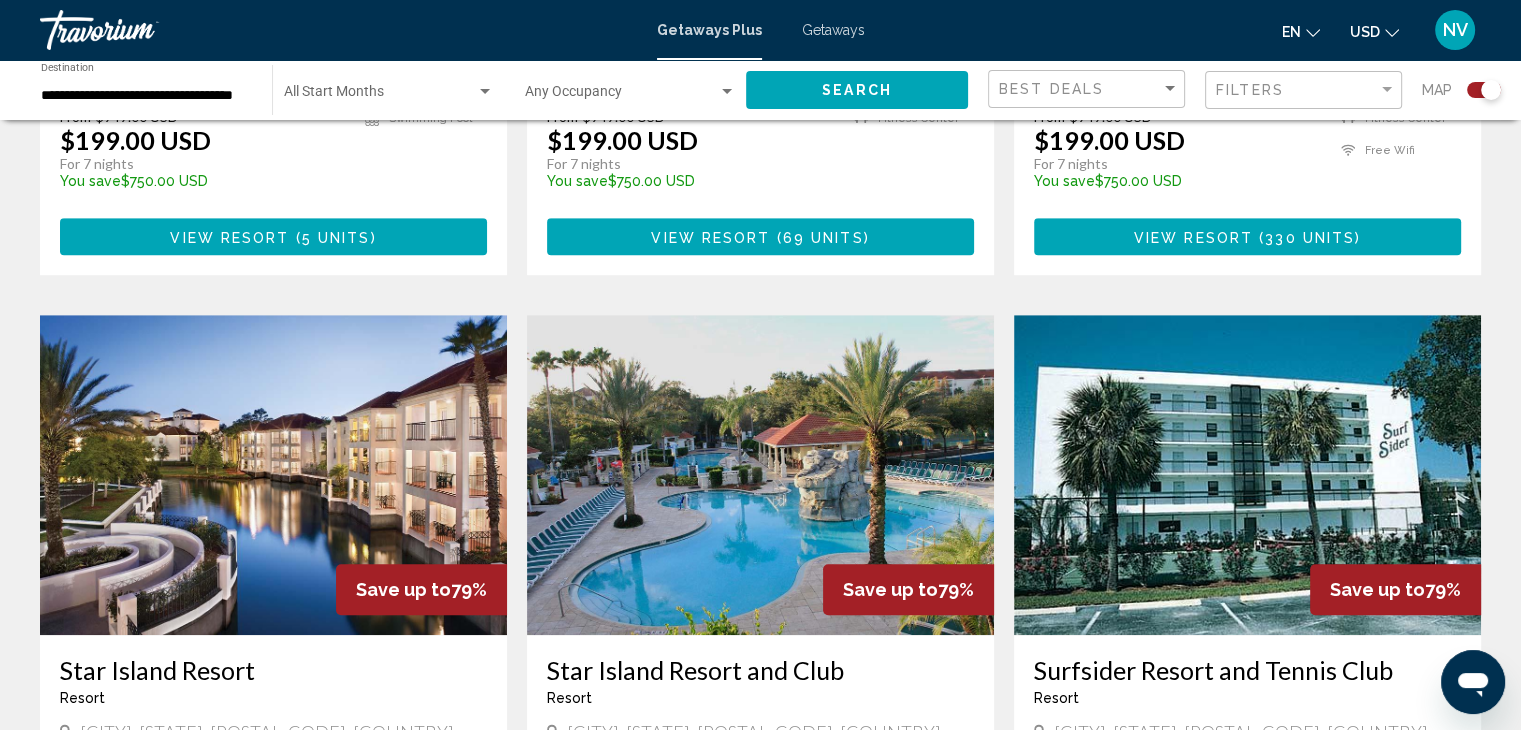 scroll, scrollTop: 1400, scrollLeft: 0, axis: vertical 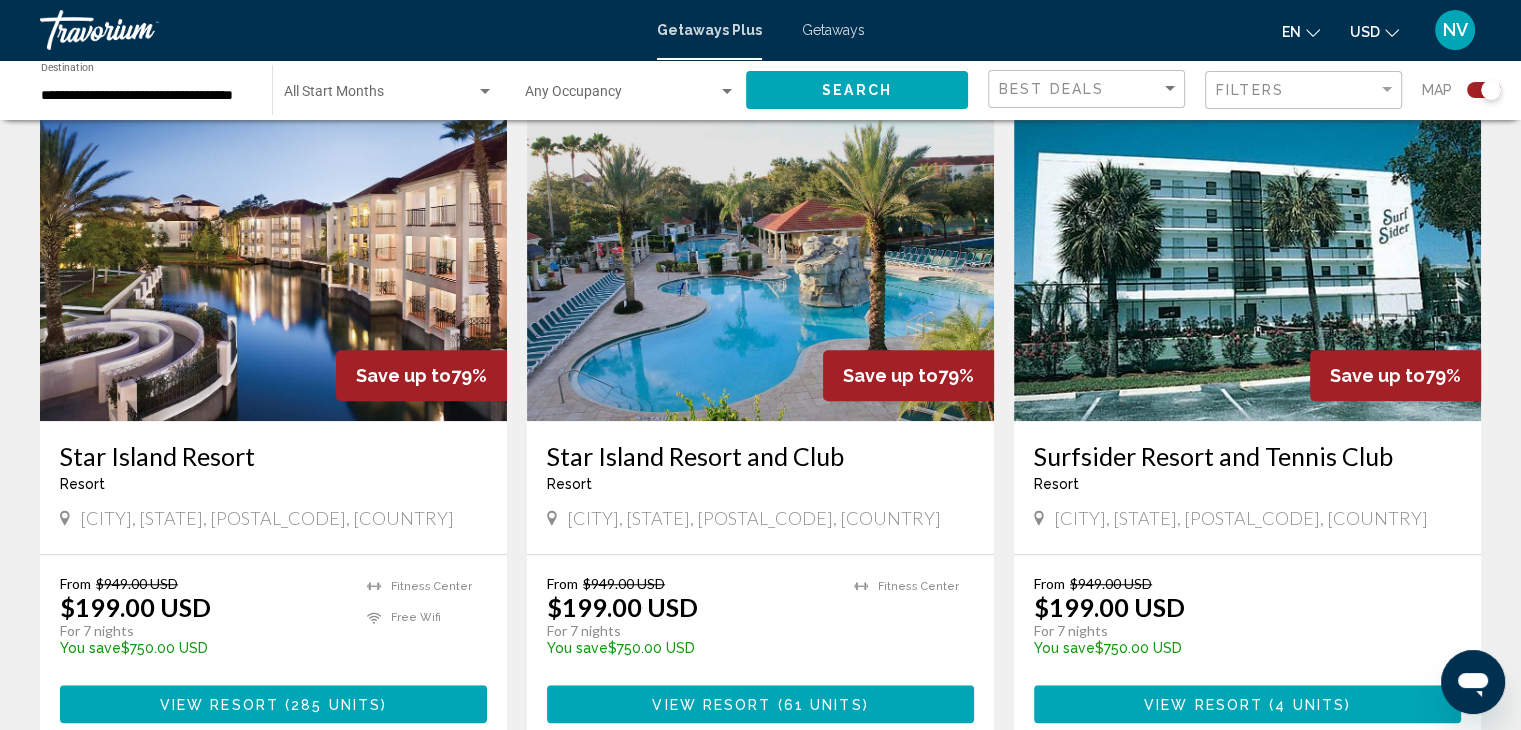 click on "285 units" at bounding box center (336, 705) 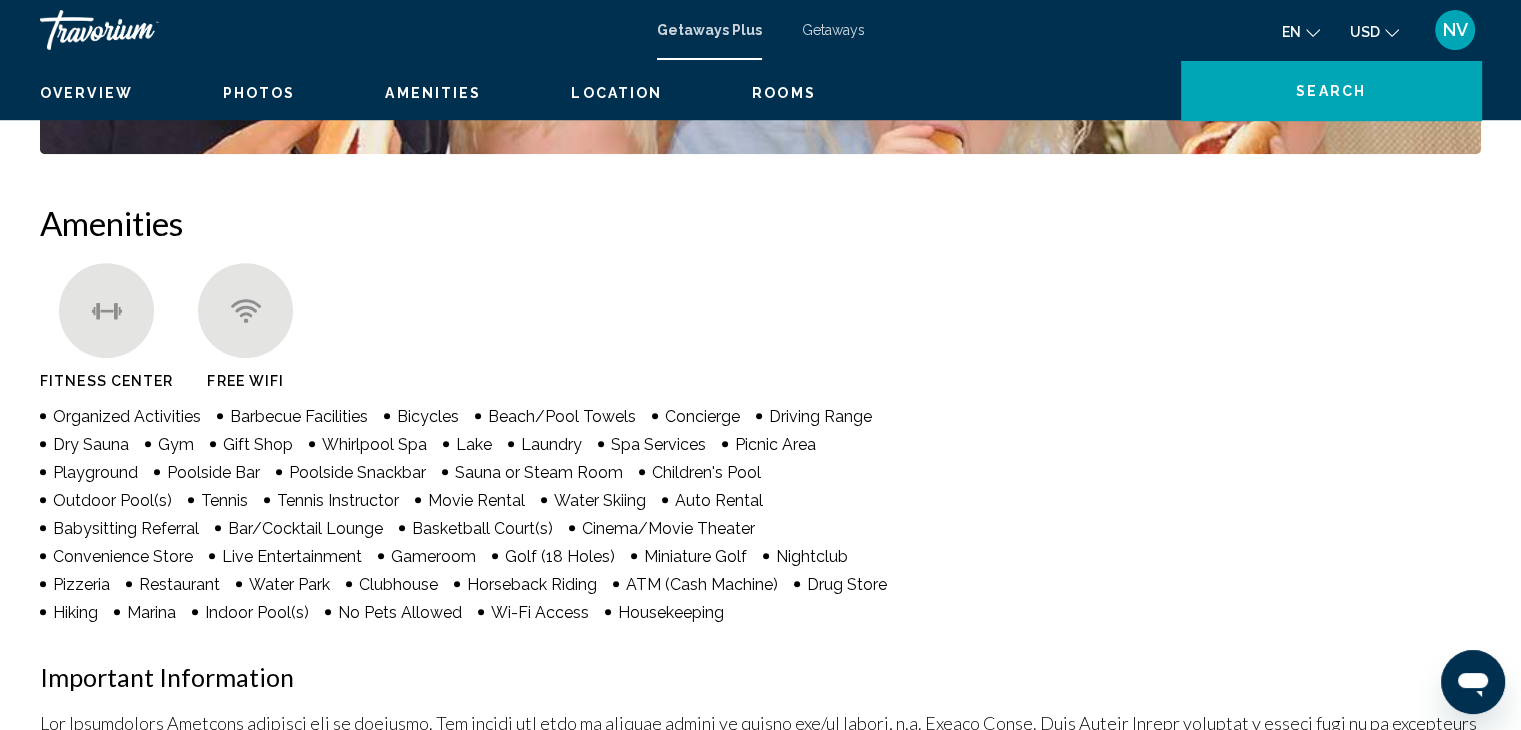 scroll, scrollTop: 0, scrollLeft: 0, axis: both 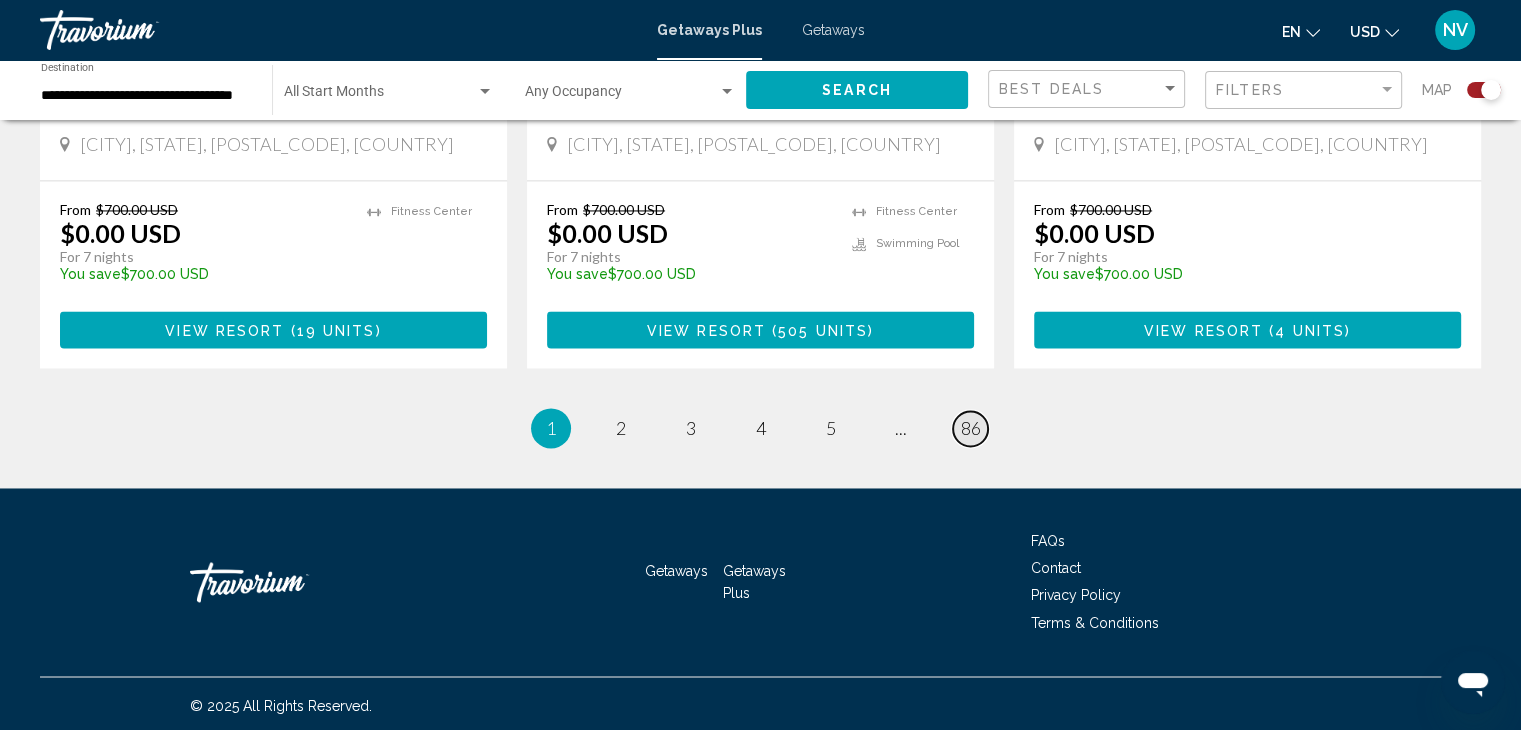 click on "86" at bounding box center [971, 428] 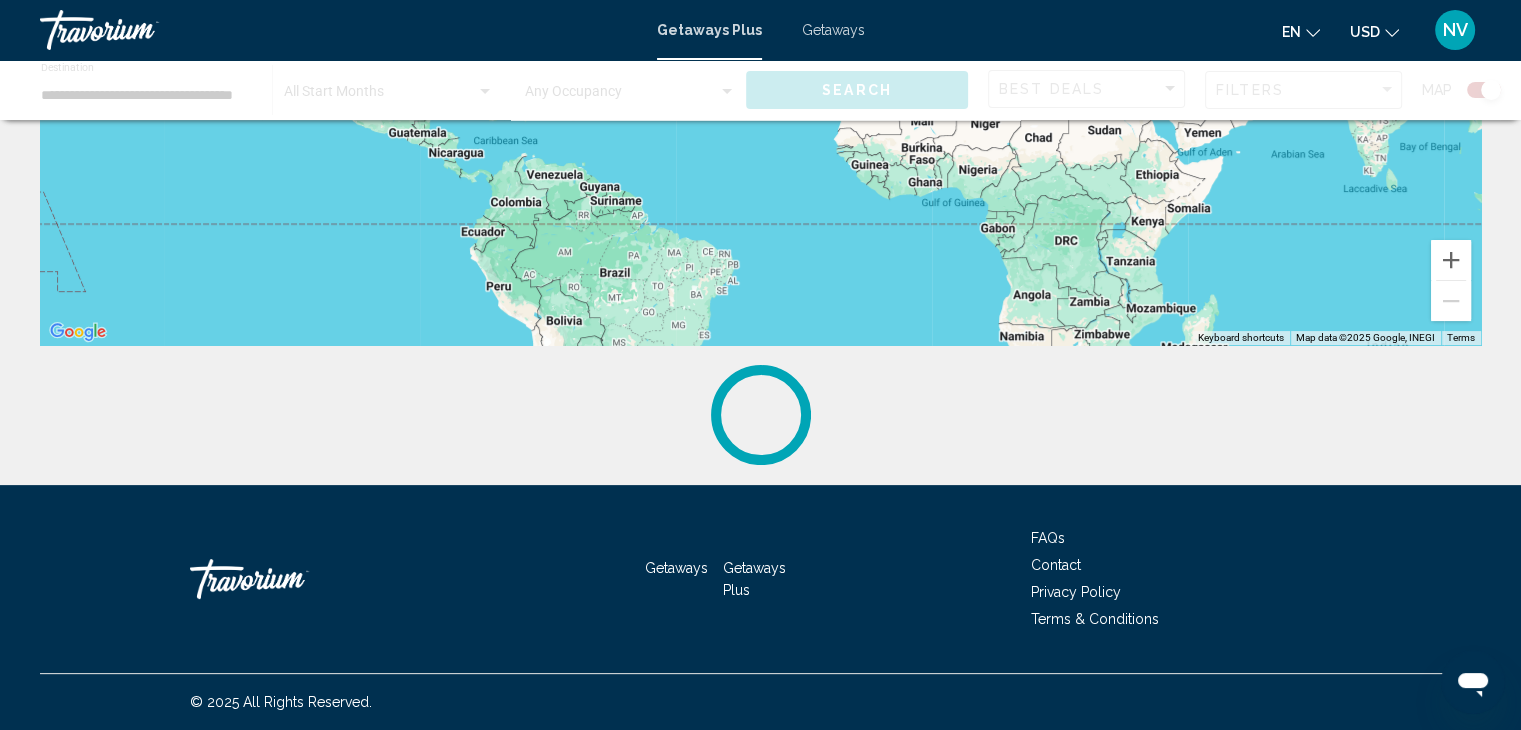 scroll, scrollTop: 0, scrollLeft: 0, axis: both 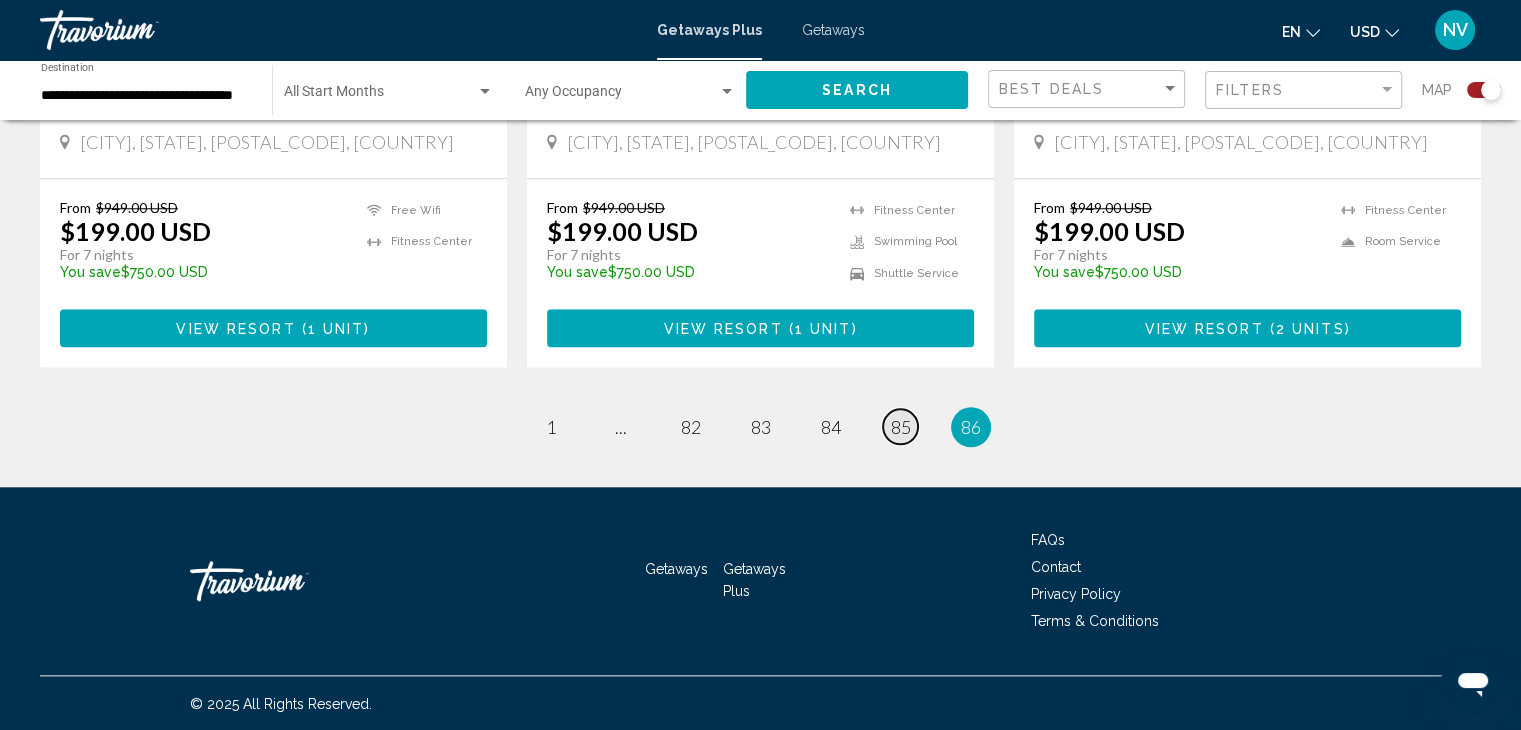 click on "85" at bounding box center [901, 427] 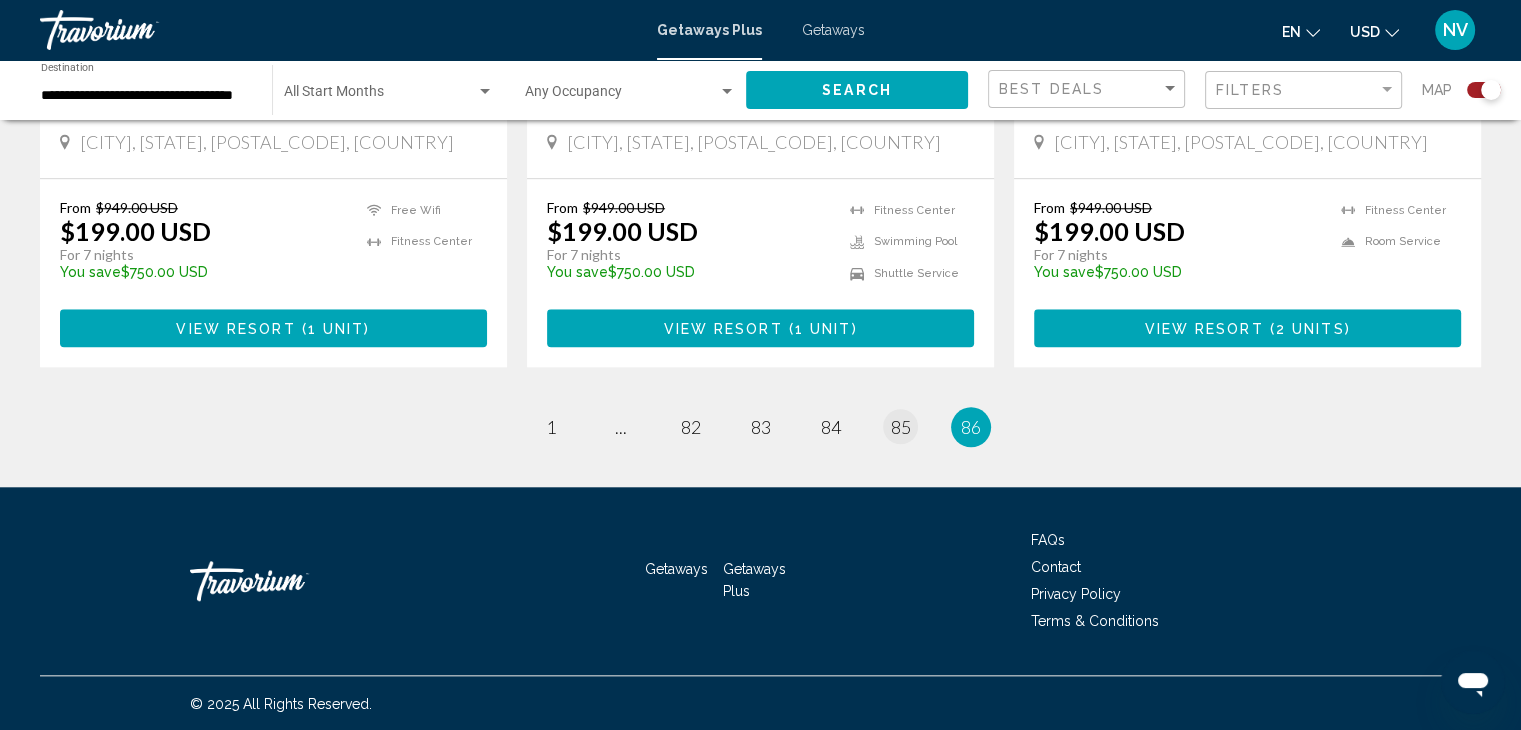 scroll, scrollTop: 0, scrollLeft: 0, axis: both 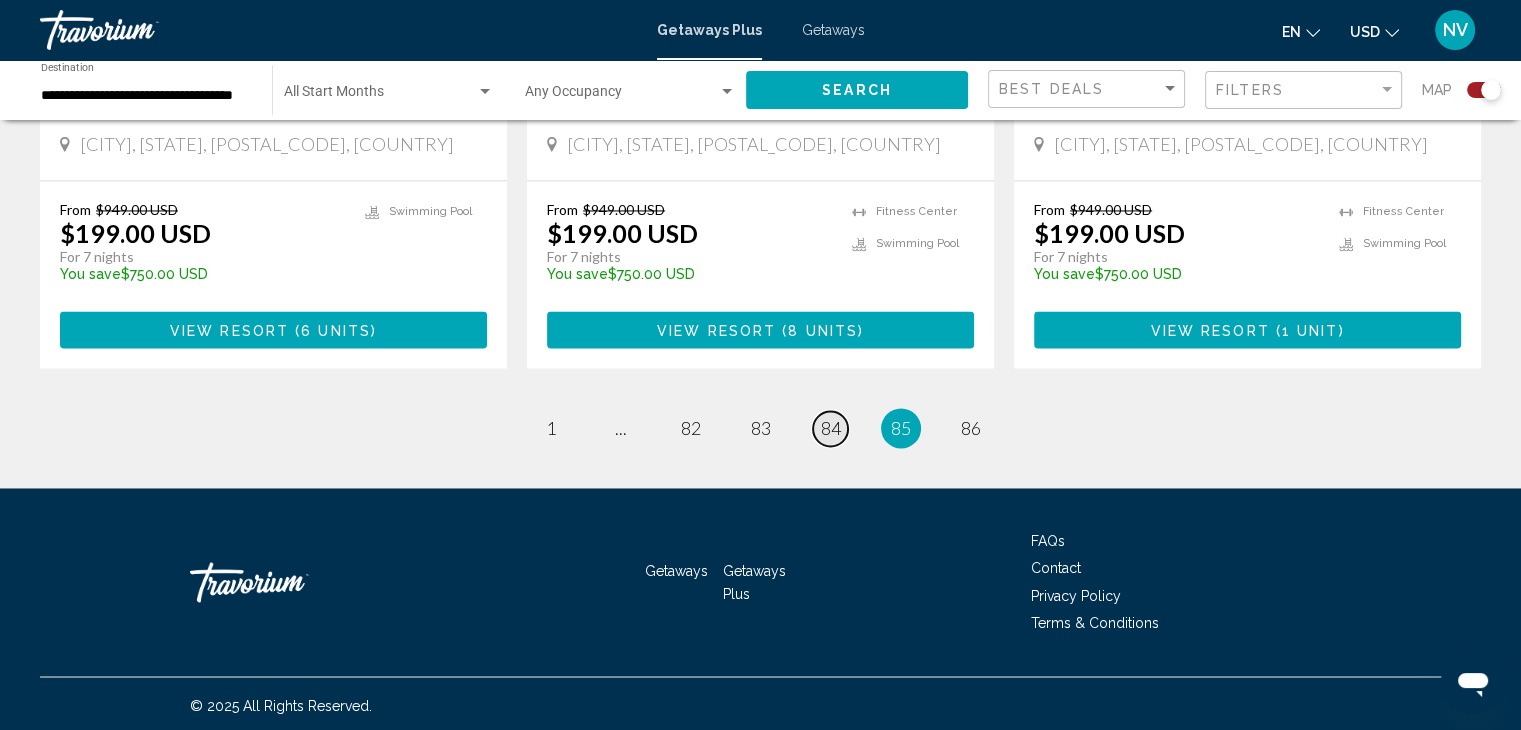 click on "84" at bounding box center (831, 428) 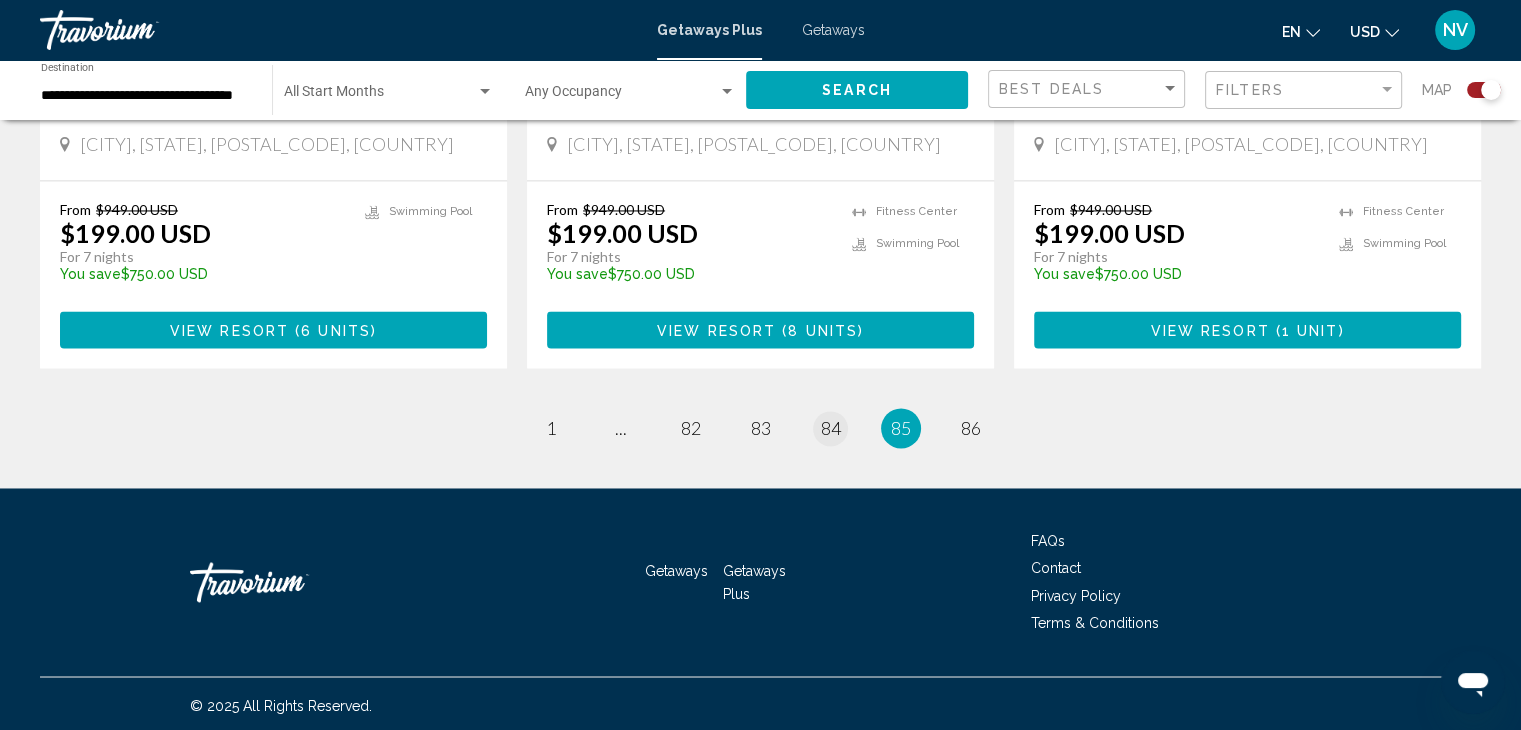 scroll, scrollTop: 0, scrollLeft: 0, axis: both 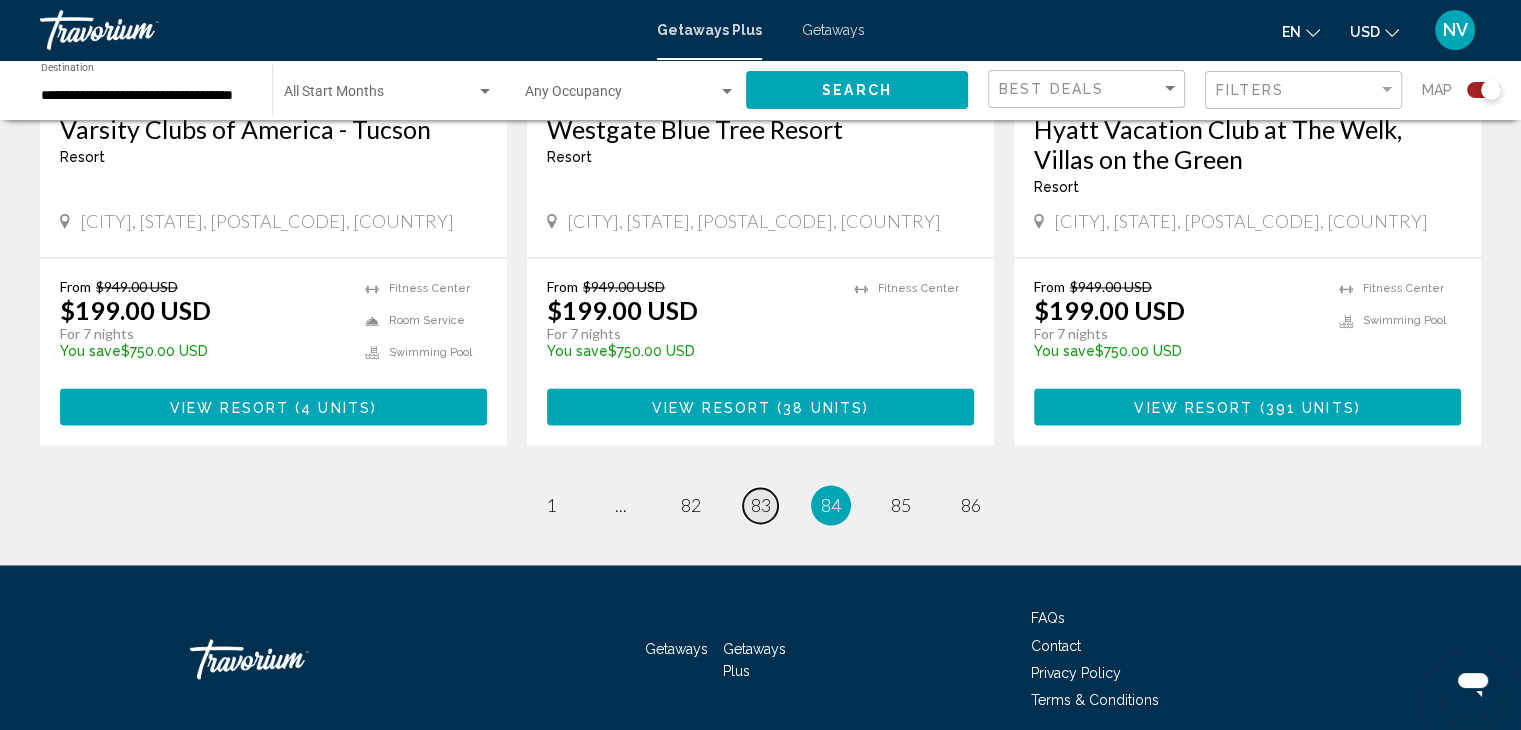 click on "83" at bounding box center [761, 505] 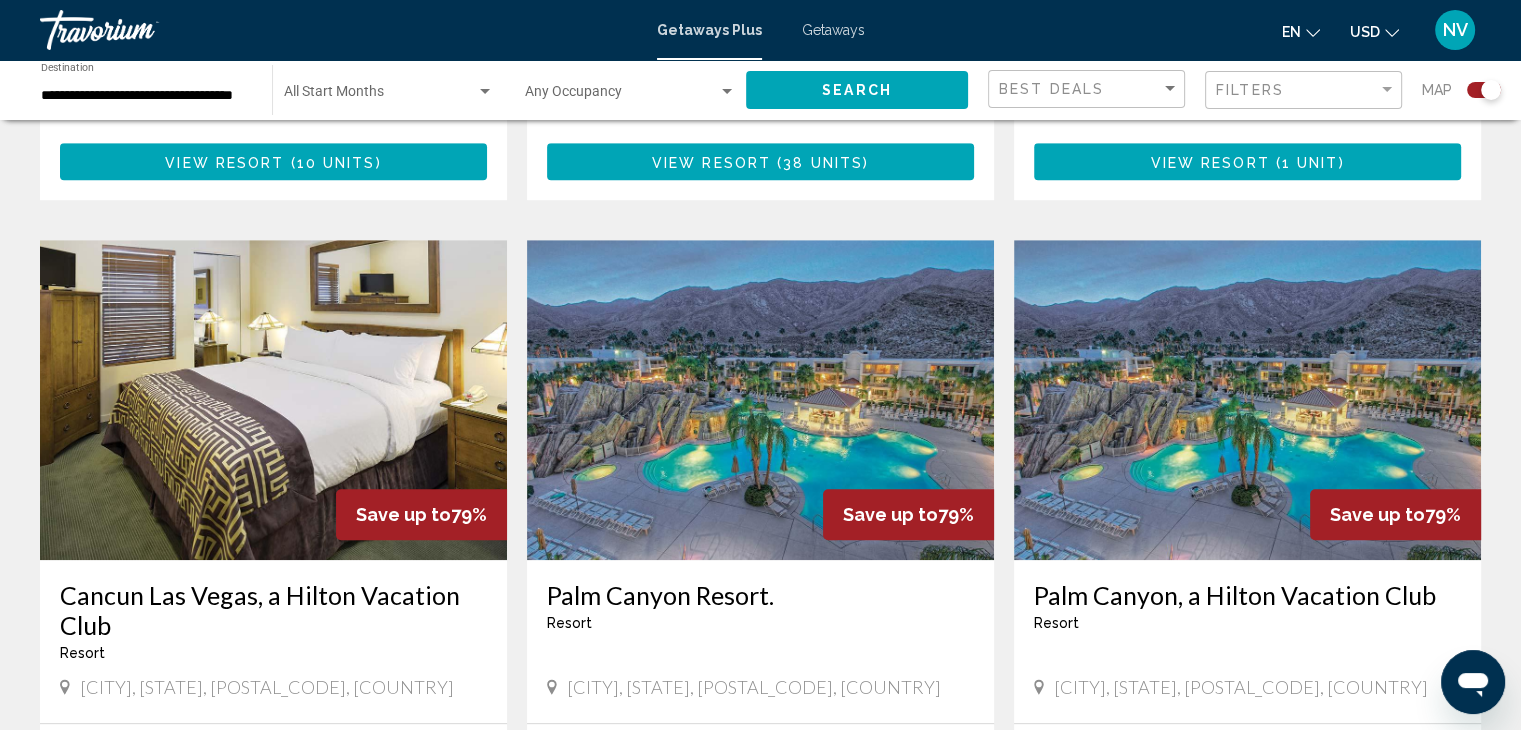 scroll, scrollTop: 1341, scrollLeft: 0, axis: vertical 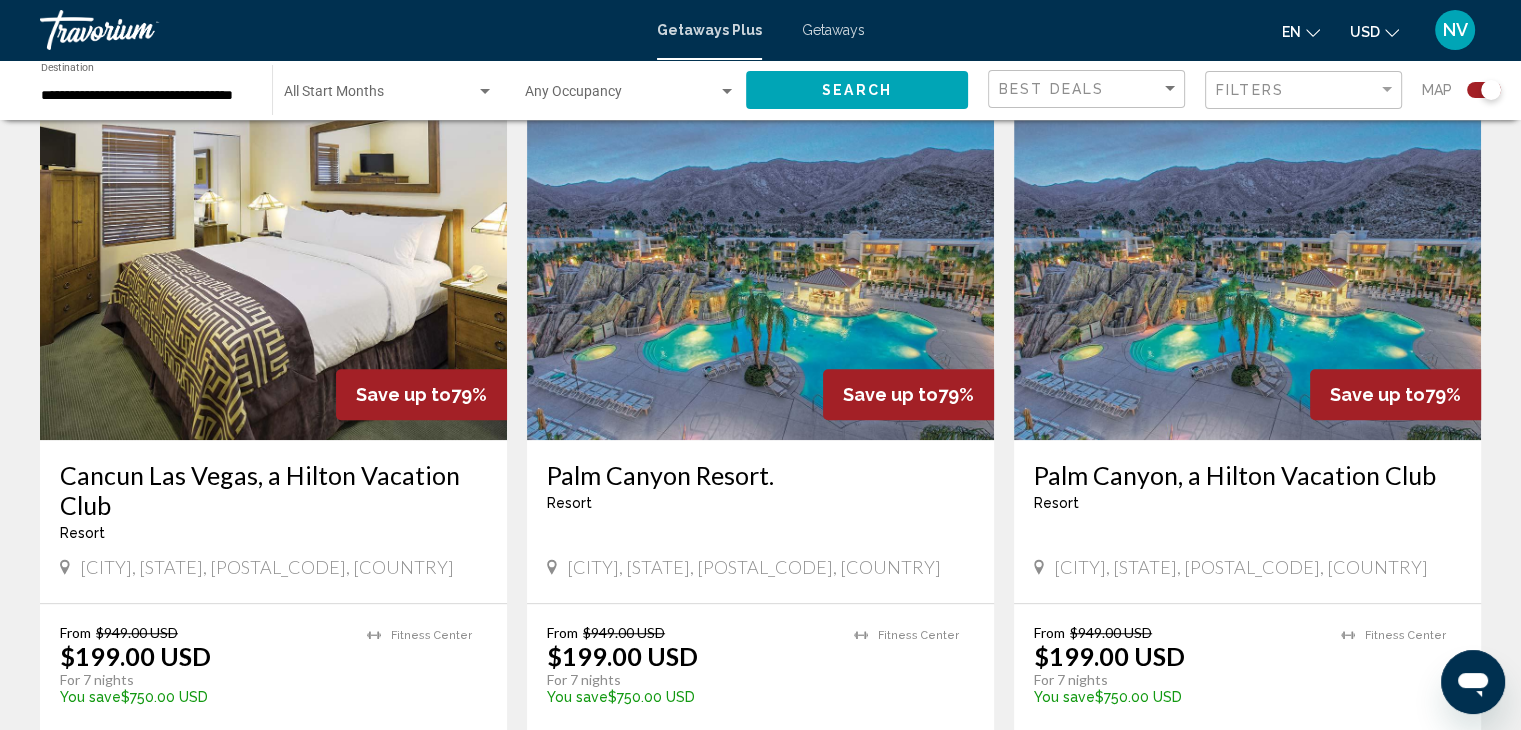 click at bounding box center [1247, 280] 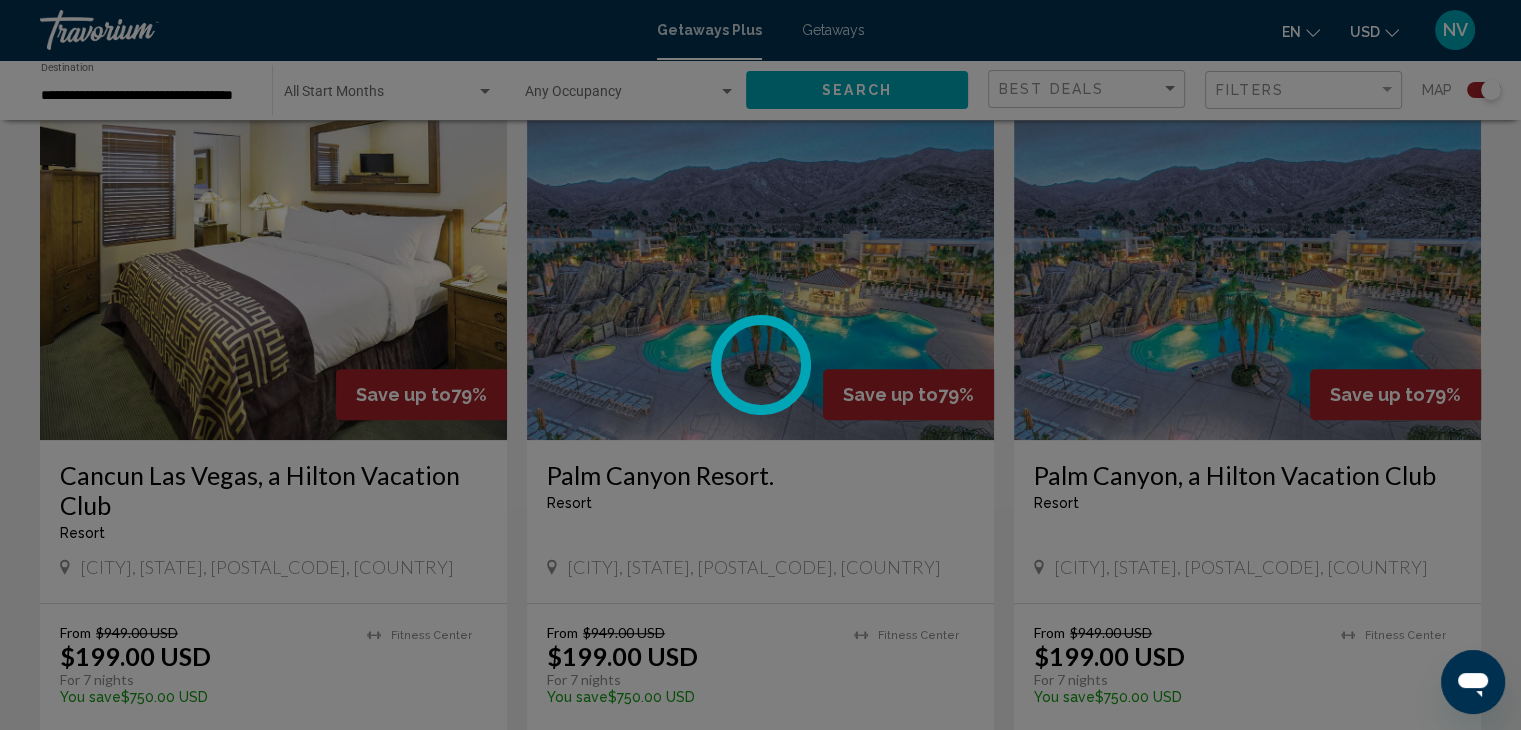 scroll, scrollTop: 0, scrollLeft: 0, axis: both 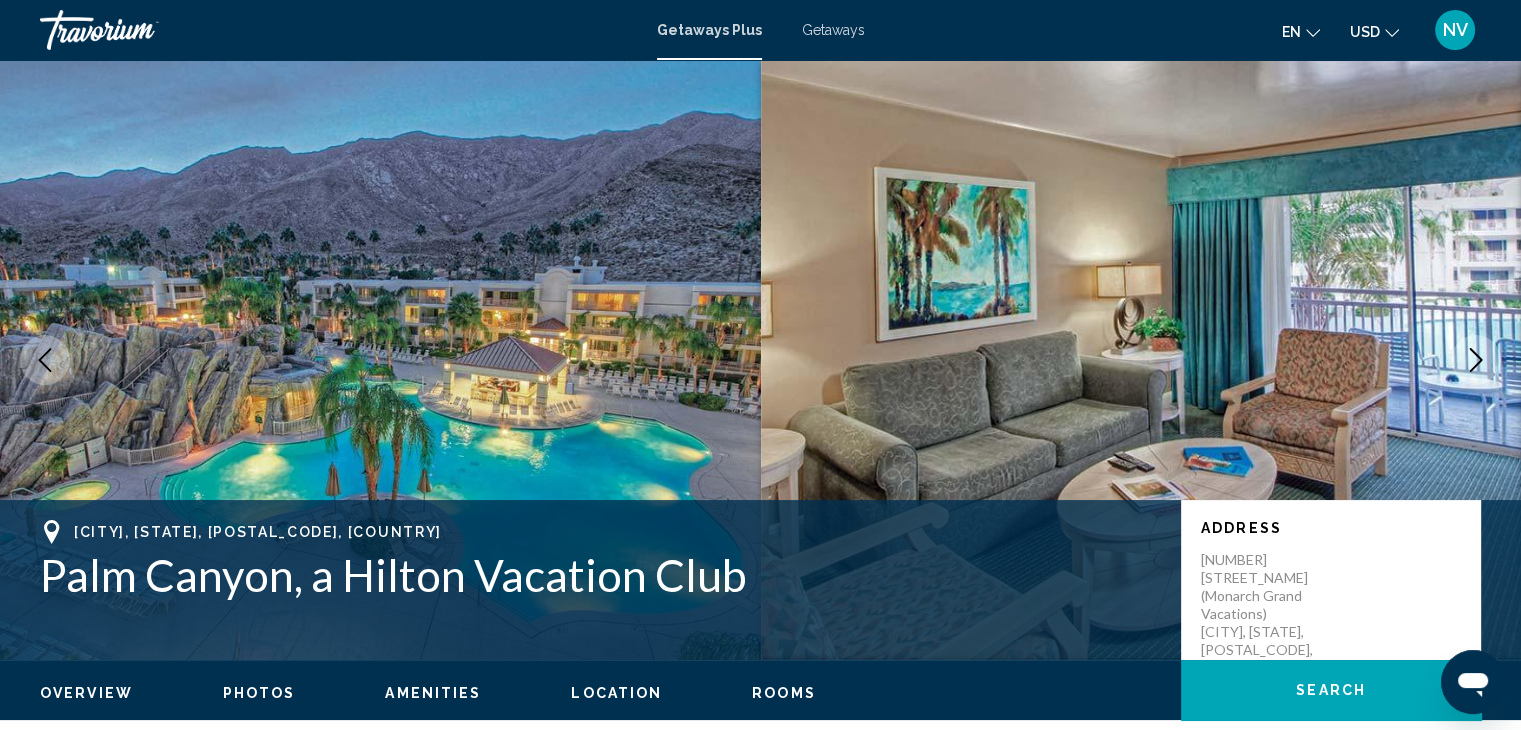 click 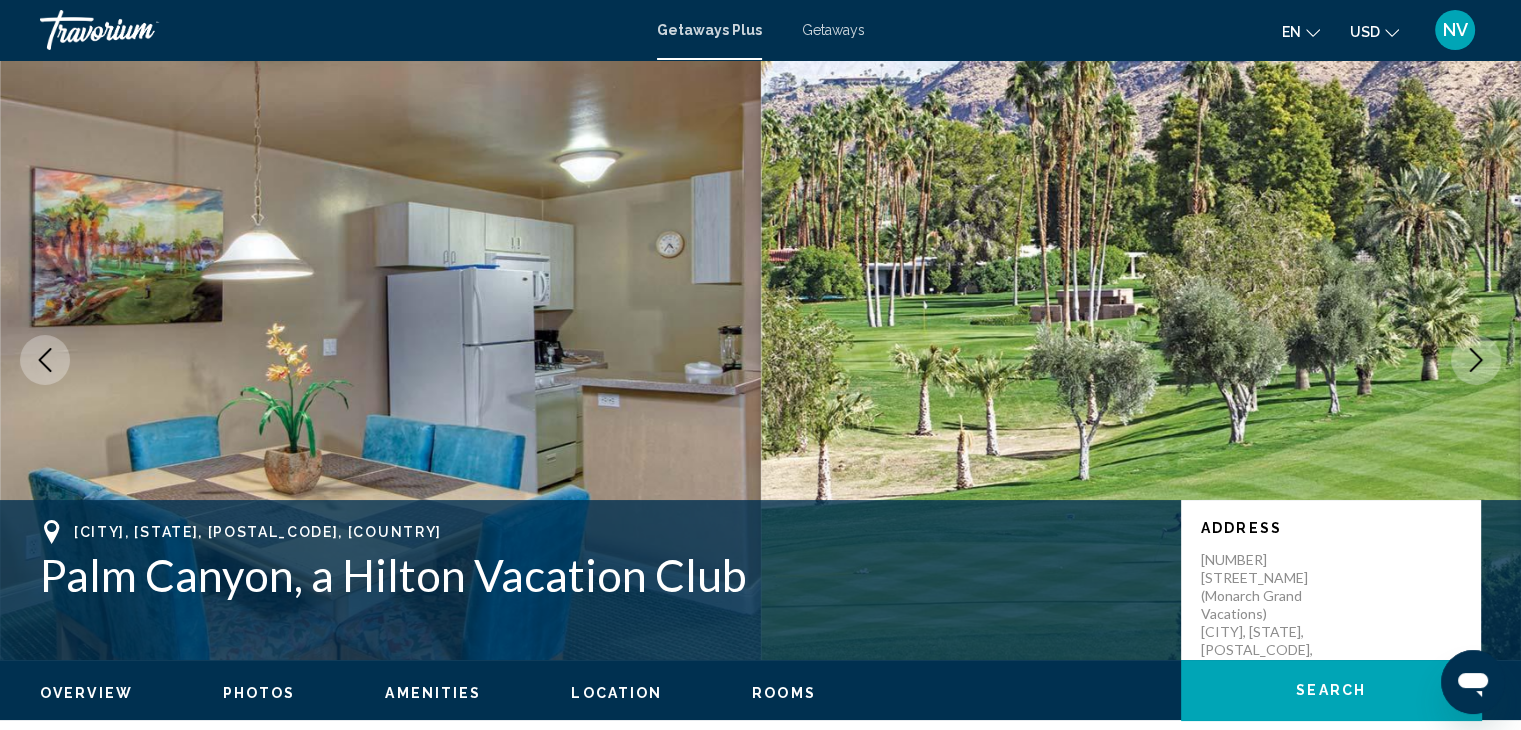 click 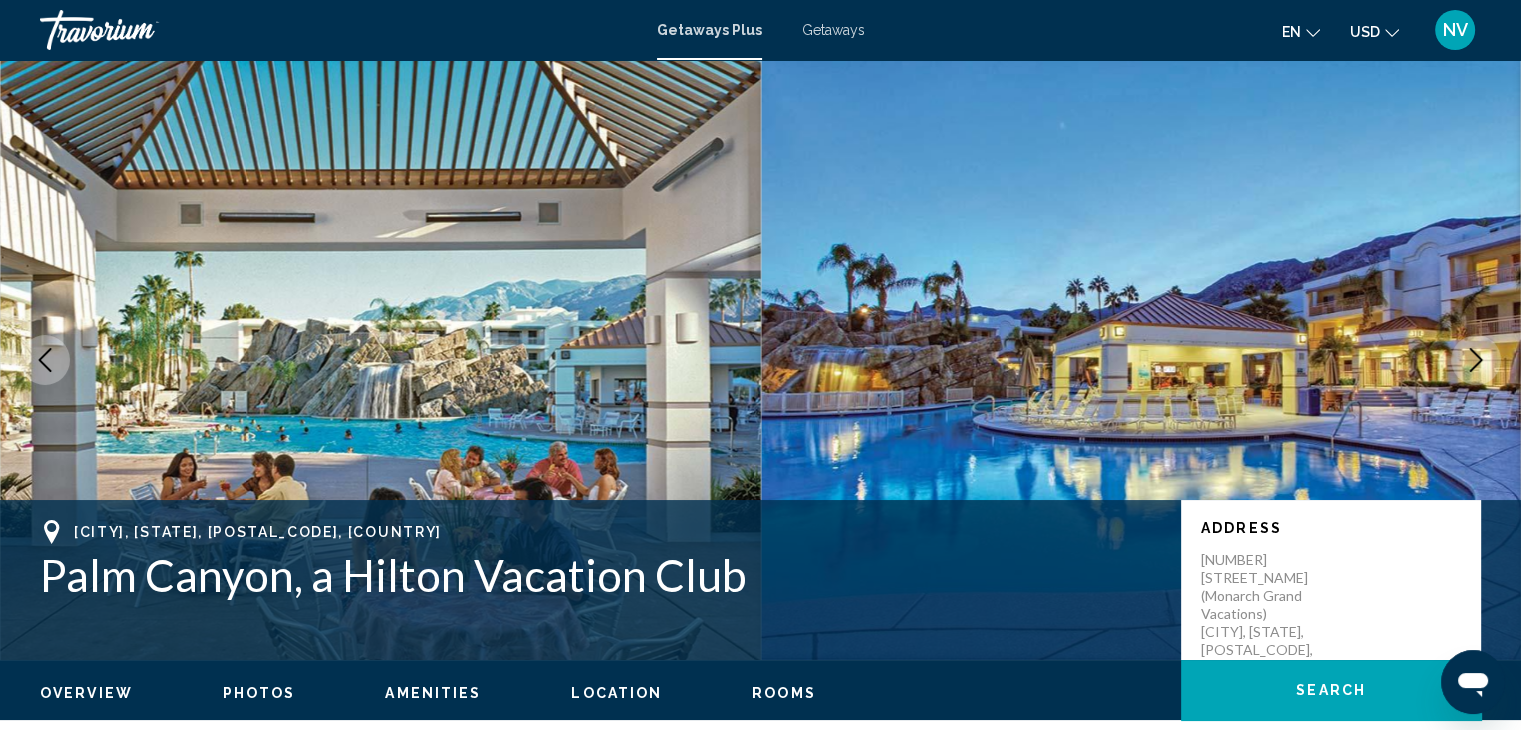 click 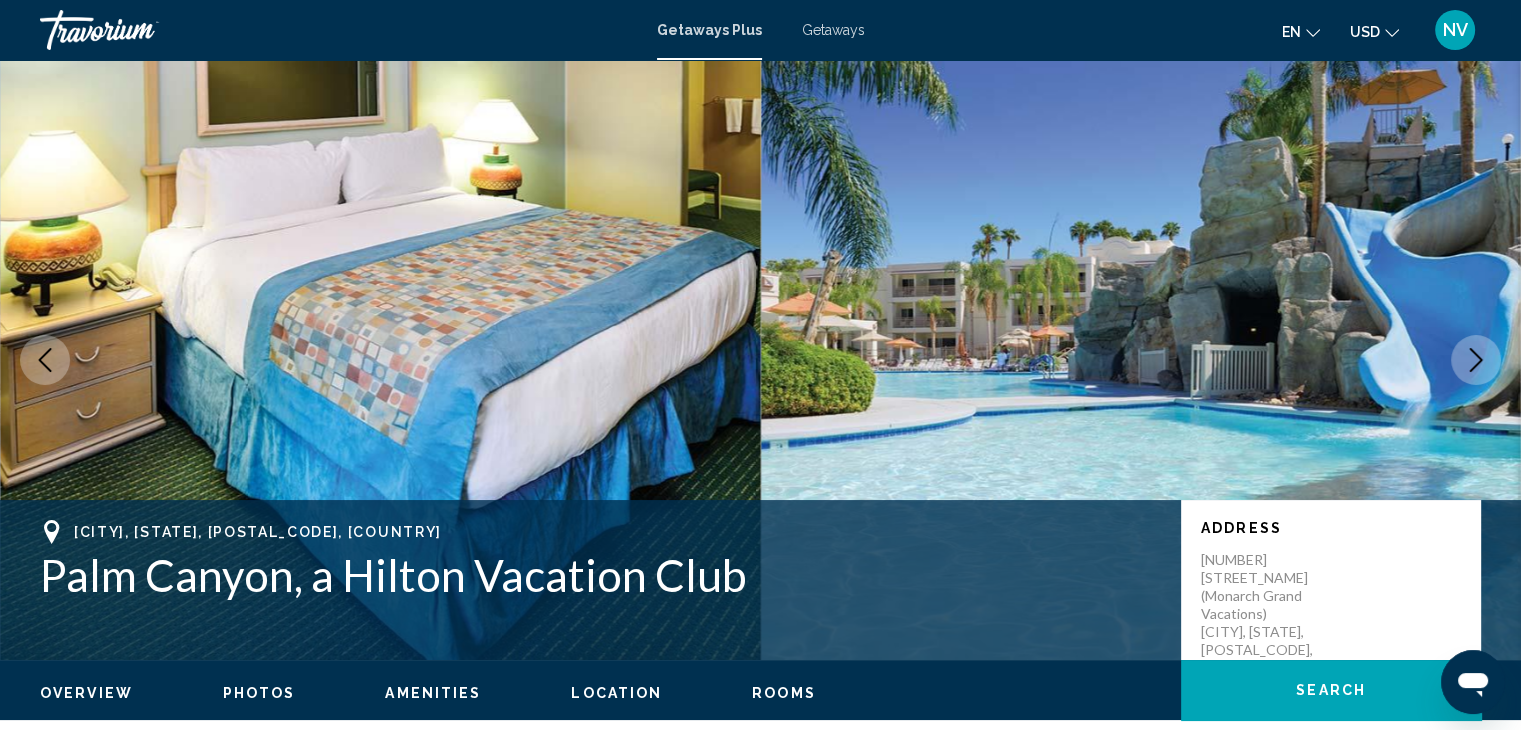 click 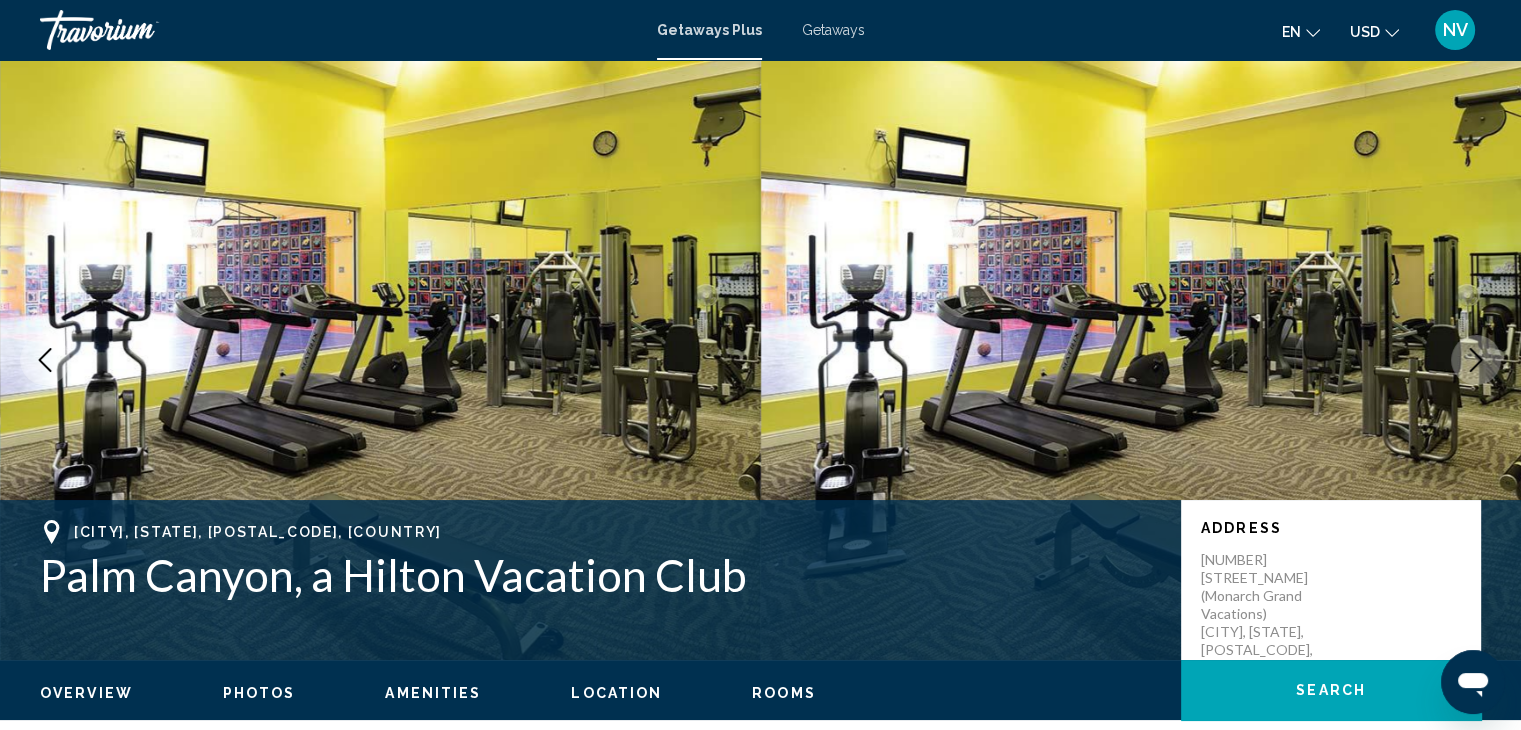 click 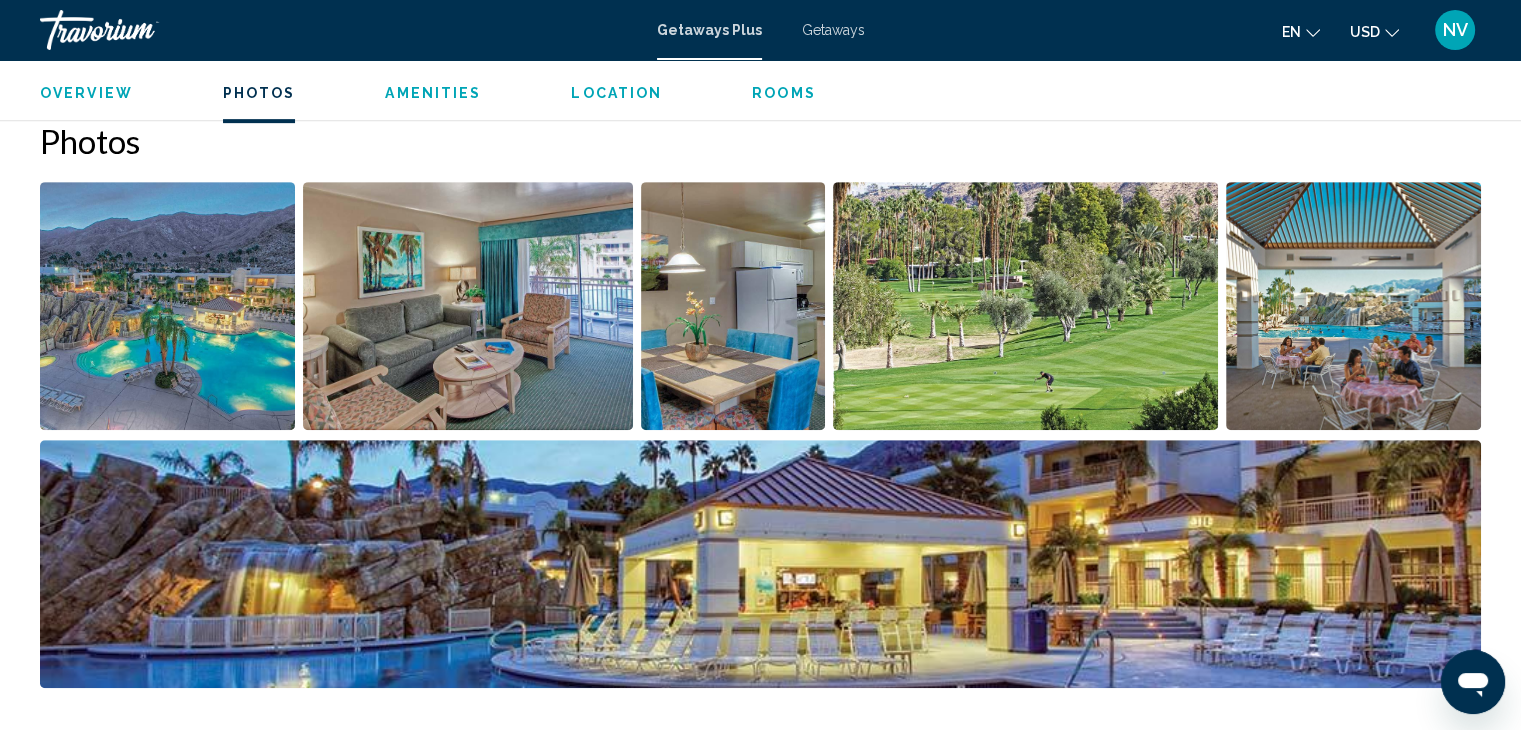 scroll, scrollTop: 867, scrollLeft: 0, axis: vertical 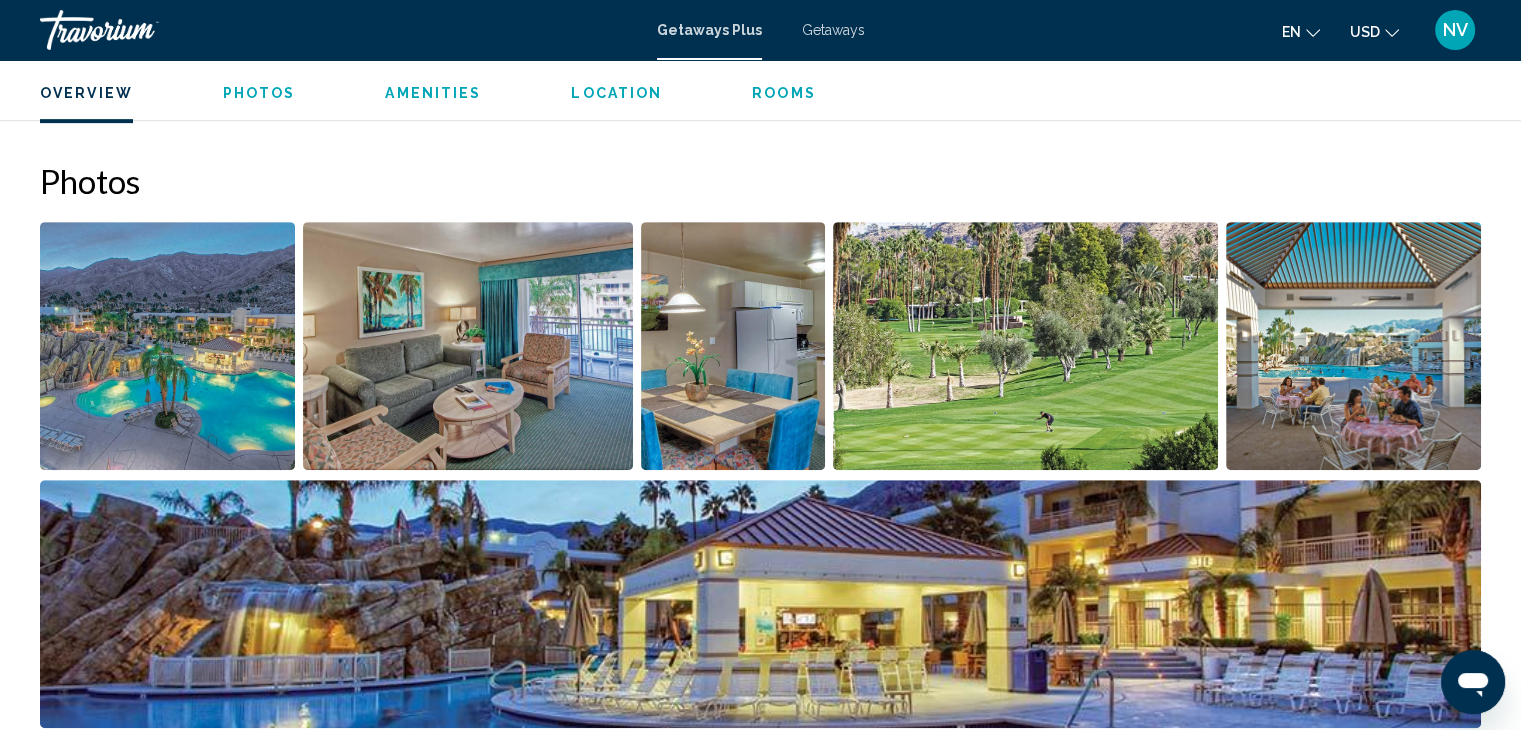 click at bounding box center (733, 346) 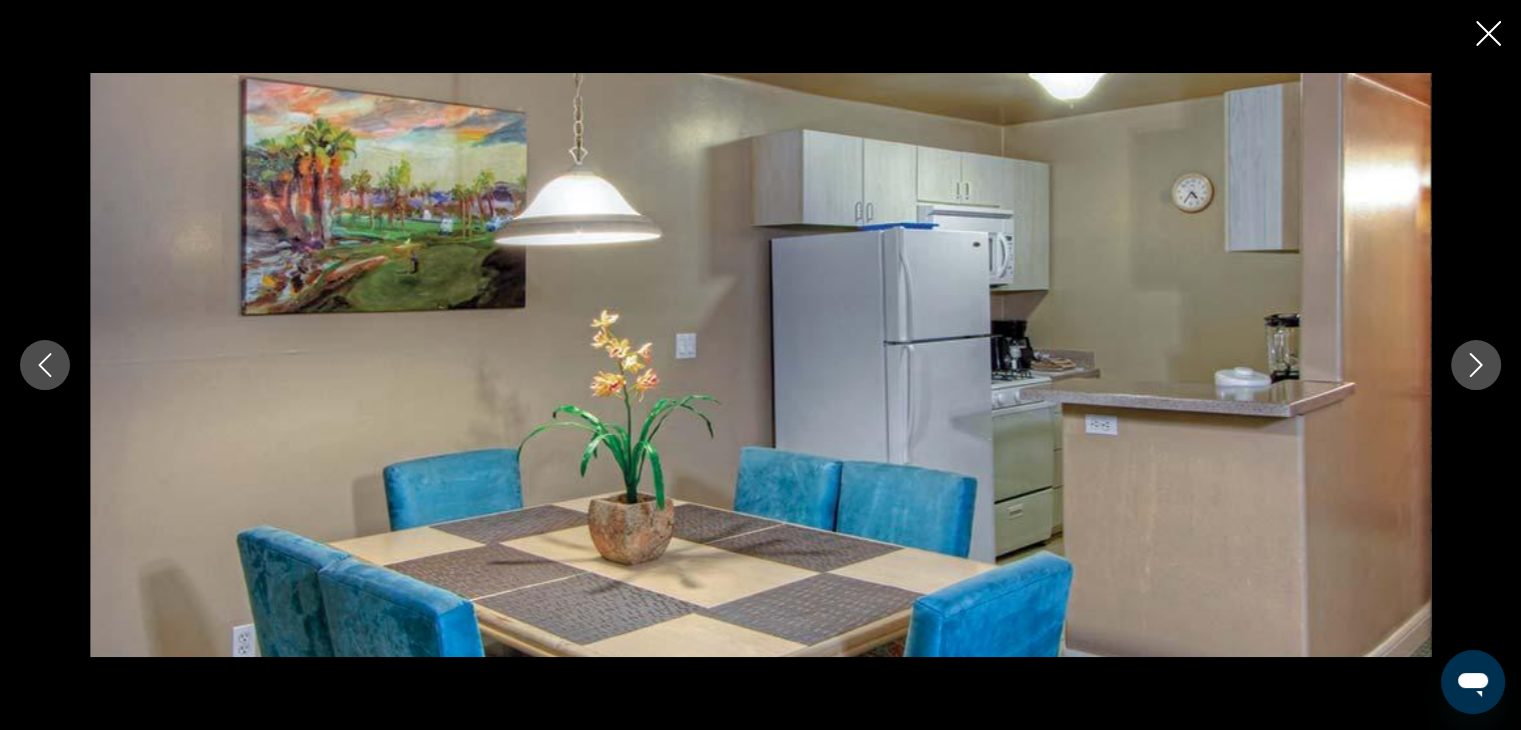 click 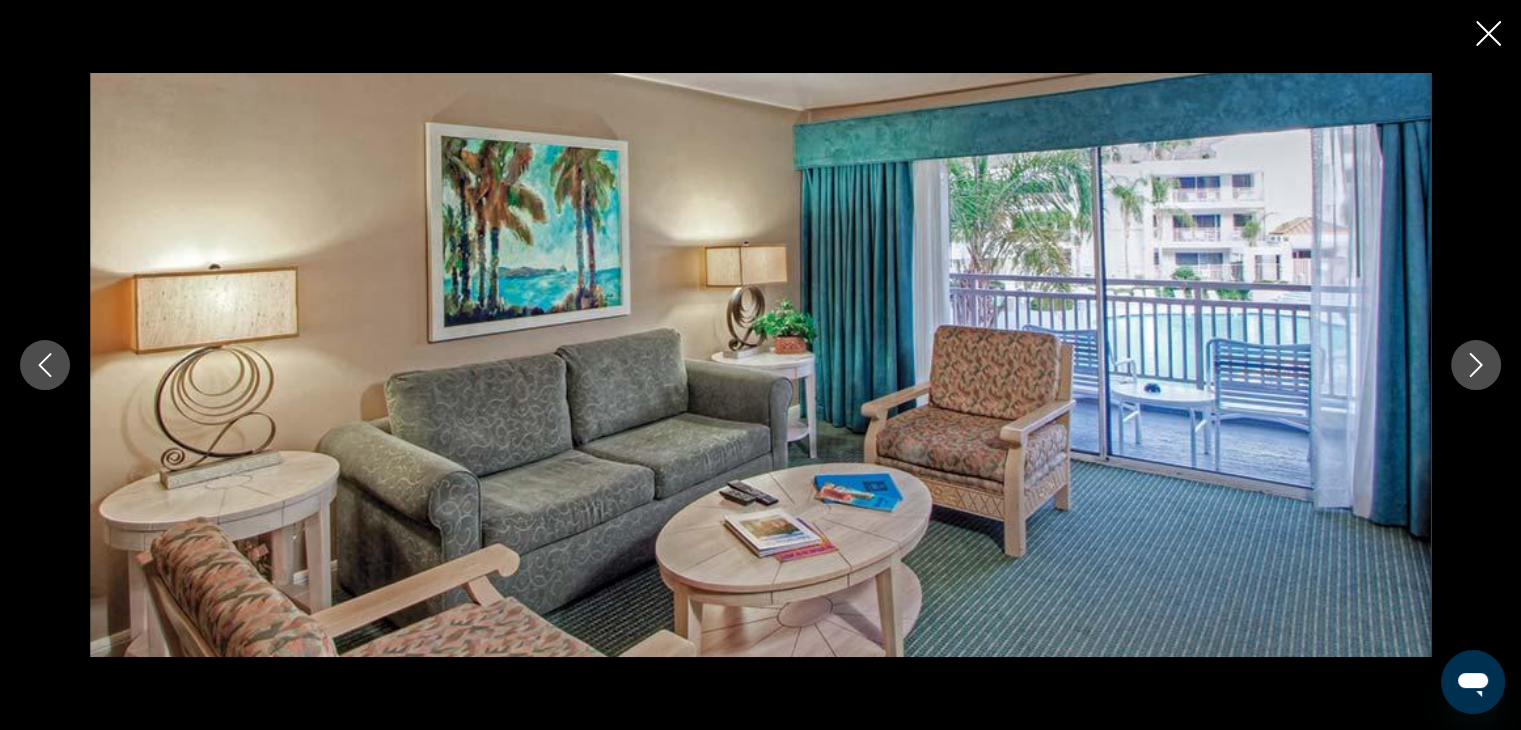click 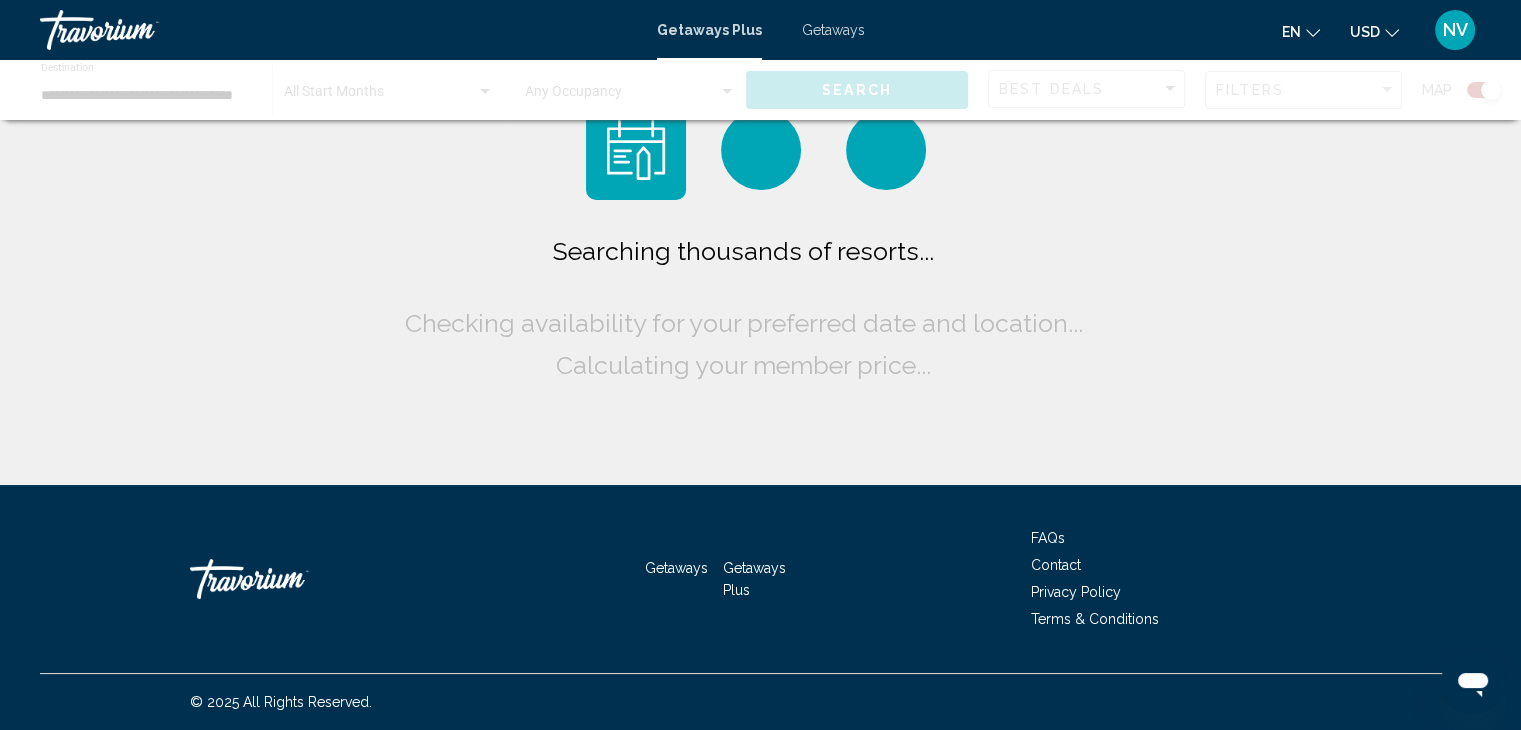 scroll, scrollTop: 0, scrollLeft: 0, axis: both 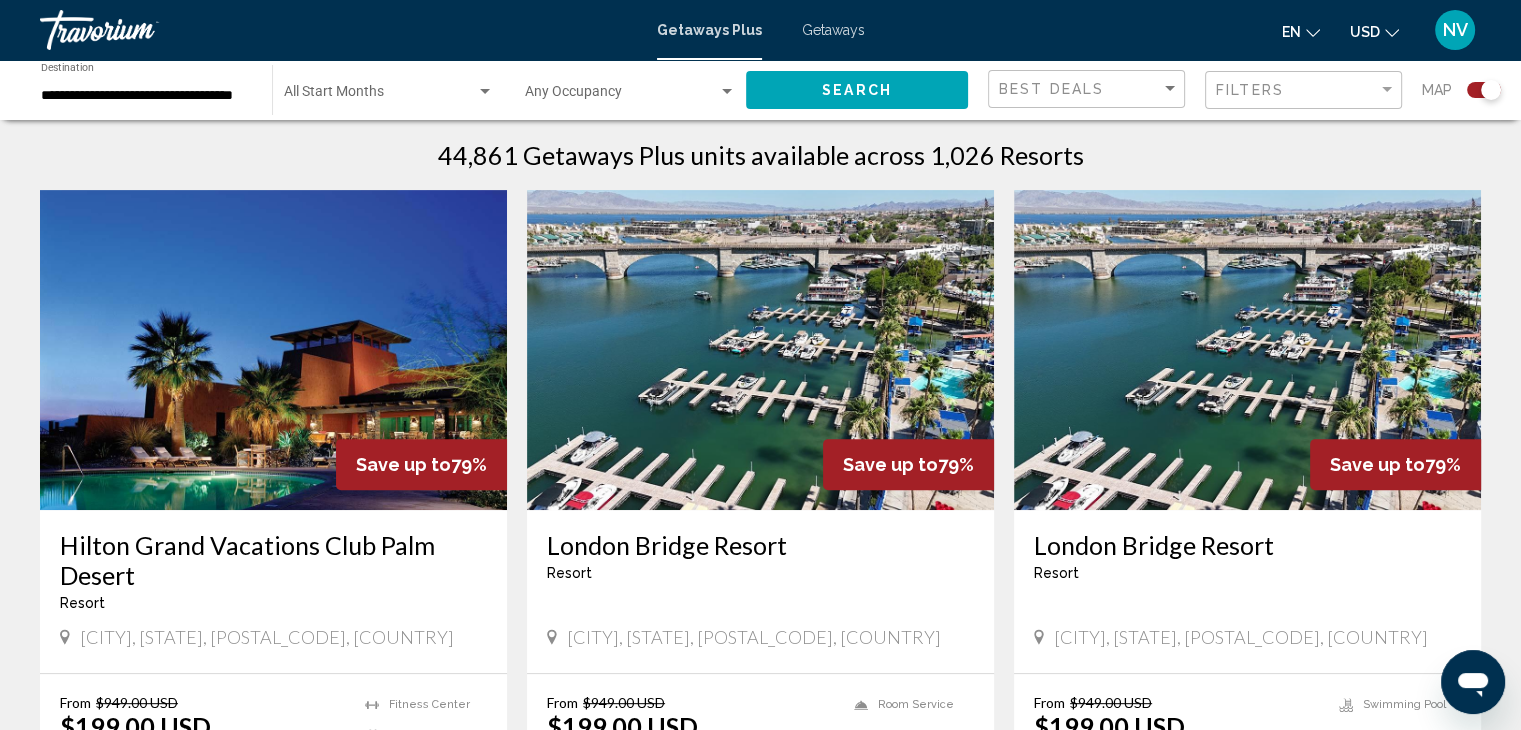 click at bounding box center (273, 350) 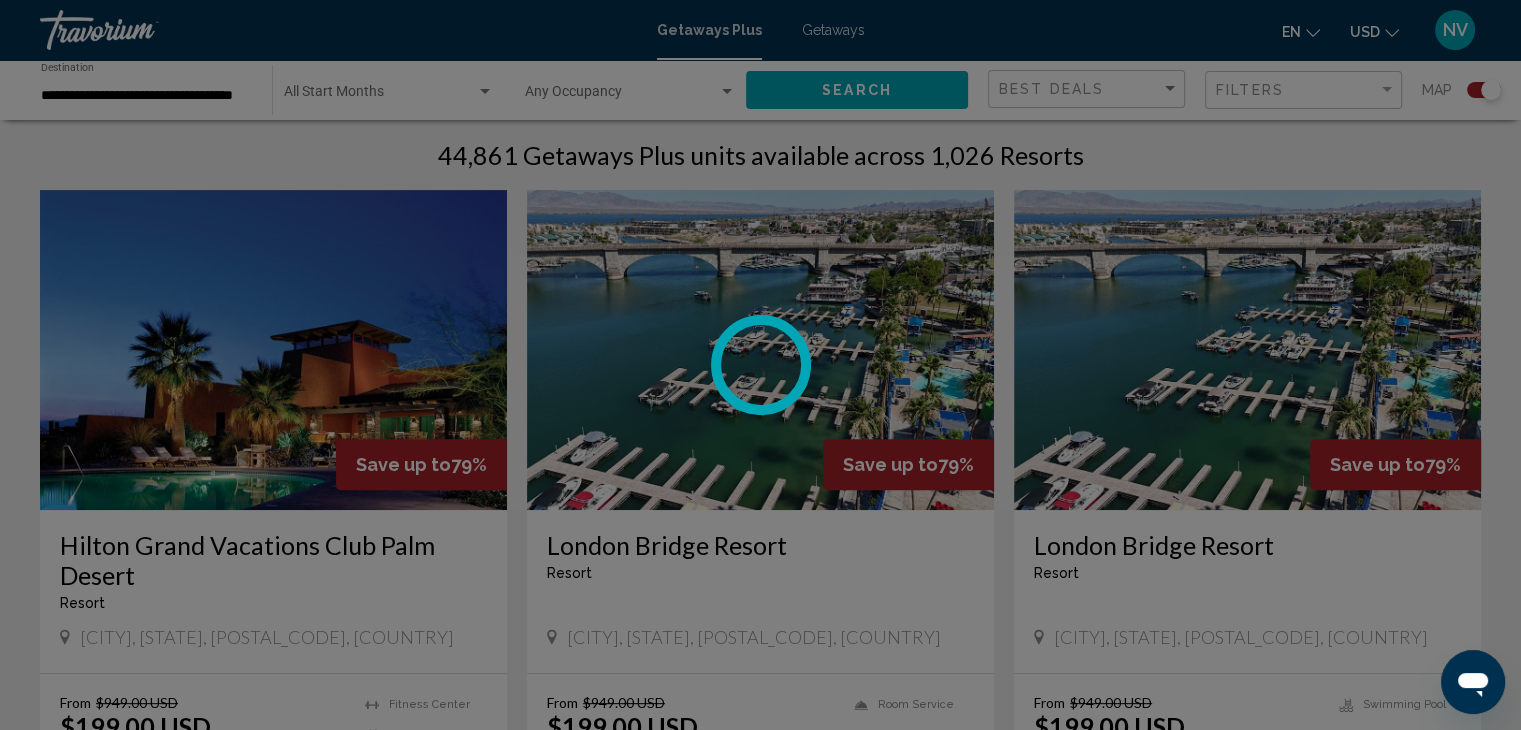 scroll, scrollTop: 0, scrollLeft: 0, axis: both 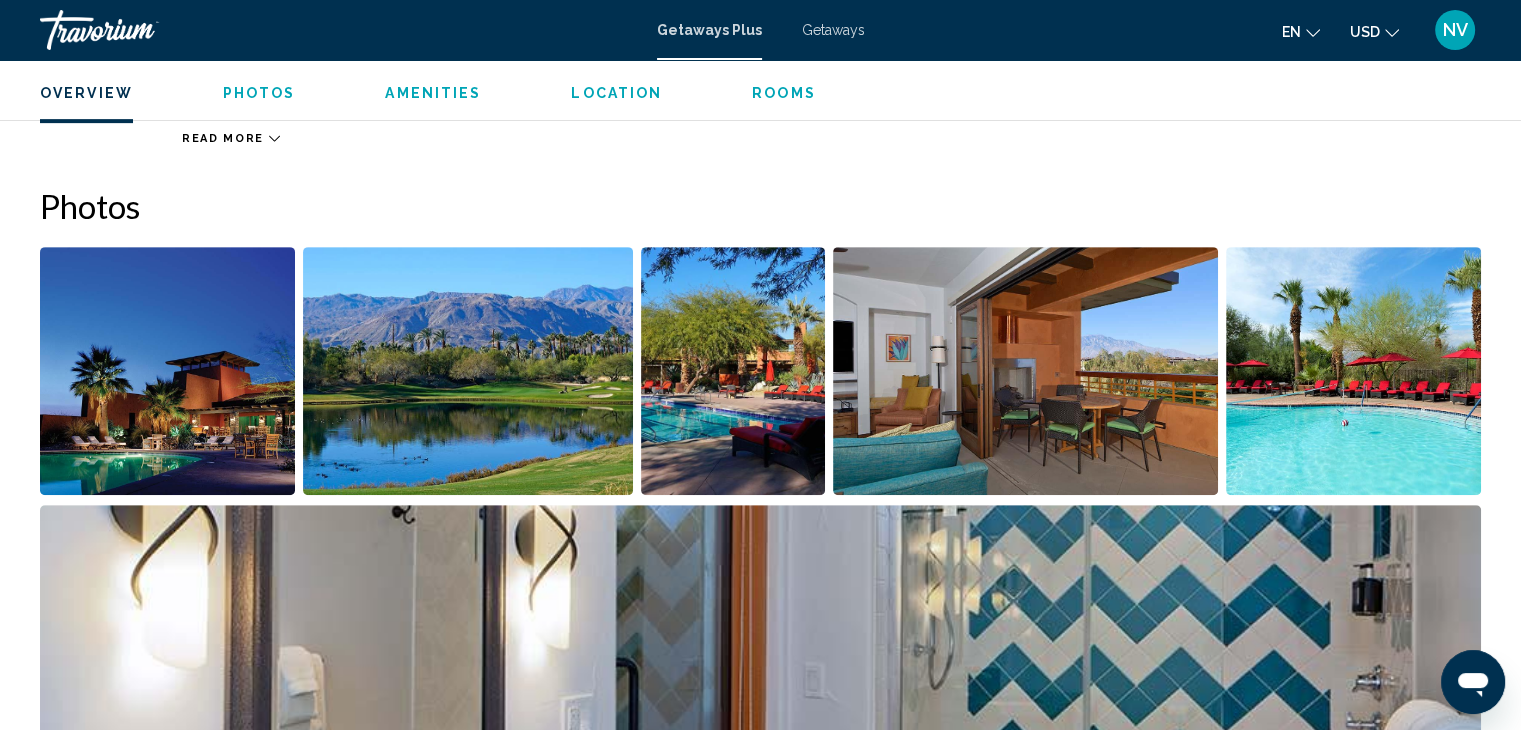 click at bounding box center (1025, 371) 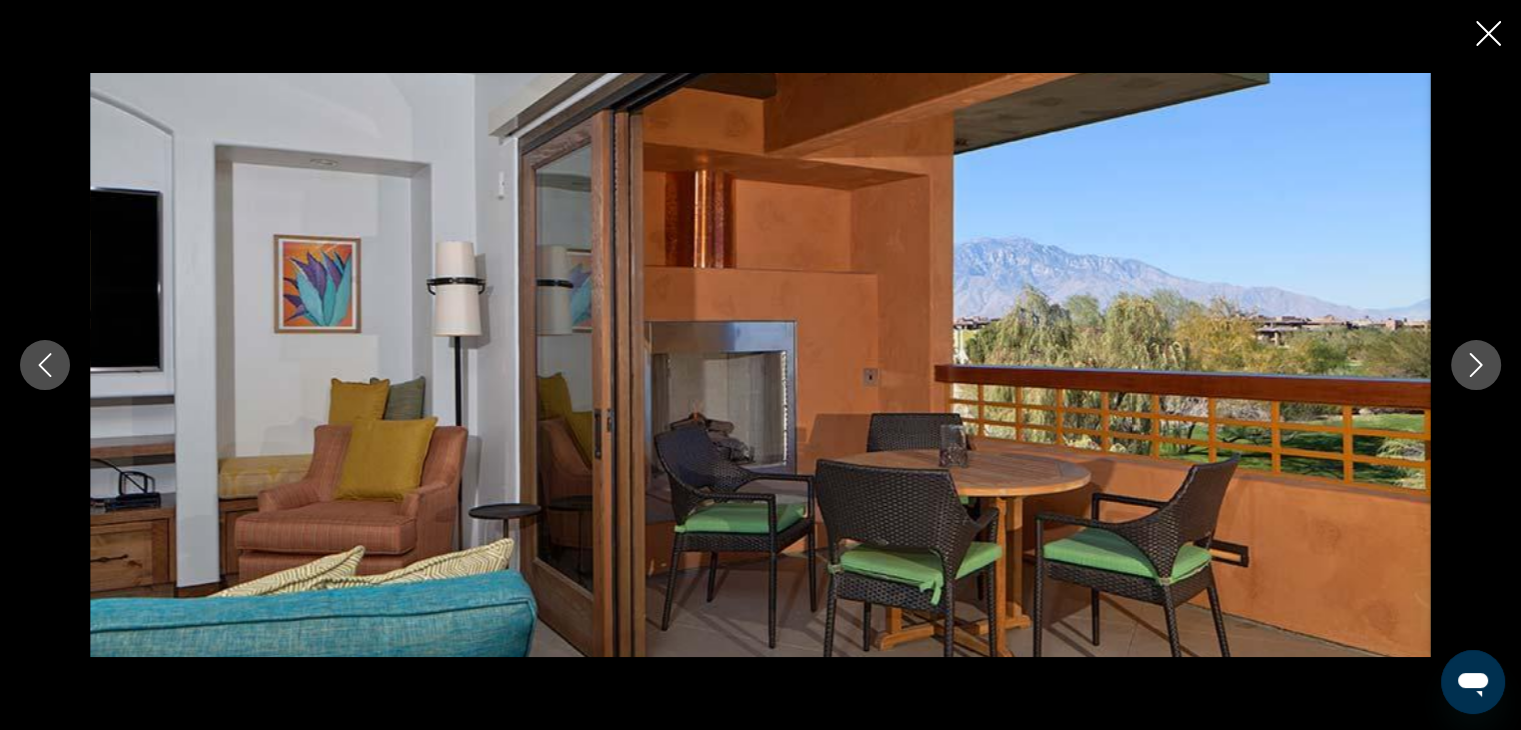 click 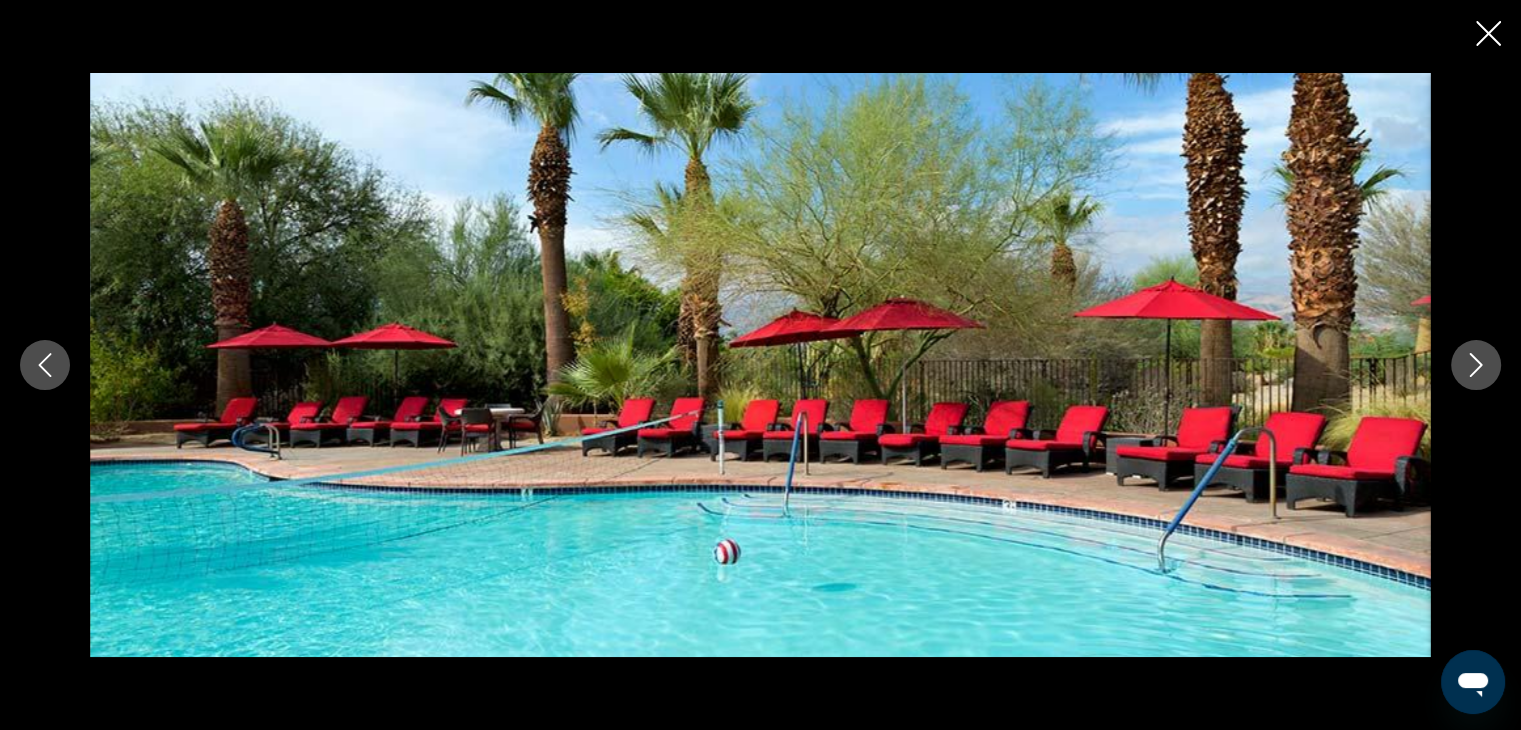 click 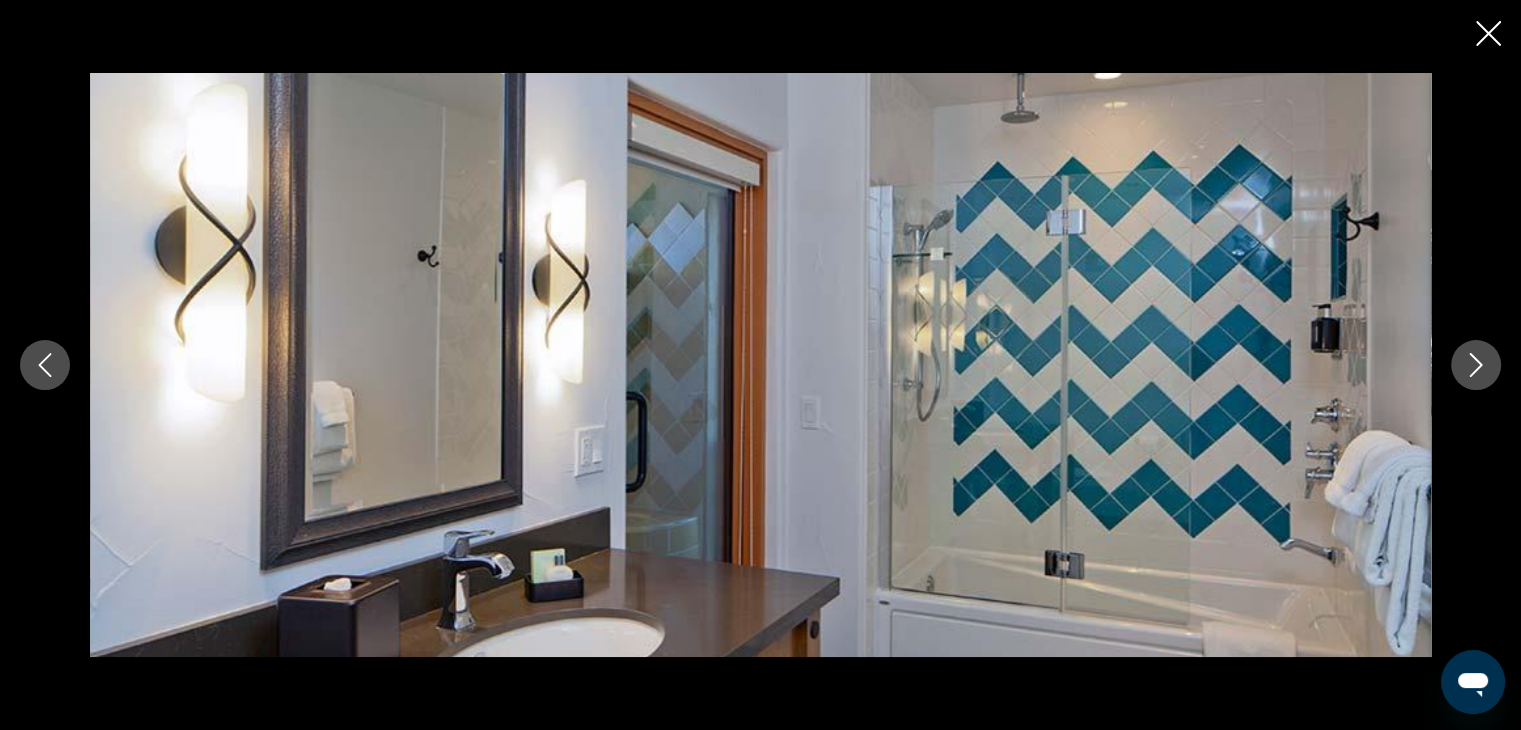 click 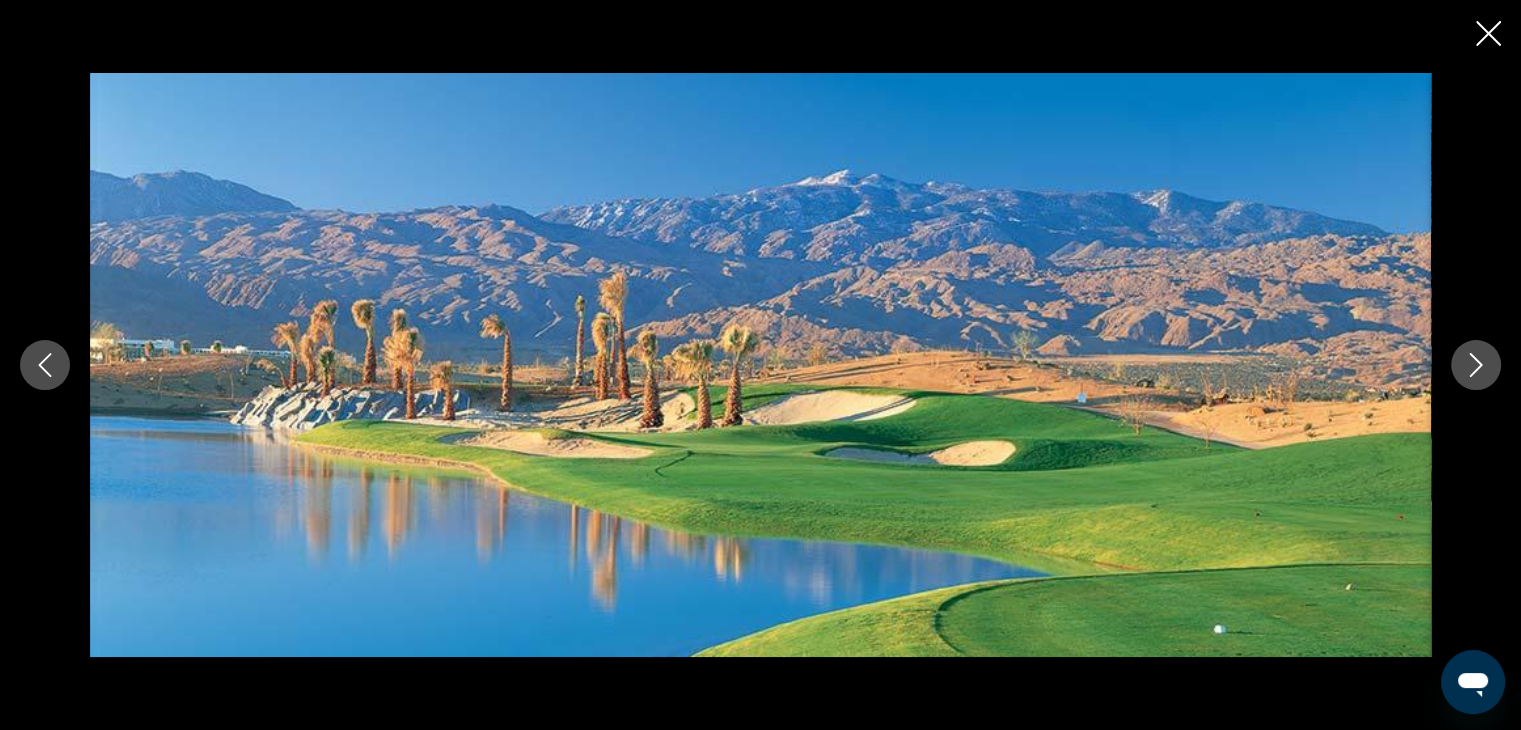 click 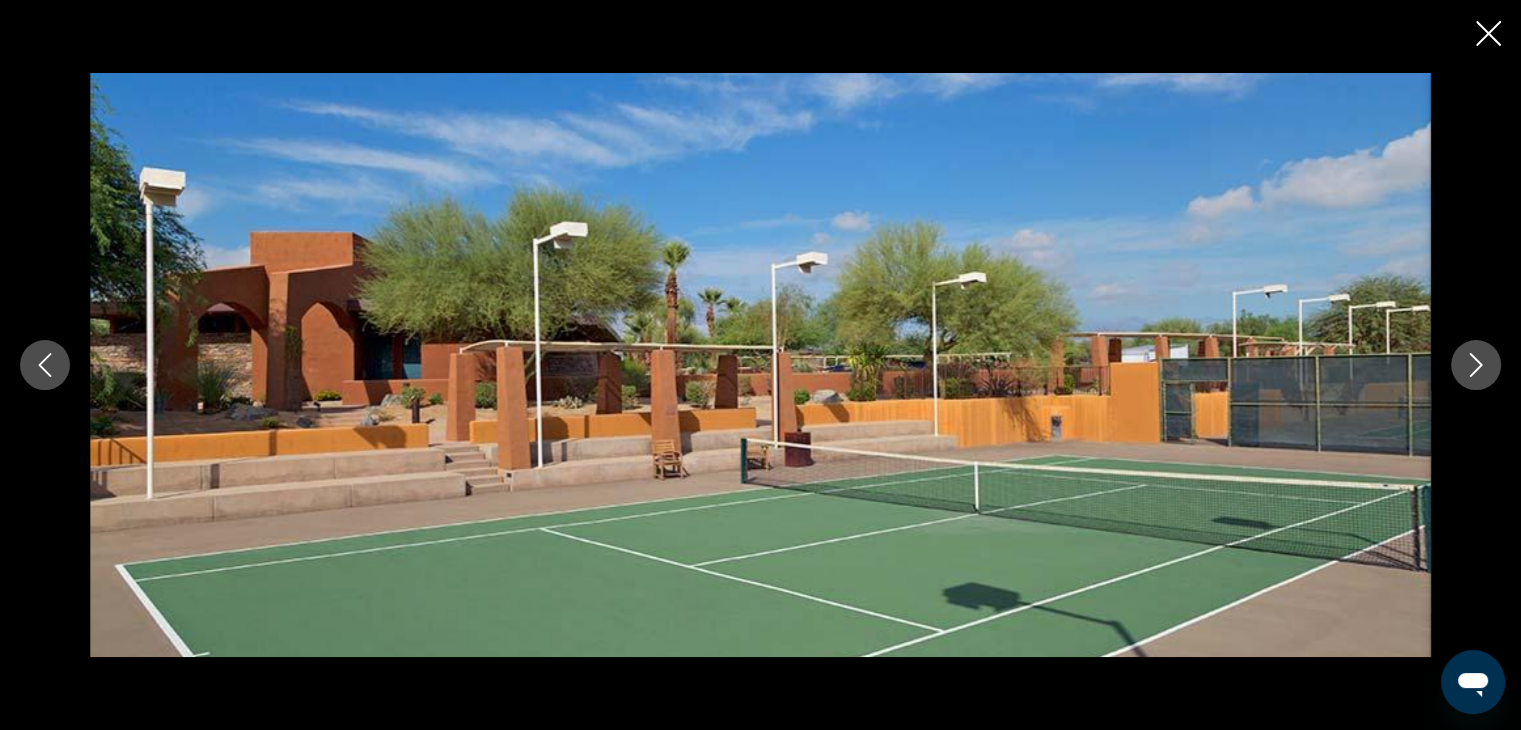 click 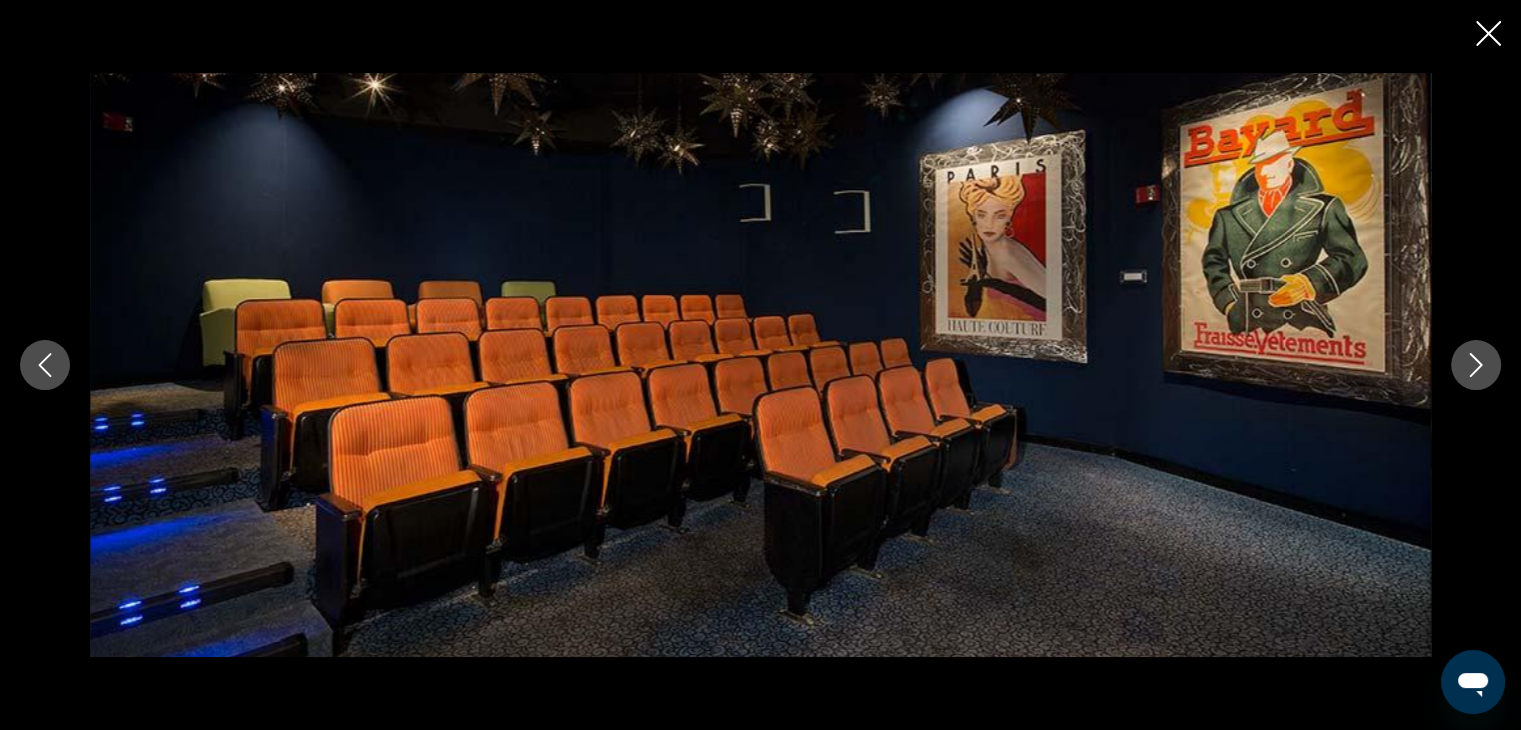 click 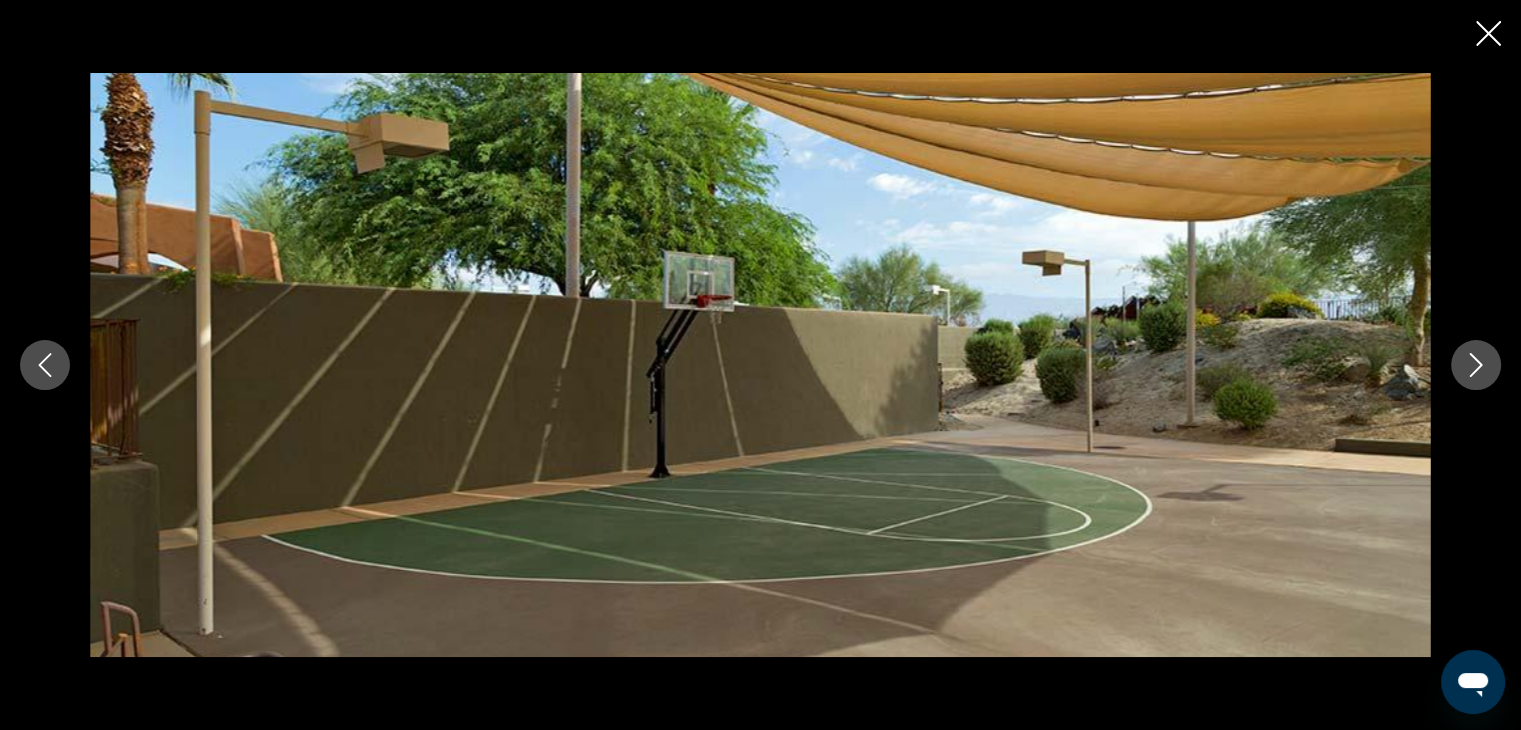 click 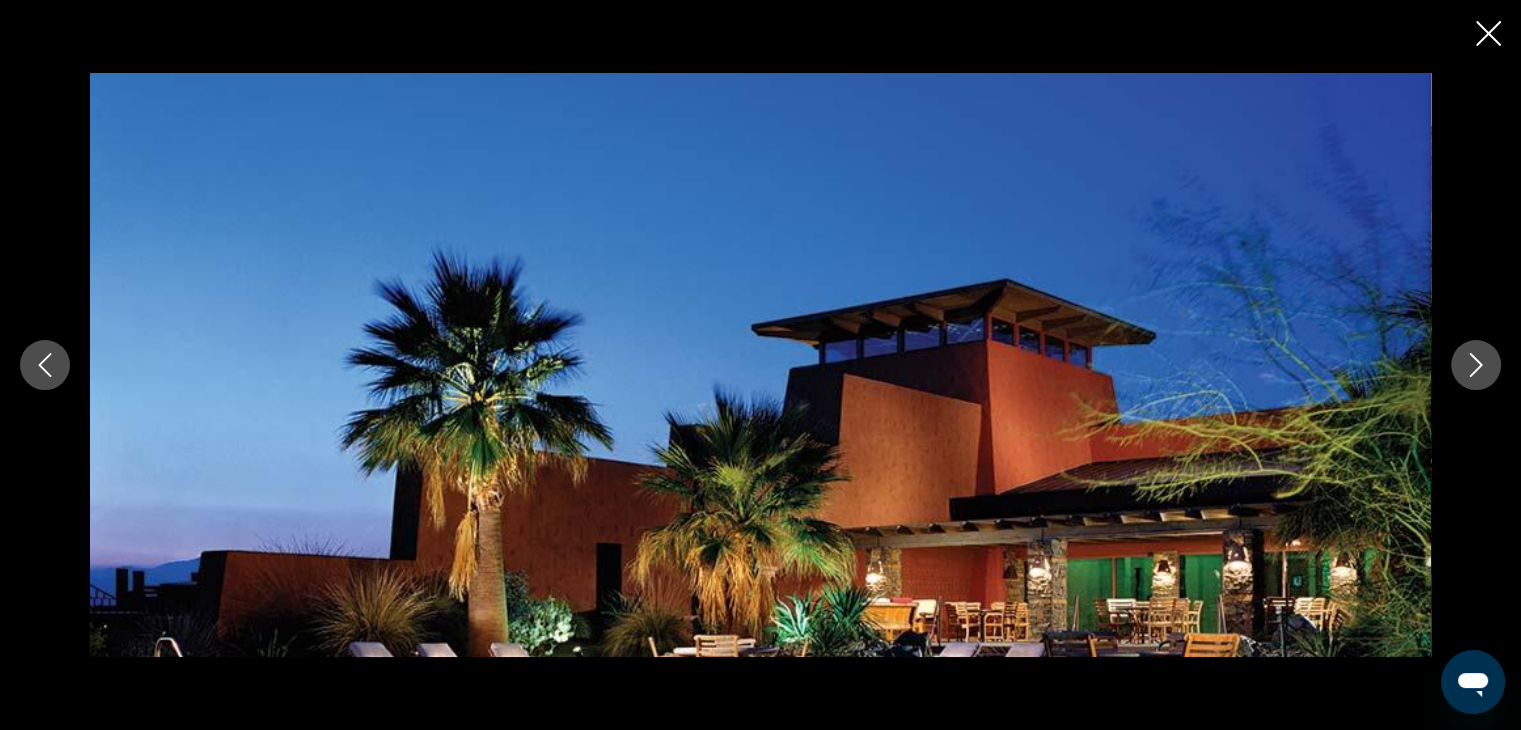 click 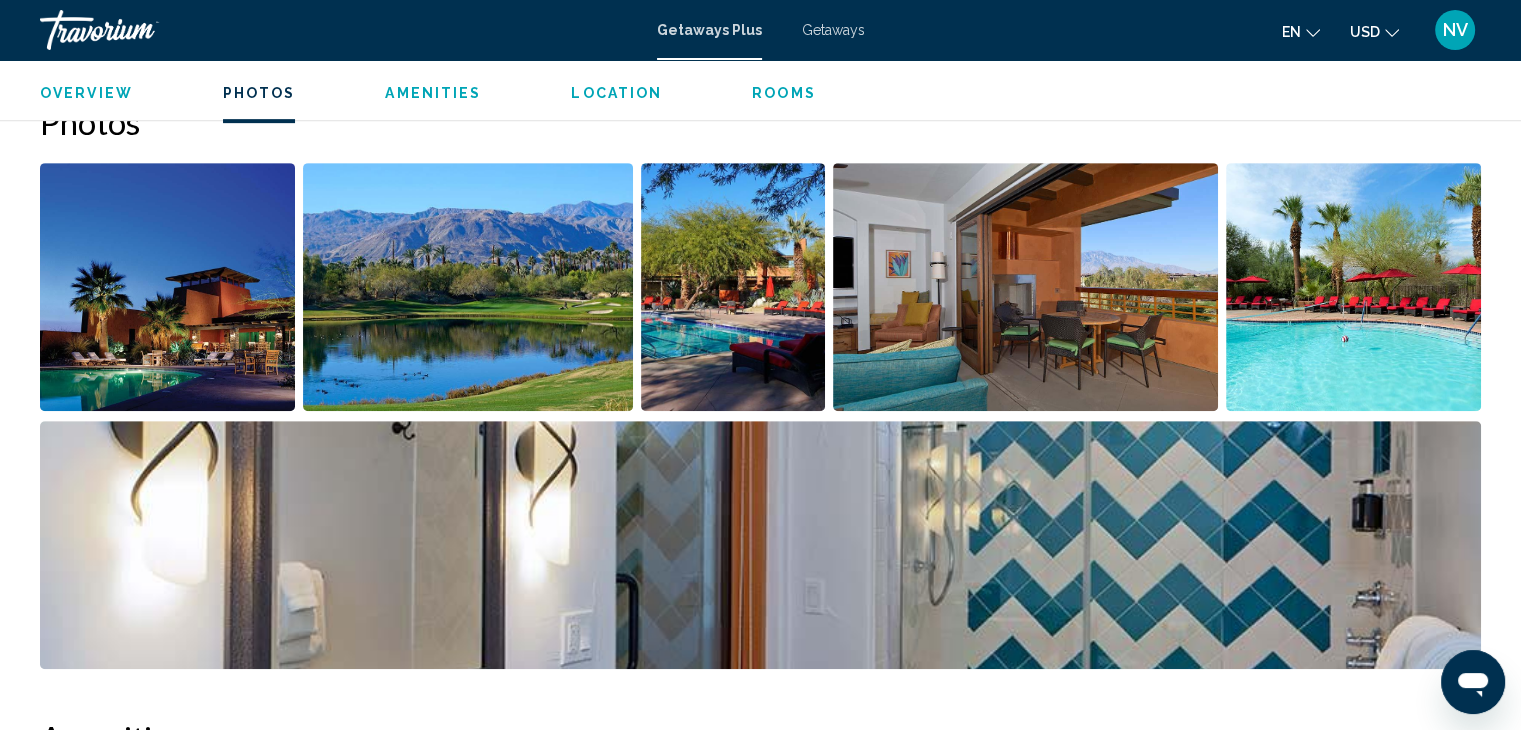 scroll, scrollTop: 866, scrollLeft: 0, axis: vertical 